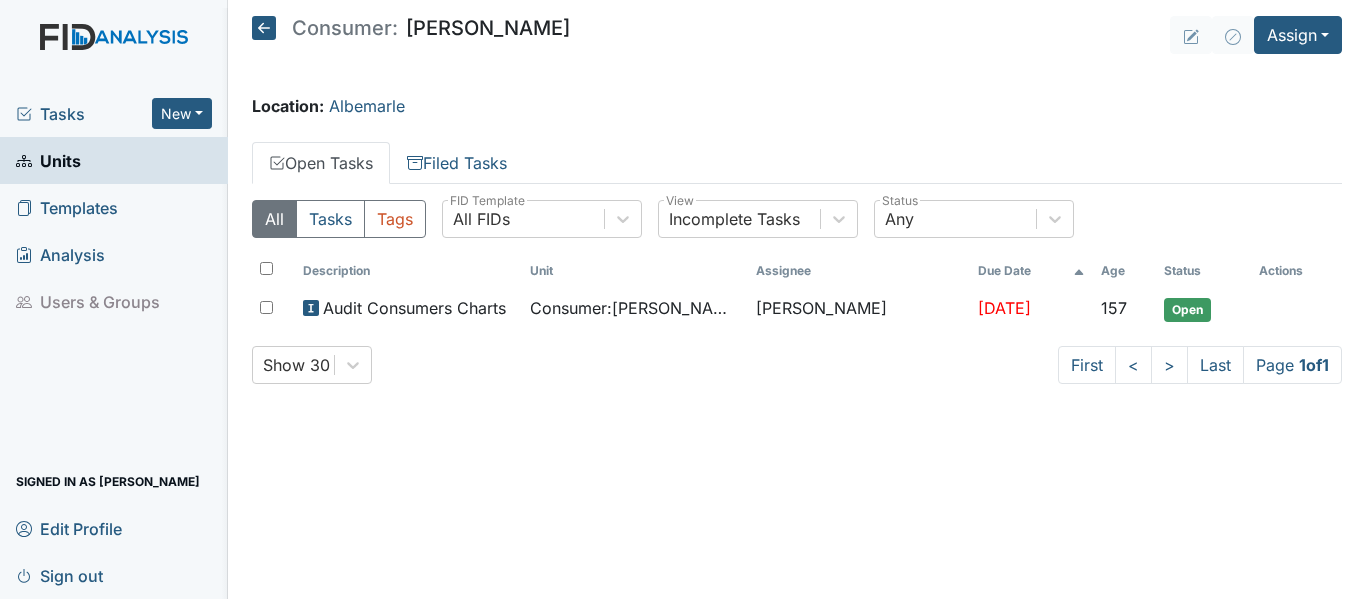 scroll, scrollTop: 0, scrollLeft: 0, axis: both 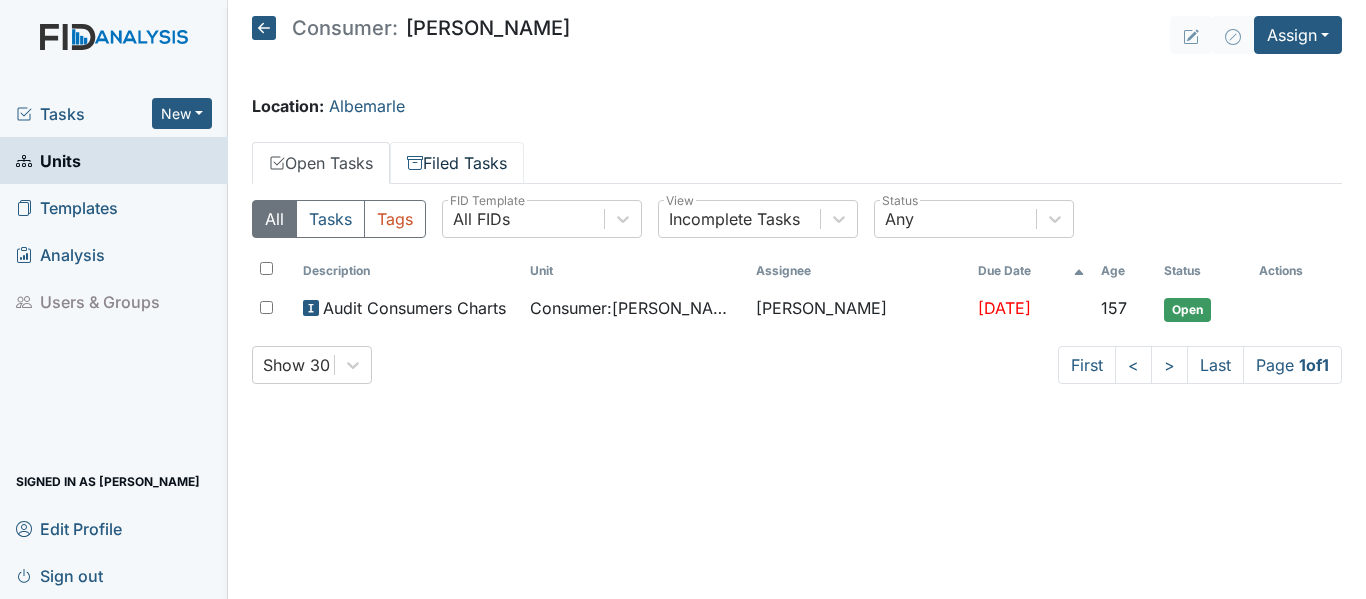 click on "Filed Tasks" at bounding box center (457, 163) 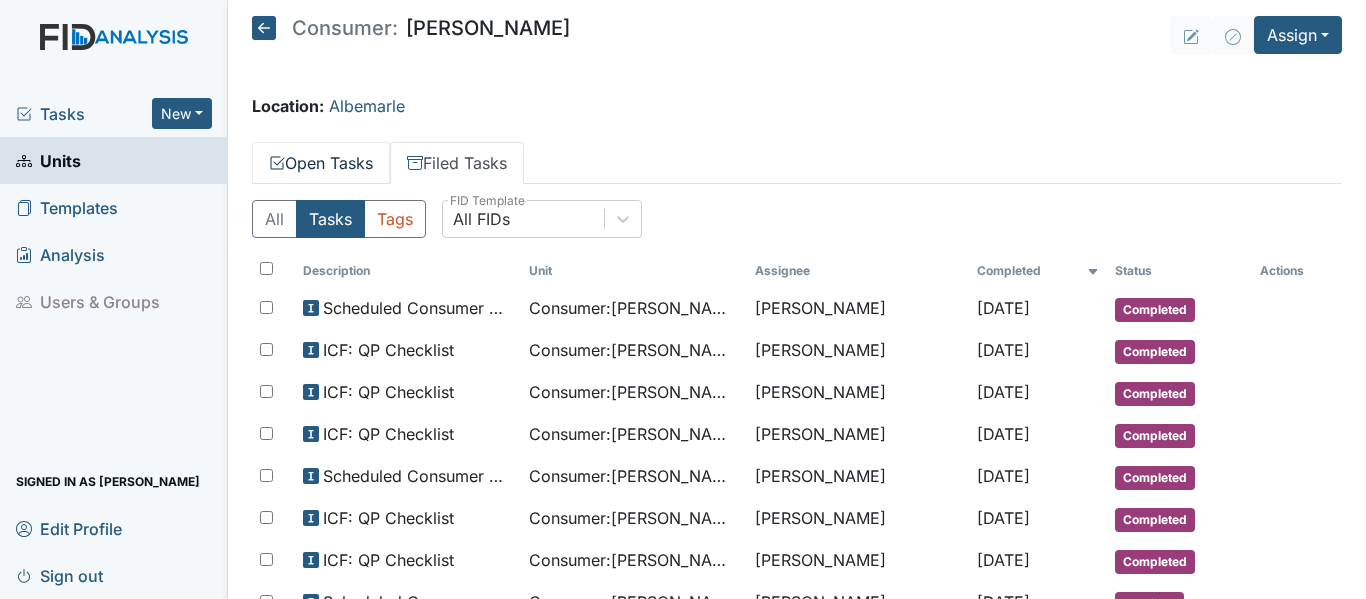 click on "Open Tasks" at bounding box center (321, 163) 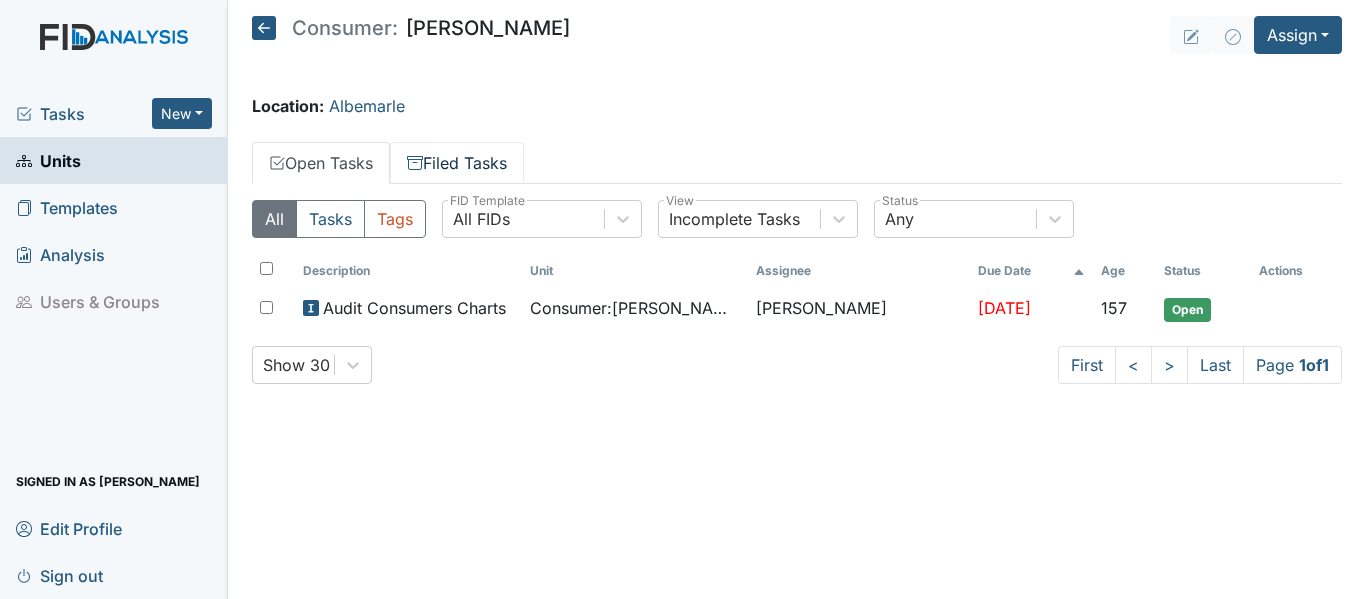 click on "Filed Tasks" at bounding box center (457, 163) 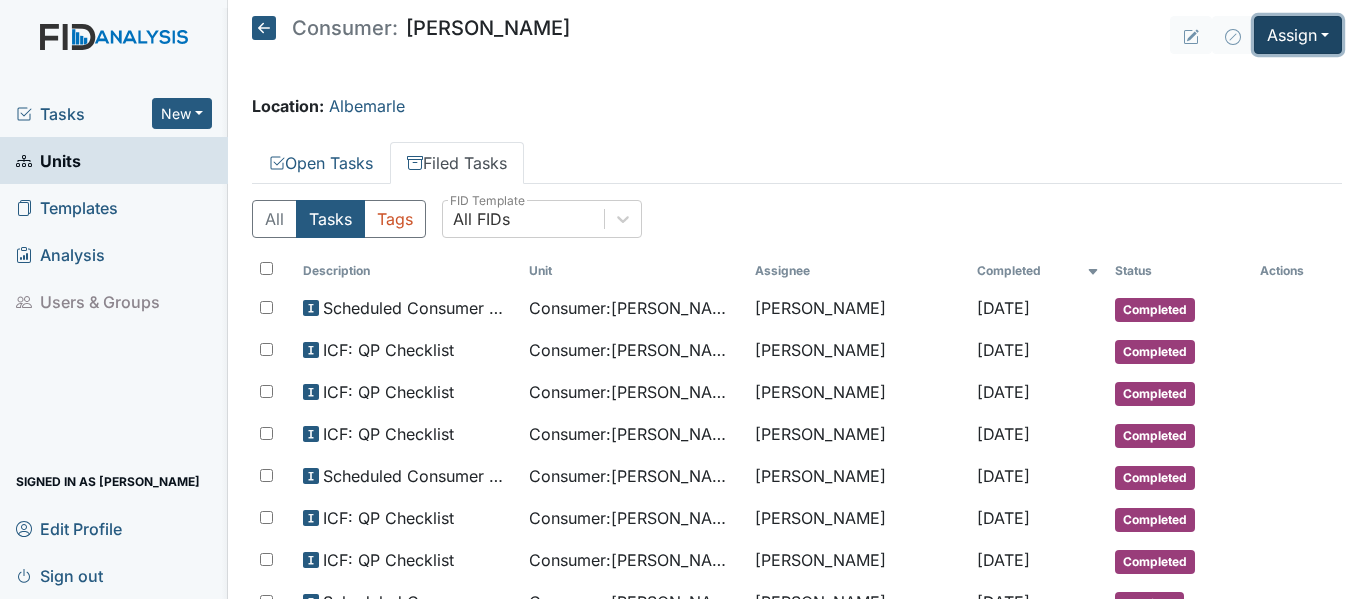 click on "Assign" at bounding box center [1298, 35] 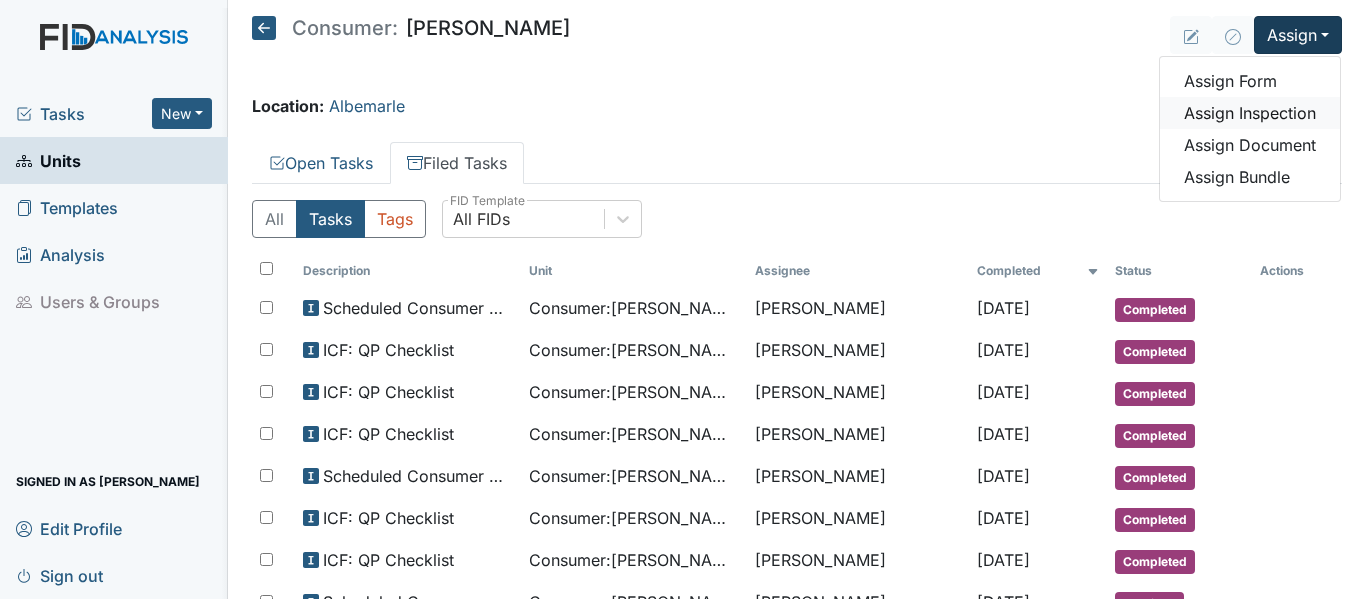 click on "Assign Inspection" at bounding box center [1250, 113] 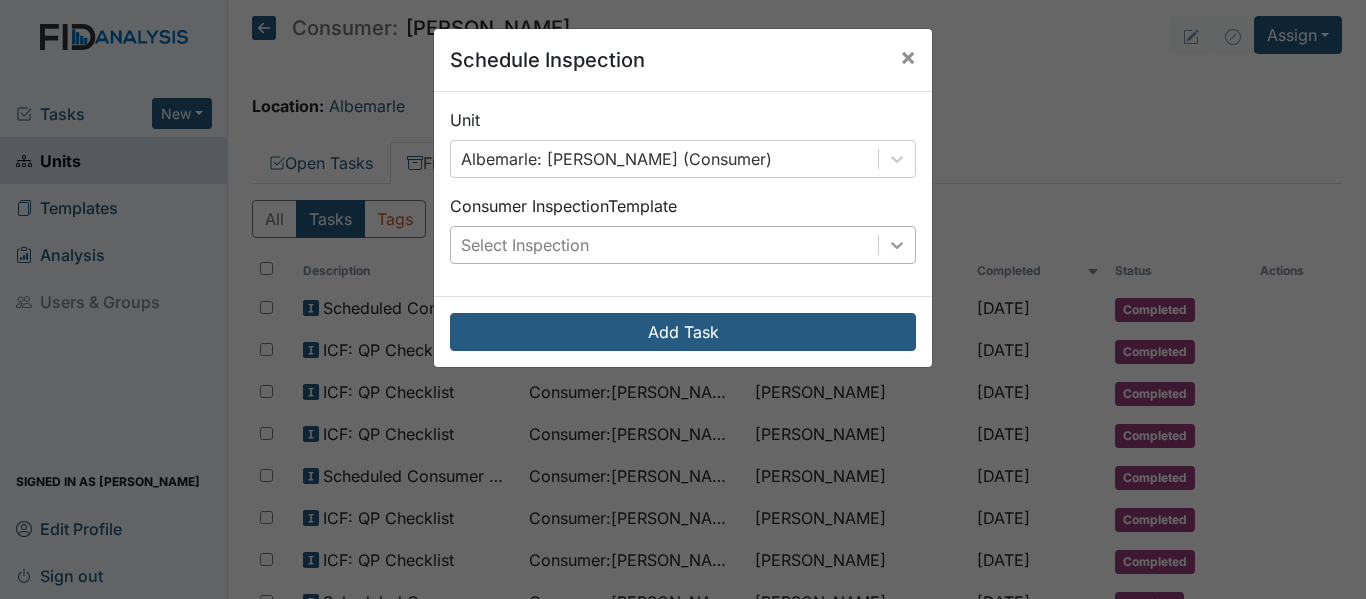 click 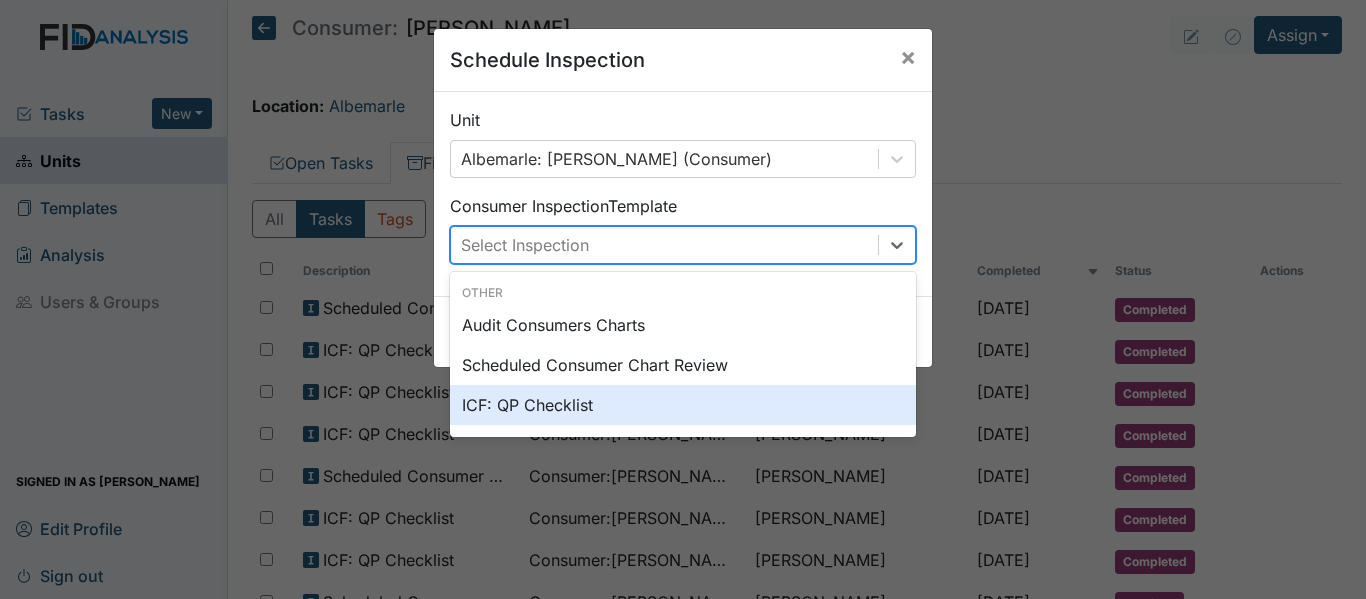 click on "ICF: QP Checklist" at bounding box center (683, 405) 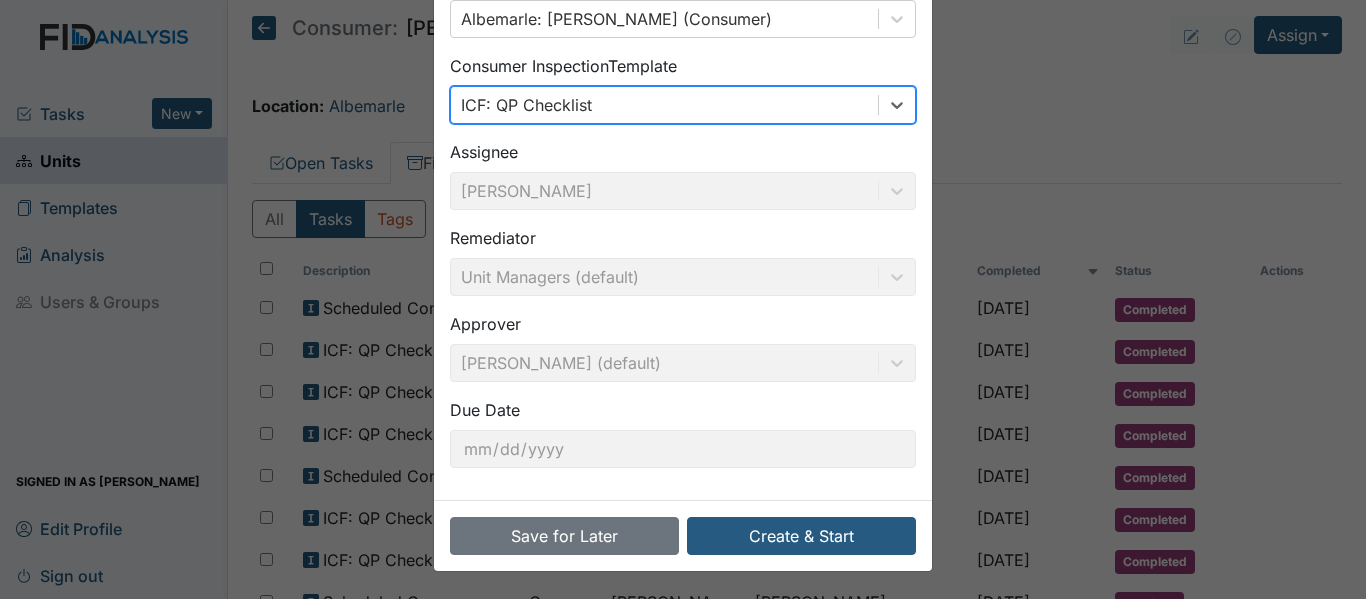 scroll, scrollTop: 141, scrollLeft: 0, axis: vertical 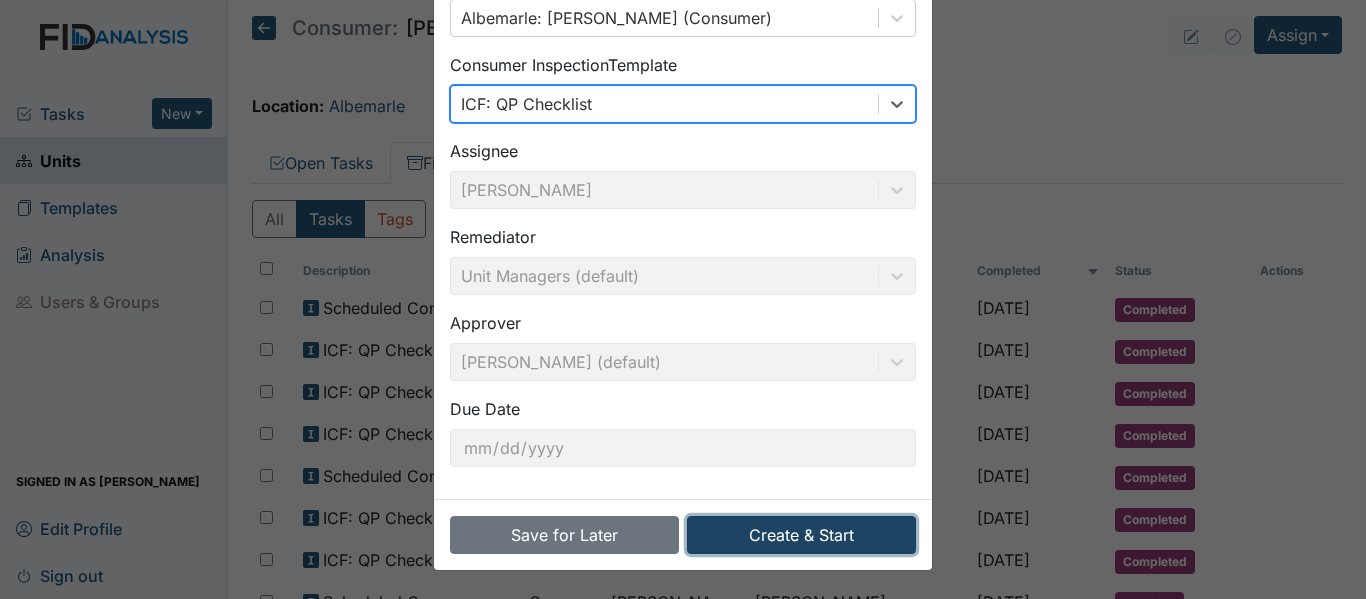 click on "Create & Start" at bounding box center (801, 535) 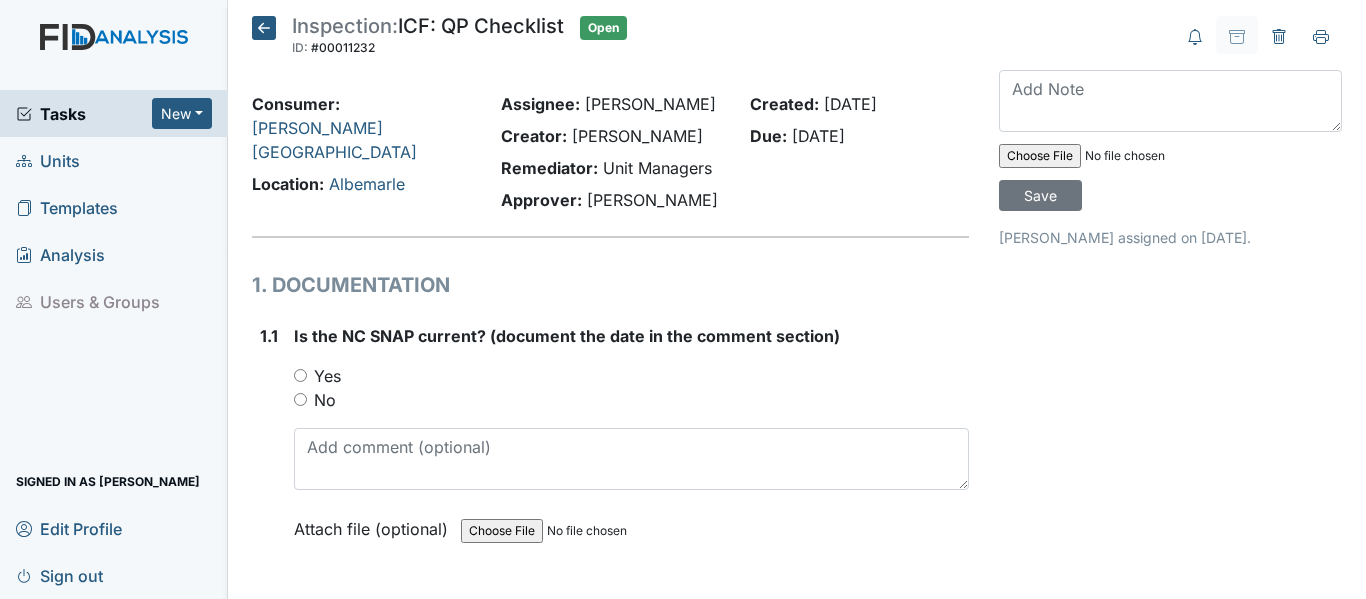 scroll, scrollTop: 0, scrollLeft: 0, axis: both 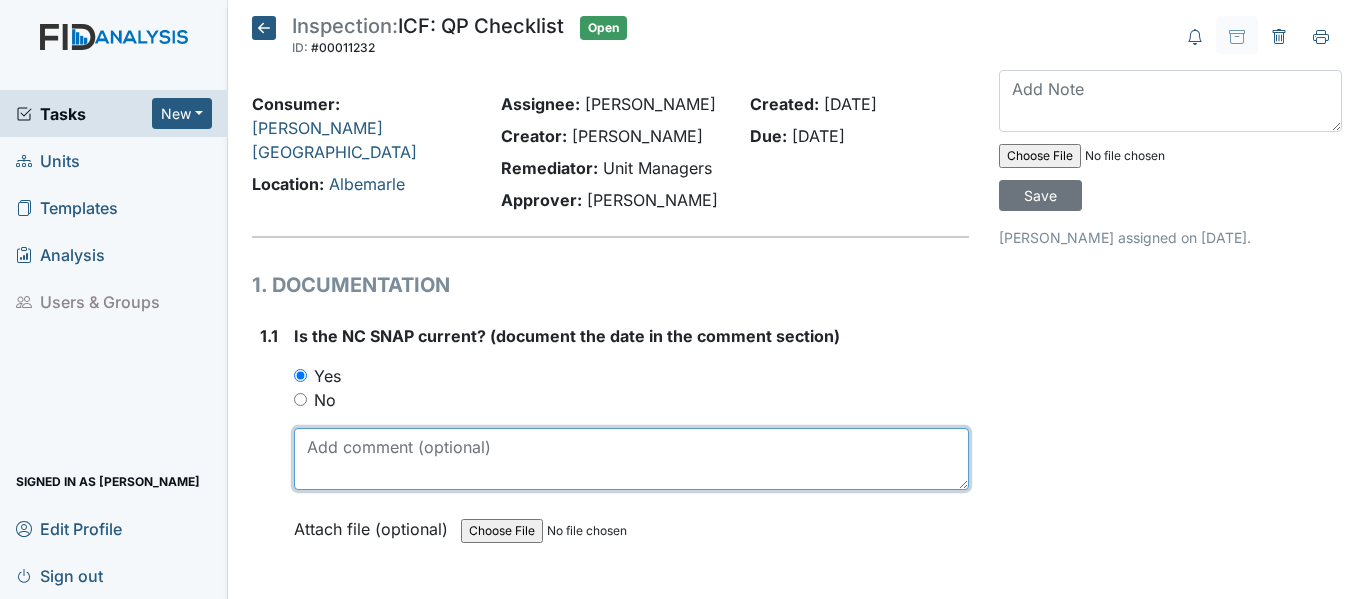 click at bounding box center [631, 459] 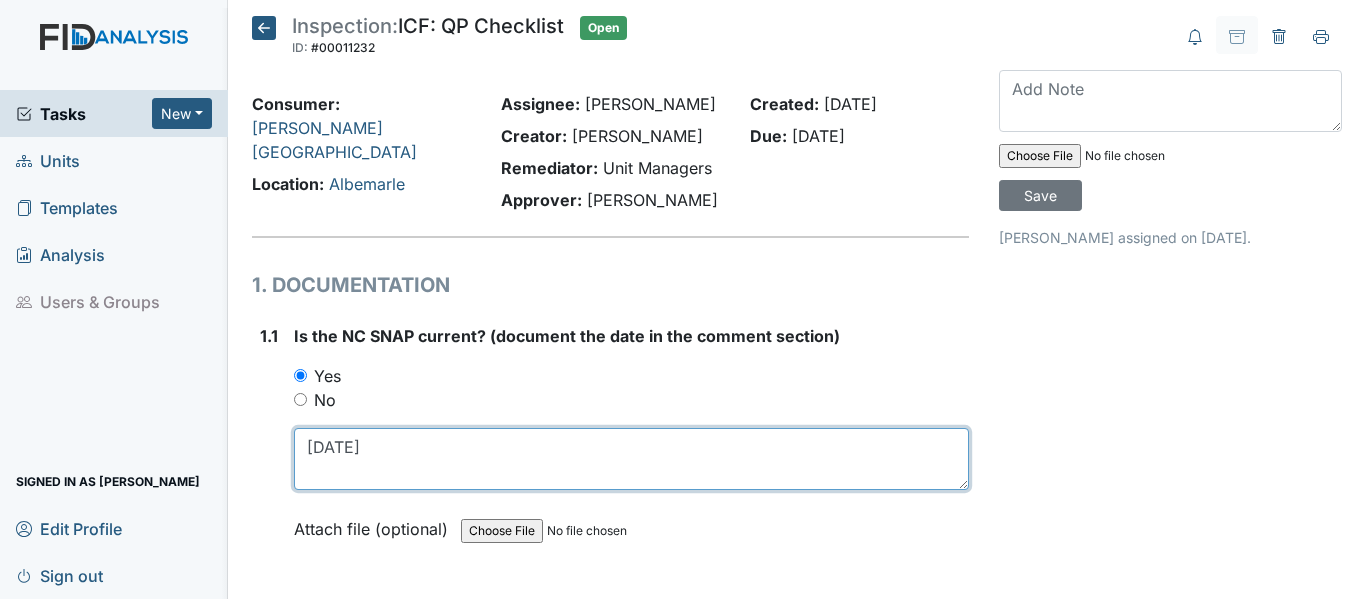 drag, startPoint x: 304, startPoint y: 450, endPoint x: 375, endPoint y: 449, distance: 71.00704 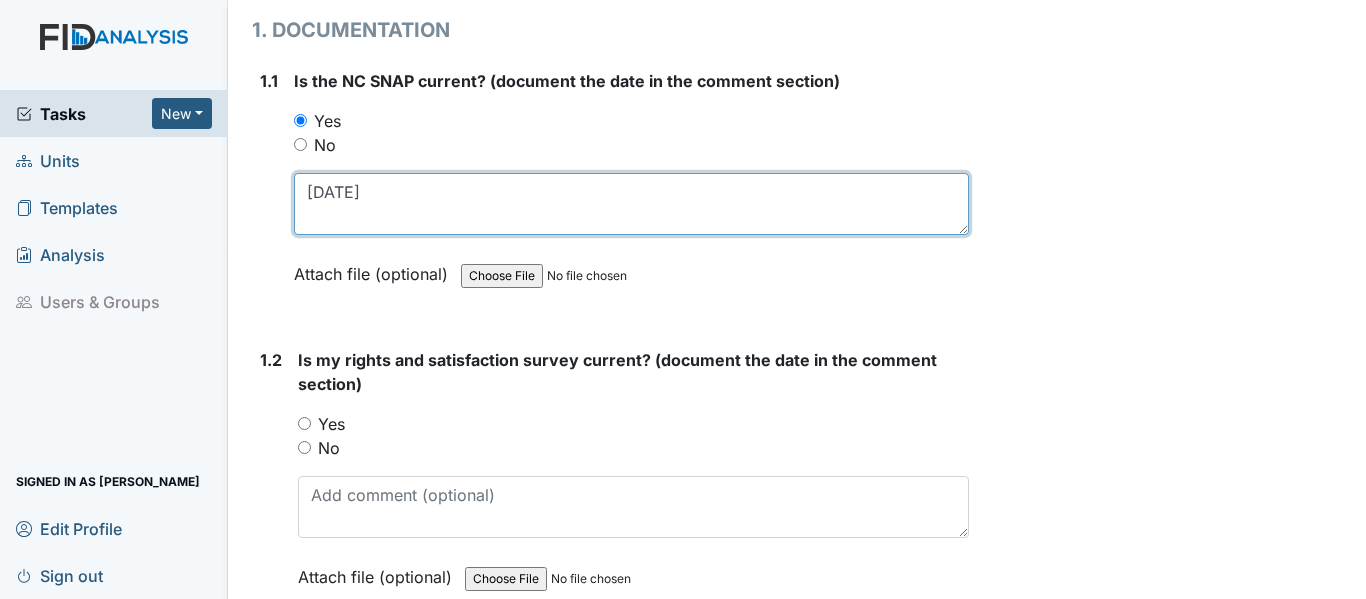 scroll, scrollTop: 400, scrollLeft: 0, axis: vertical 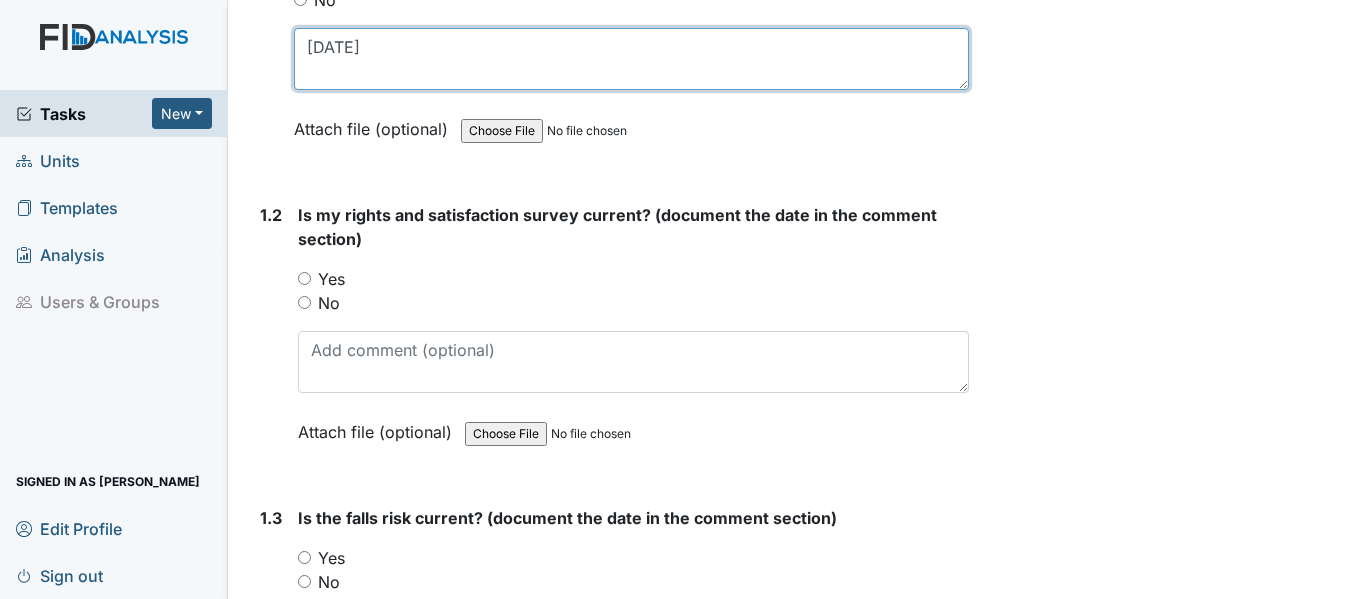 type on "11/12/24" 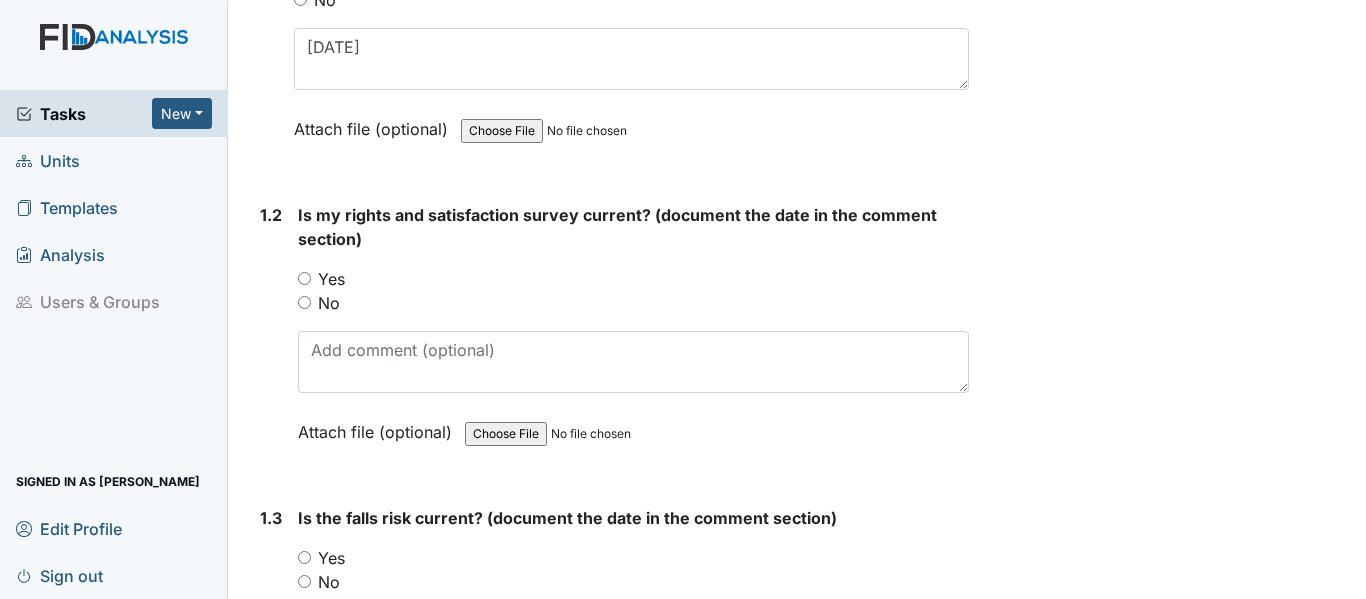 click on "Yes" at bounding box center [304, 278] 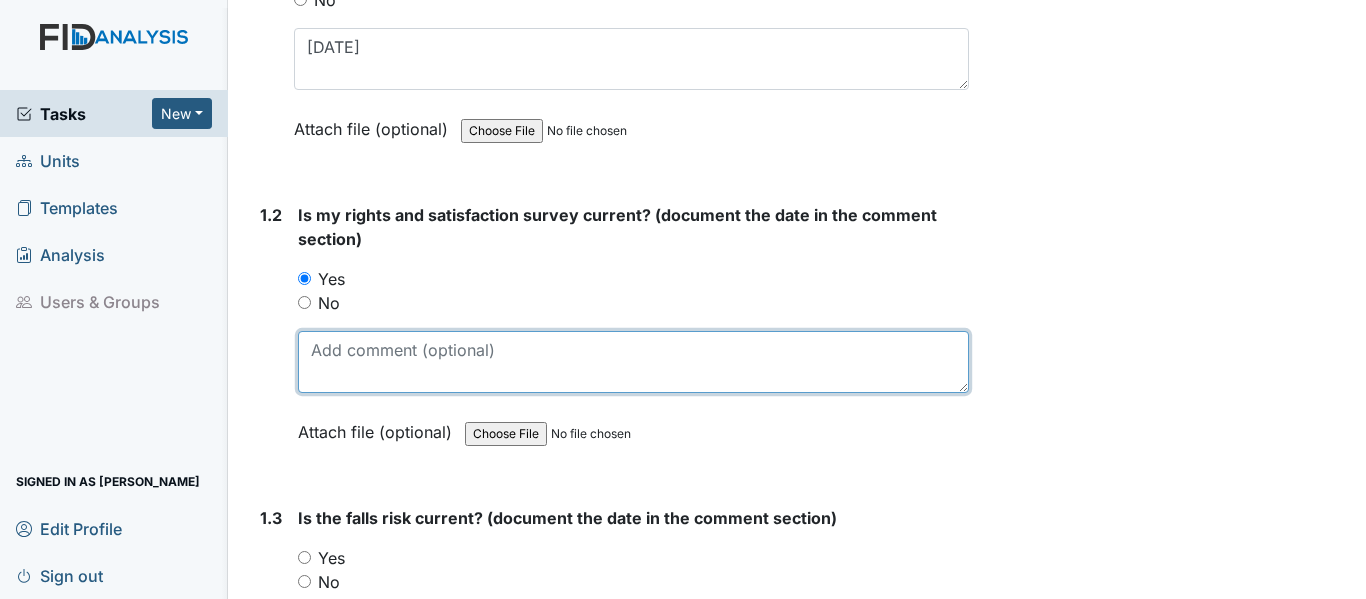 click at bounding box center [633, 362] 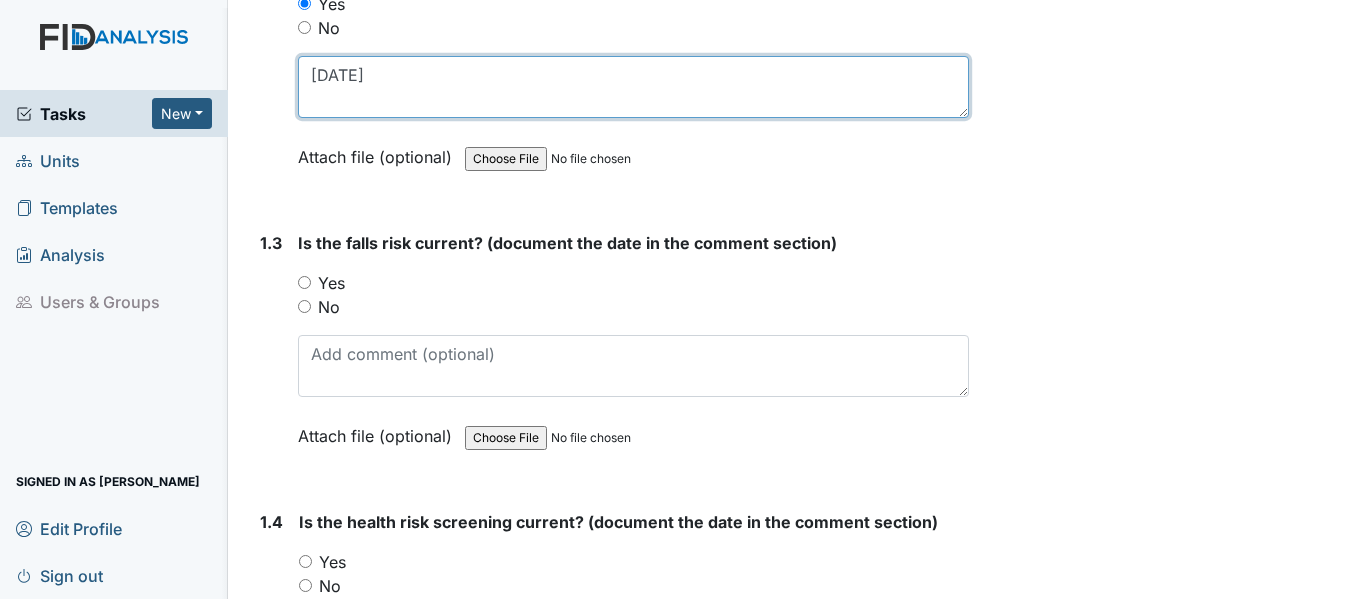 scroll, scrollTop: 800, scrollLeft: 0, axis: vertical 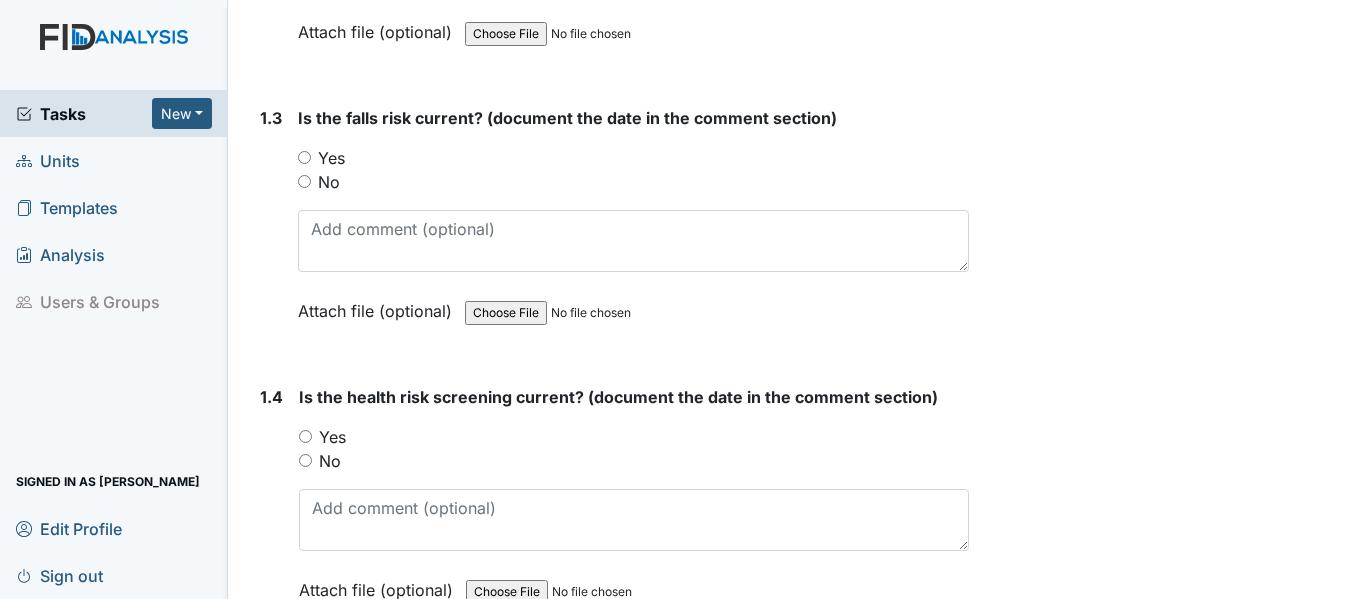 type on "11/12/24" 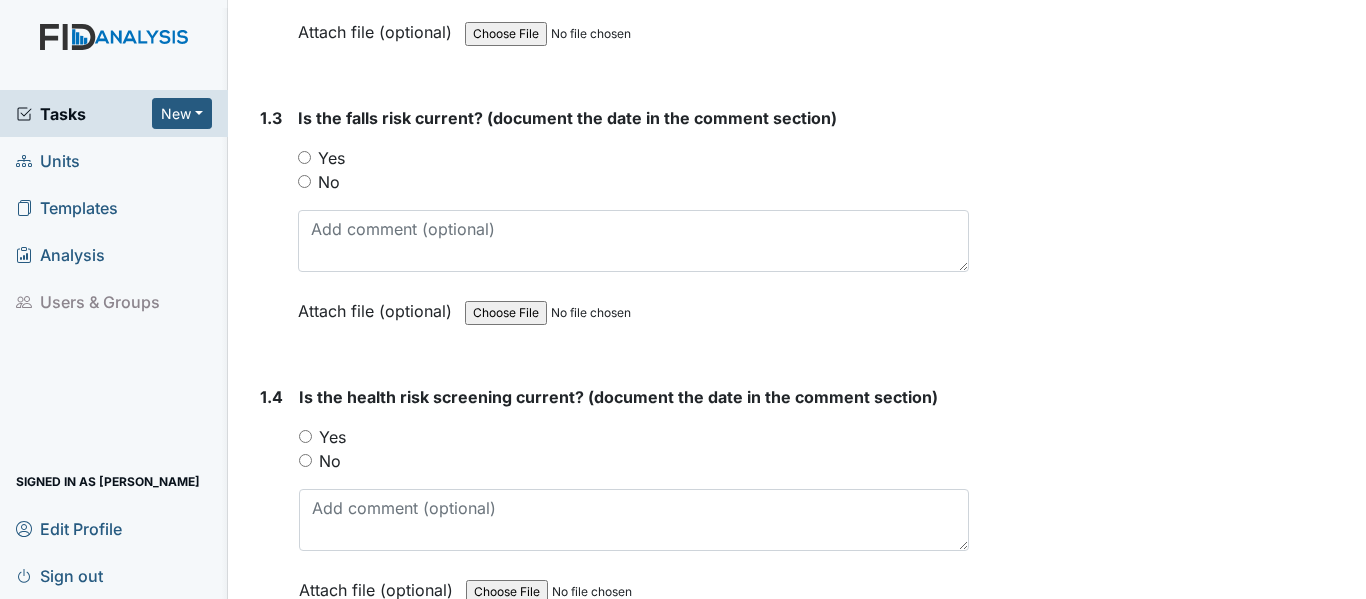 radio on "true" 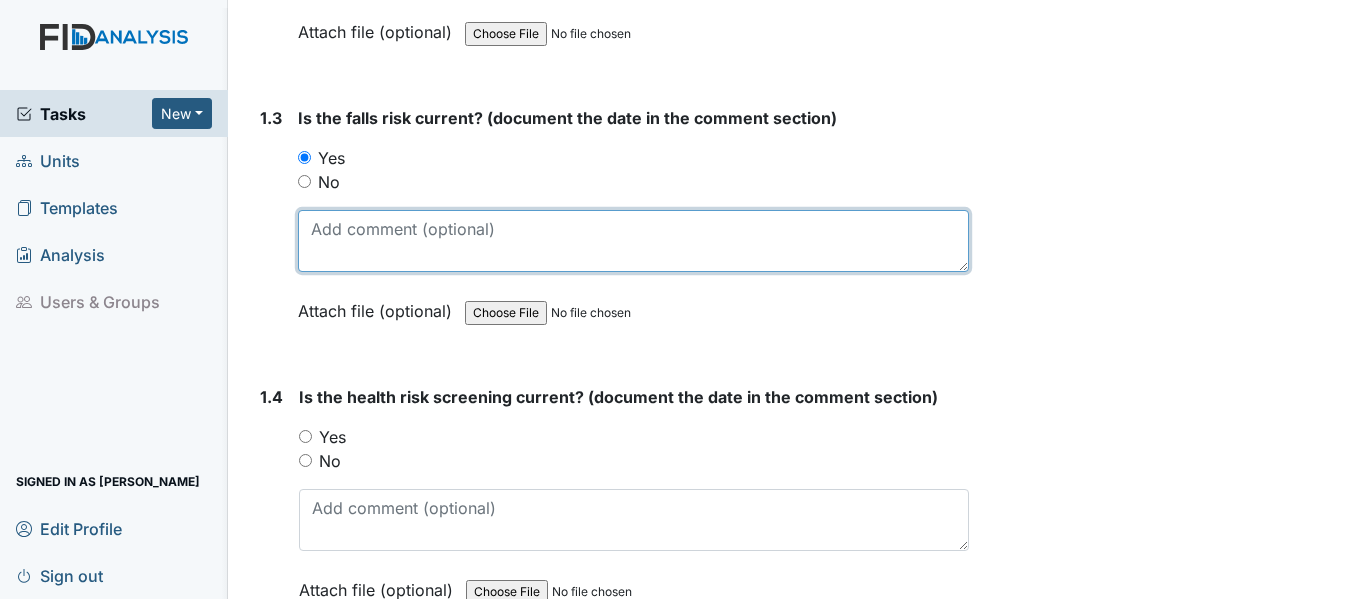 click at bounding box center (633, 241) 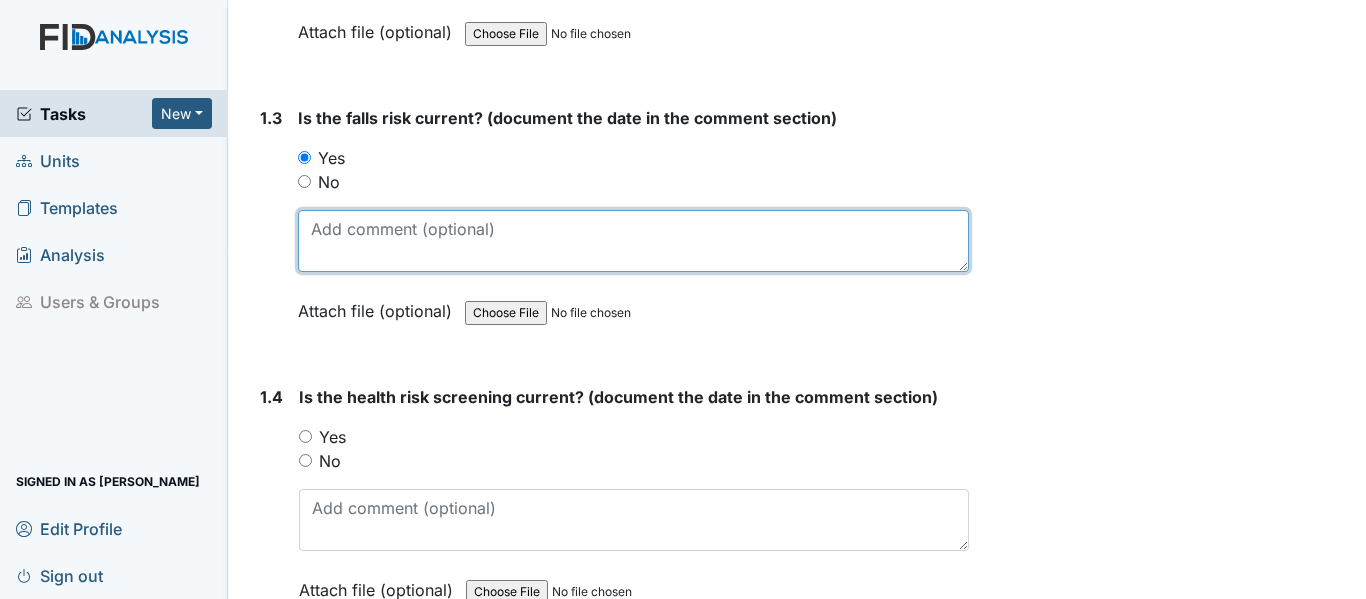 paste on "11/12/24" 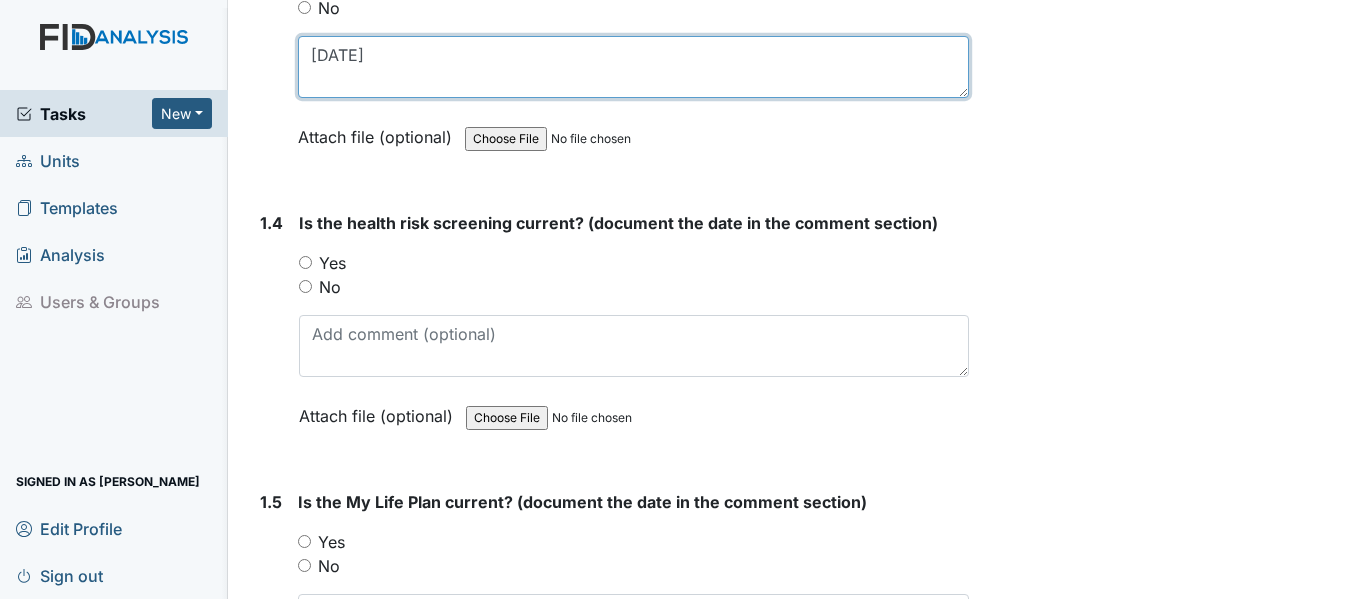 scroll, scrollTop: 1000, scrollLeft: 0, axis: vertical 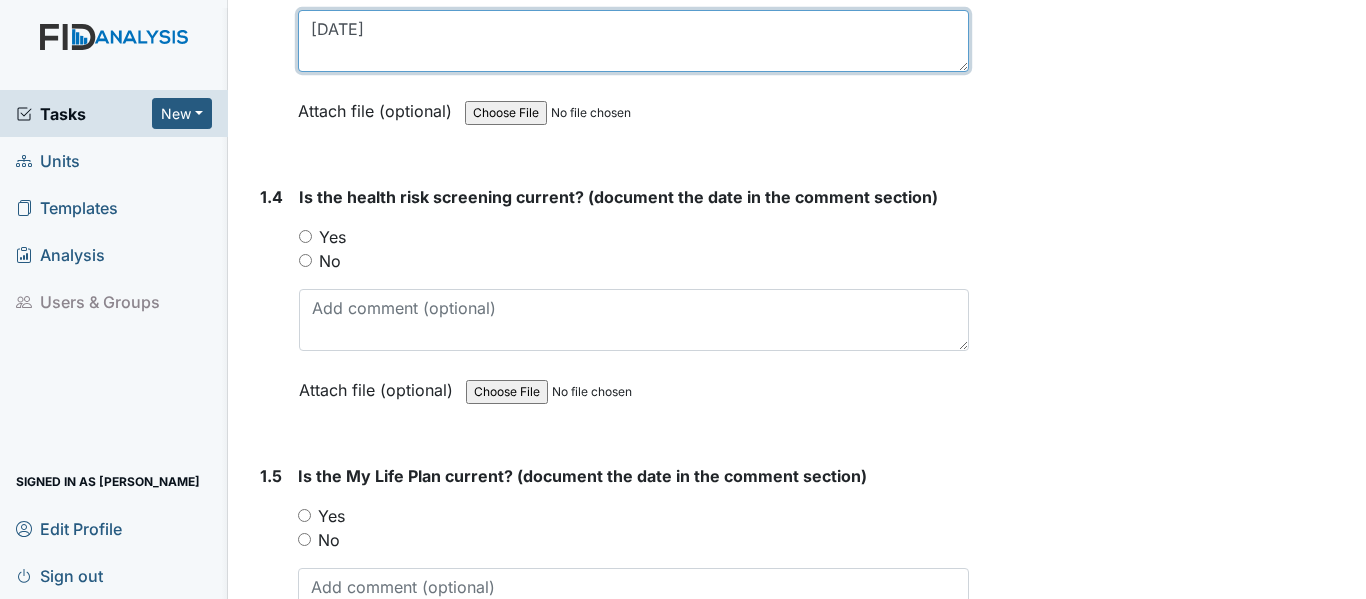 type on "11/12/24" 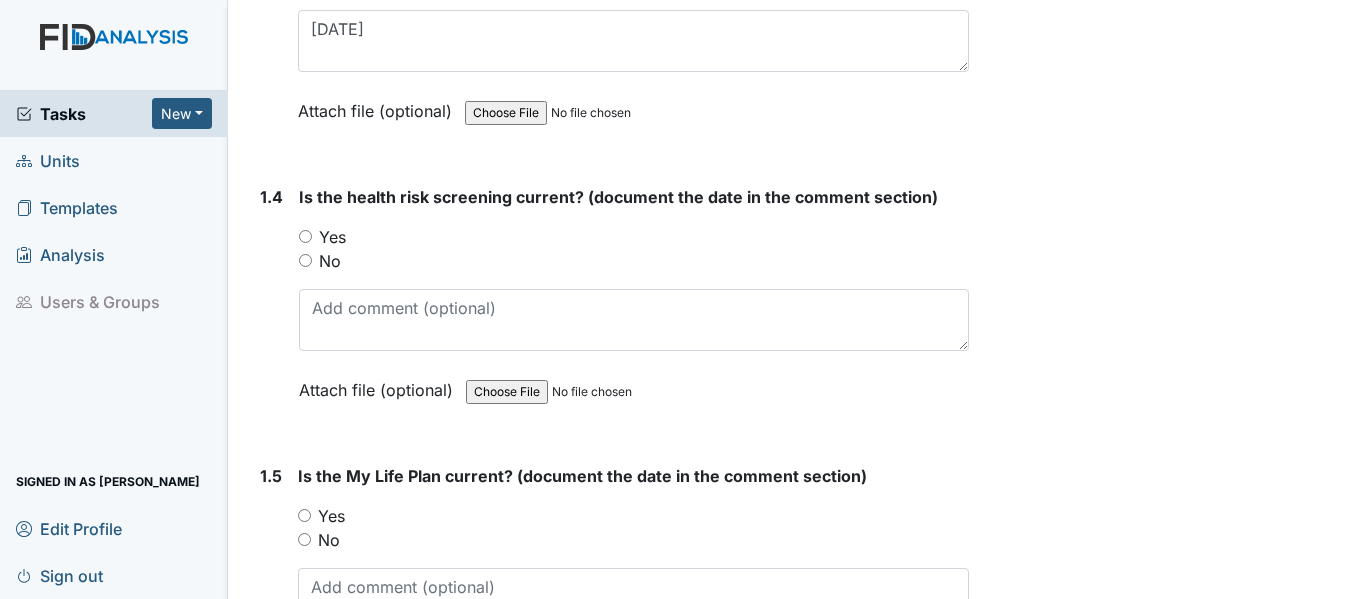 click on "Yes" at bounding box center (305, 236) 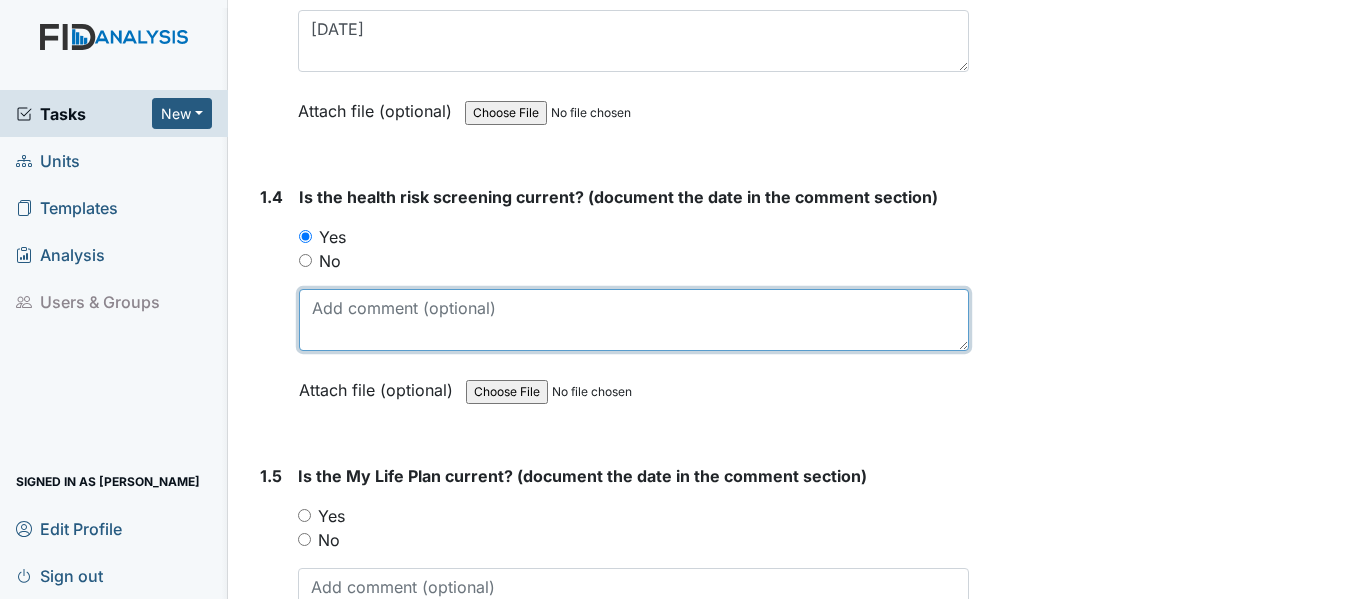 click at bounding box center (634, 320) 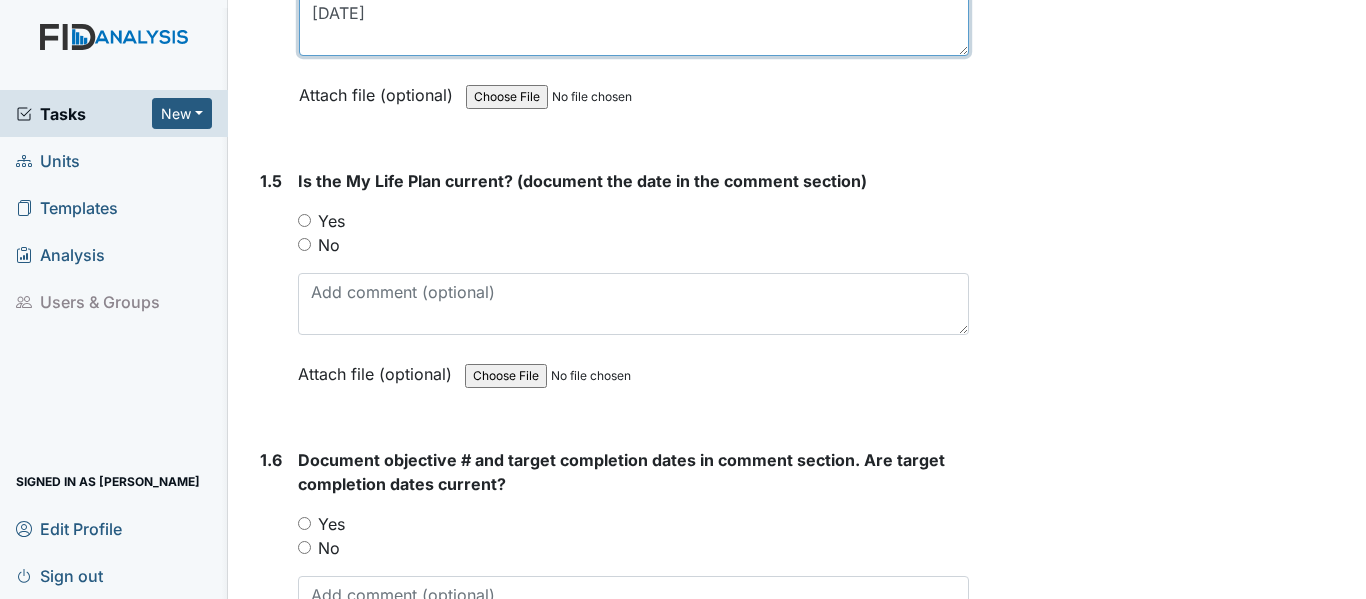 scroll, scrollTop: 1300, scrollLeft: 0, axis: vertical 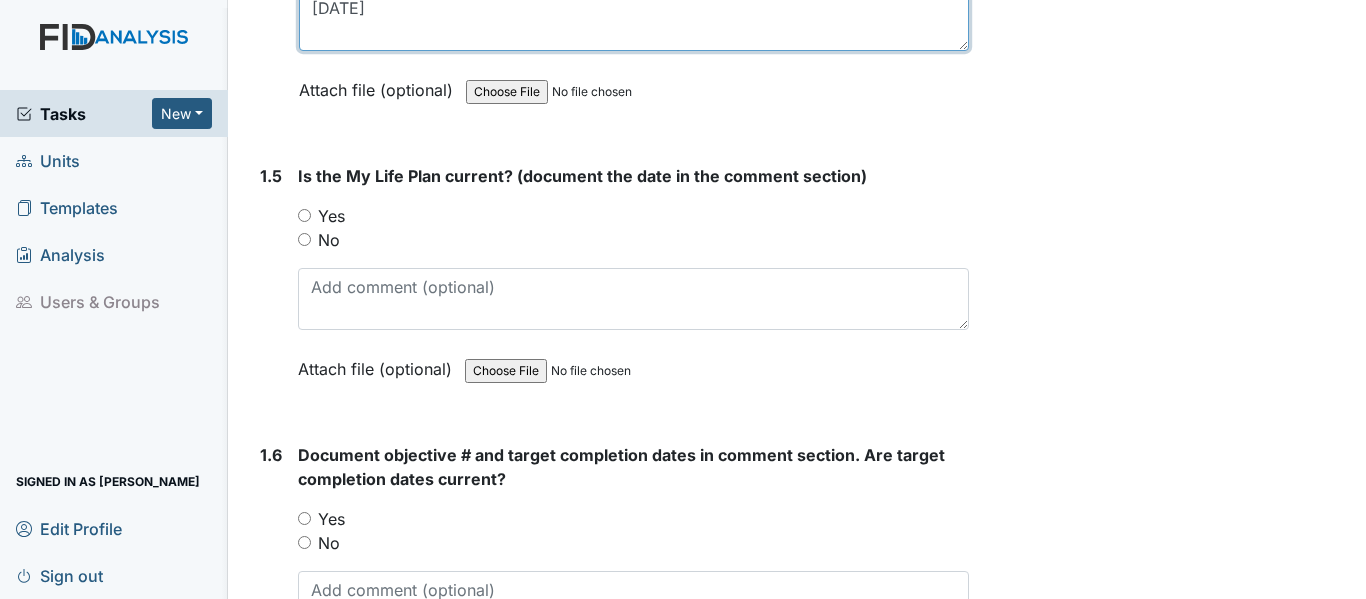 type on "11/12/24" 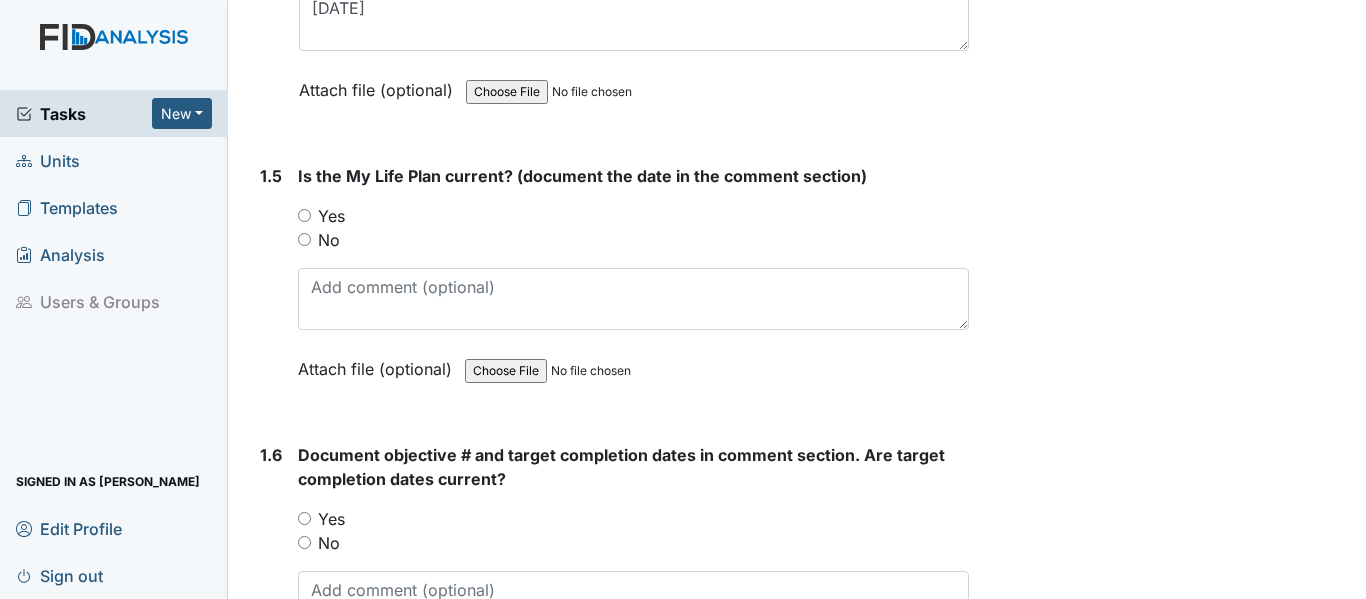 click on "Yes" at bounding box center (304, 215) 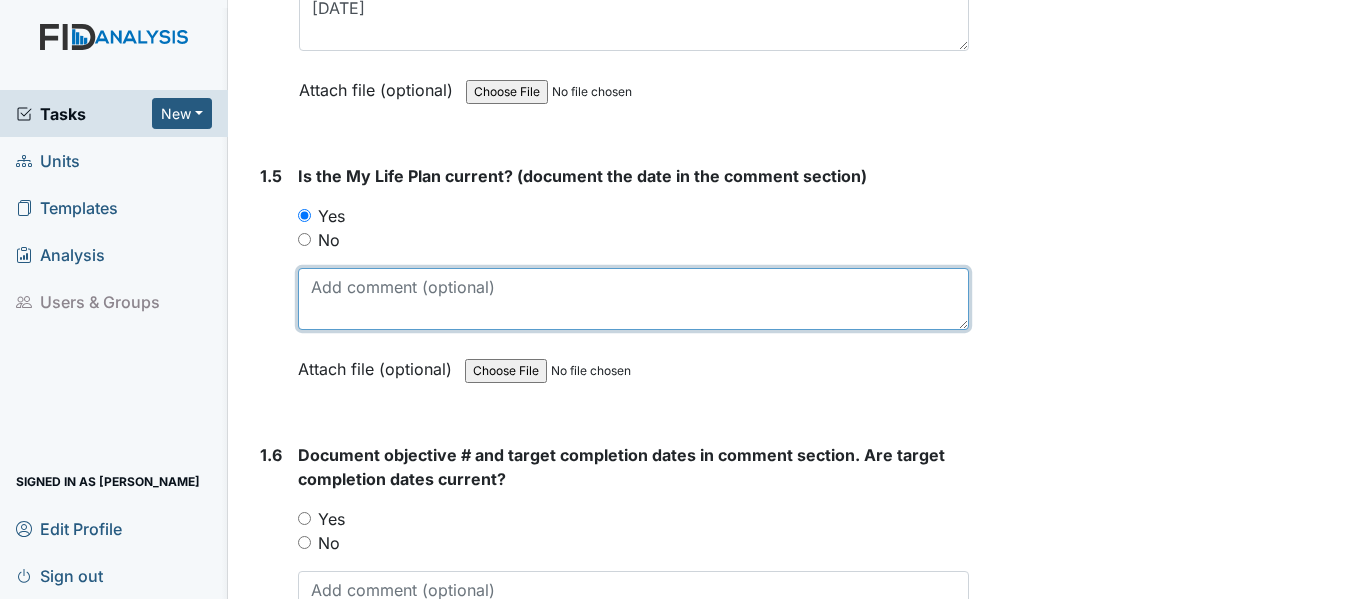 click at bounding box center [633, 299] 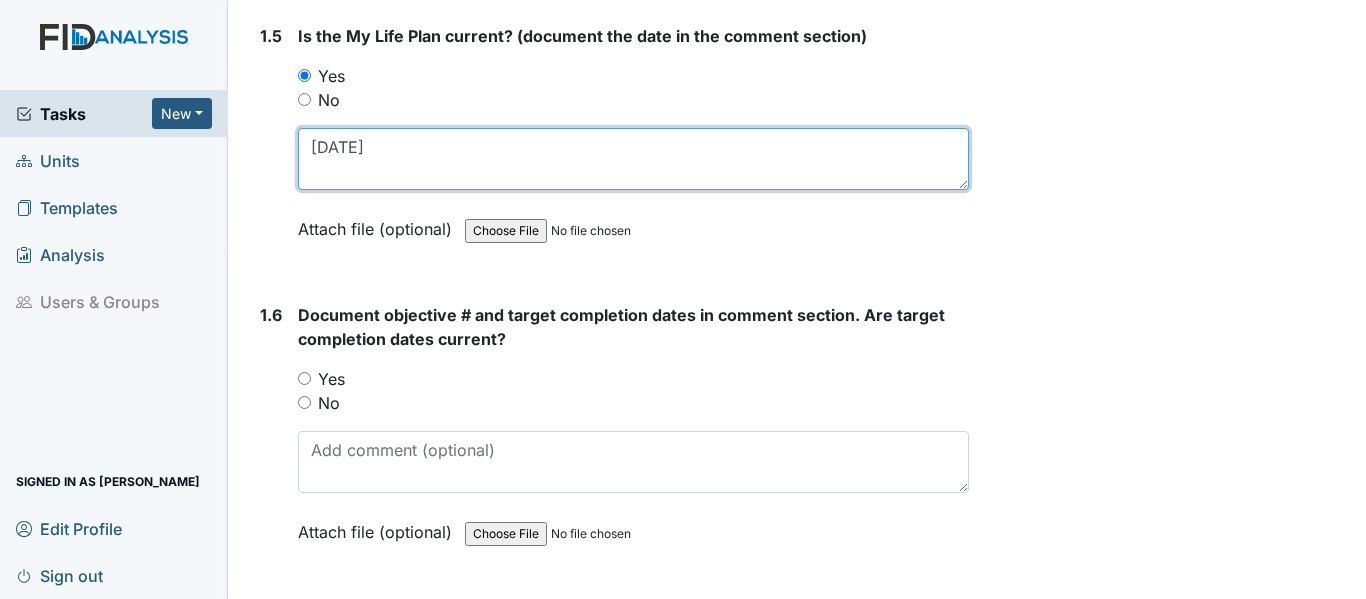 scroll, scrollTop: 1500, scrollLeft: 0, axis: vertical 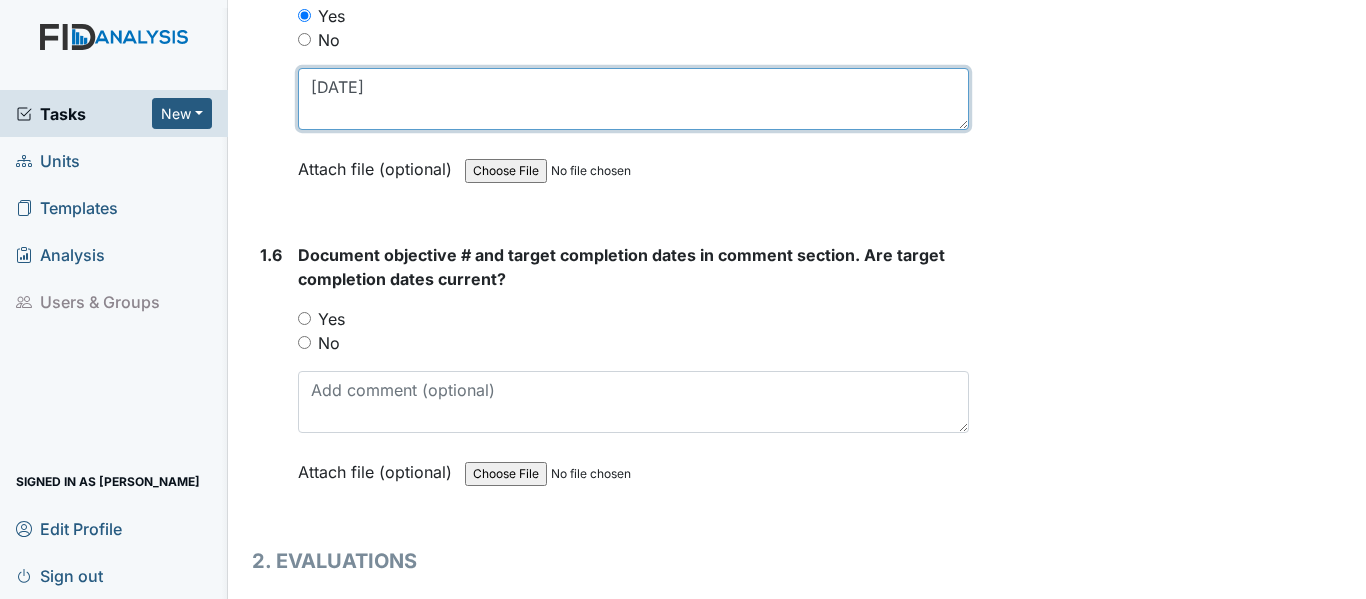 type on "11/12/24" 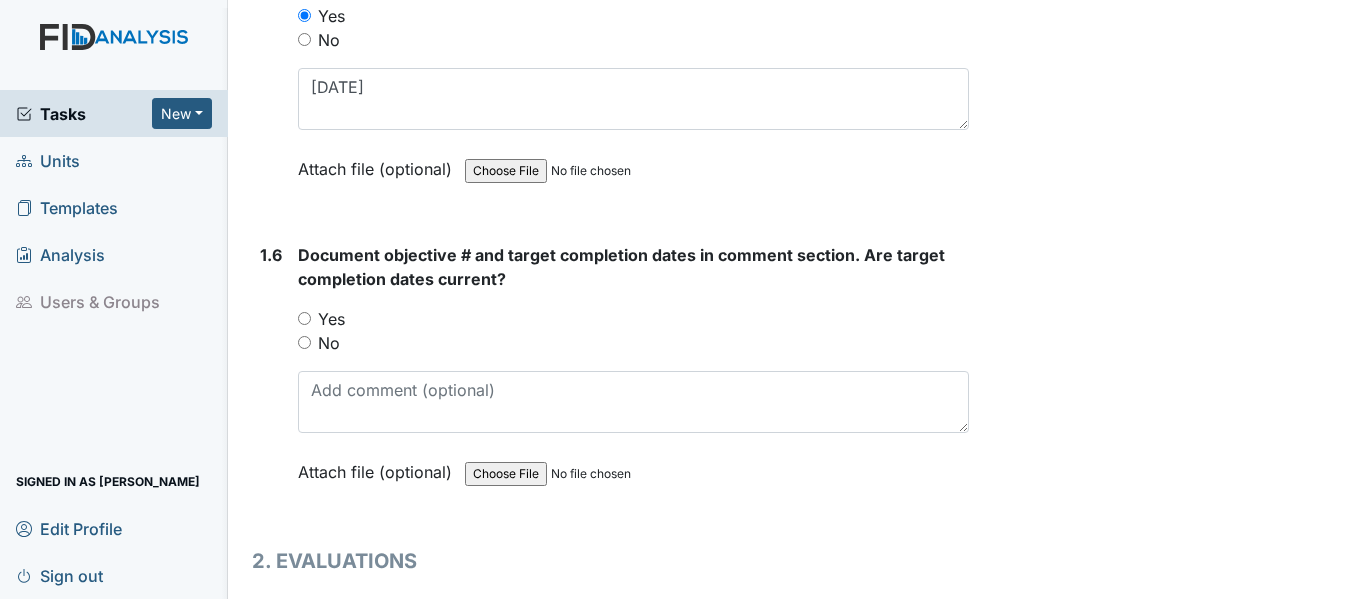 click on "Yes" at bounding box center (304, 318) 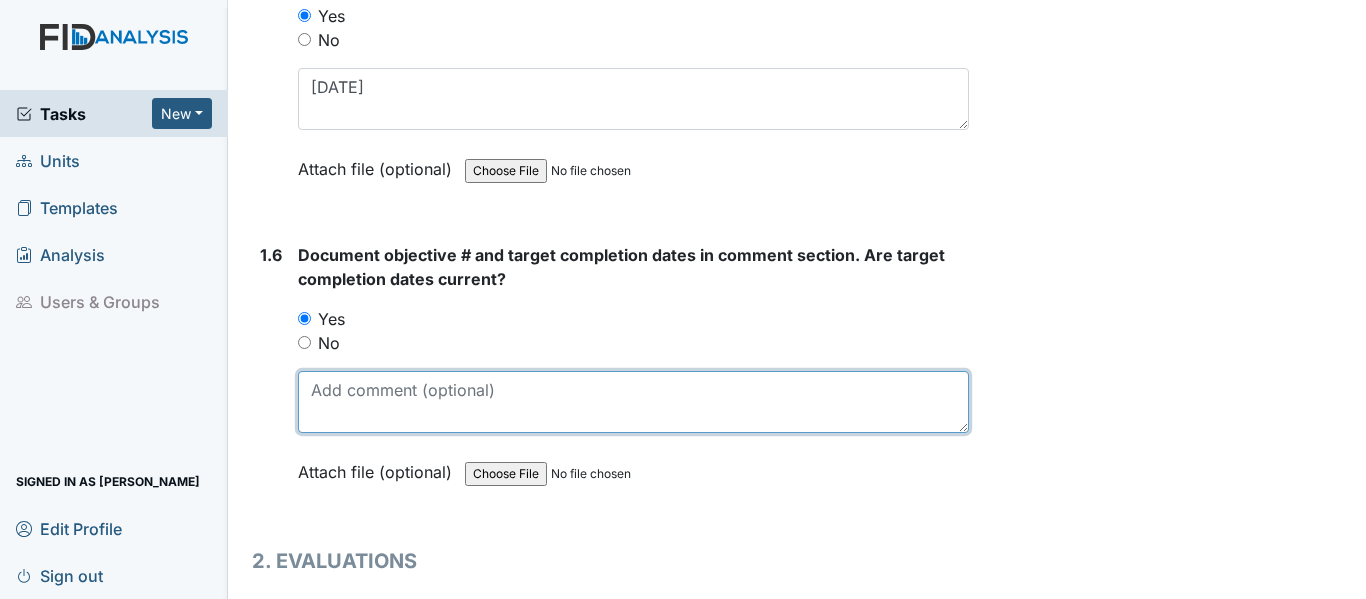 click at bounding box center (633, 402) 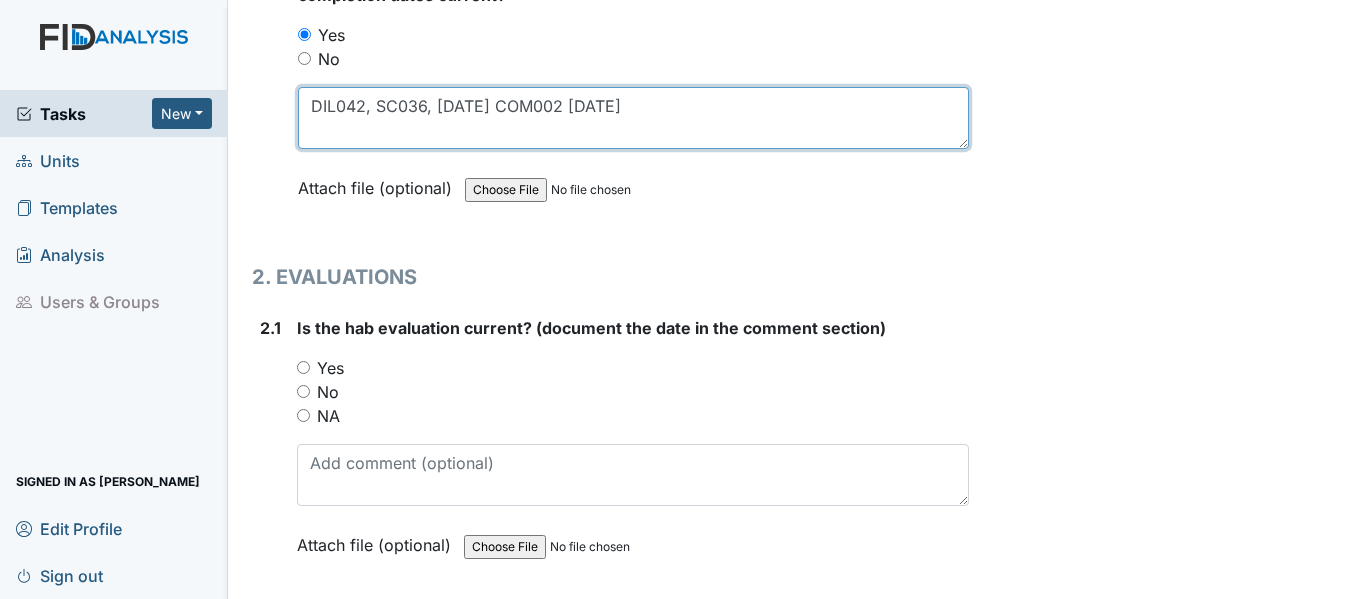 scroll, scrollTop: 1800, scrollLeft: 0, axis: vertical 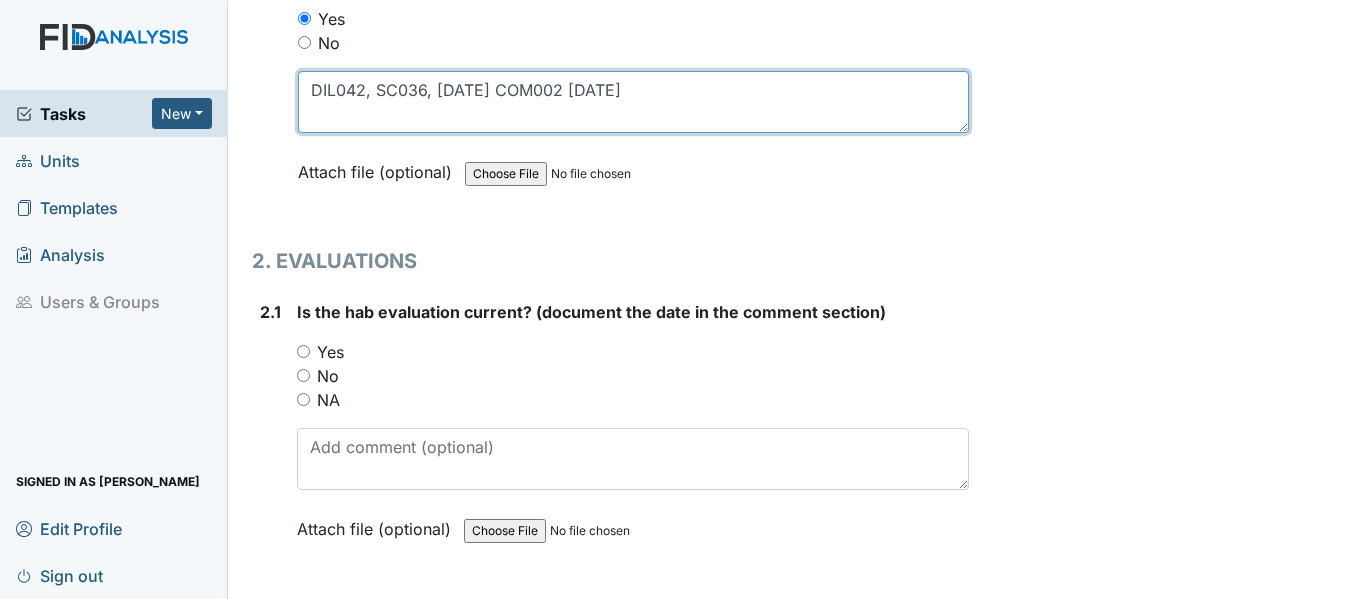 type on "DIL042, SC036, 2/28/26 COM002 4/30/26" 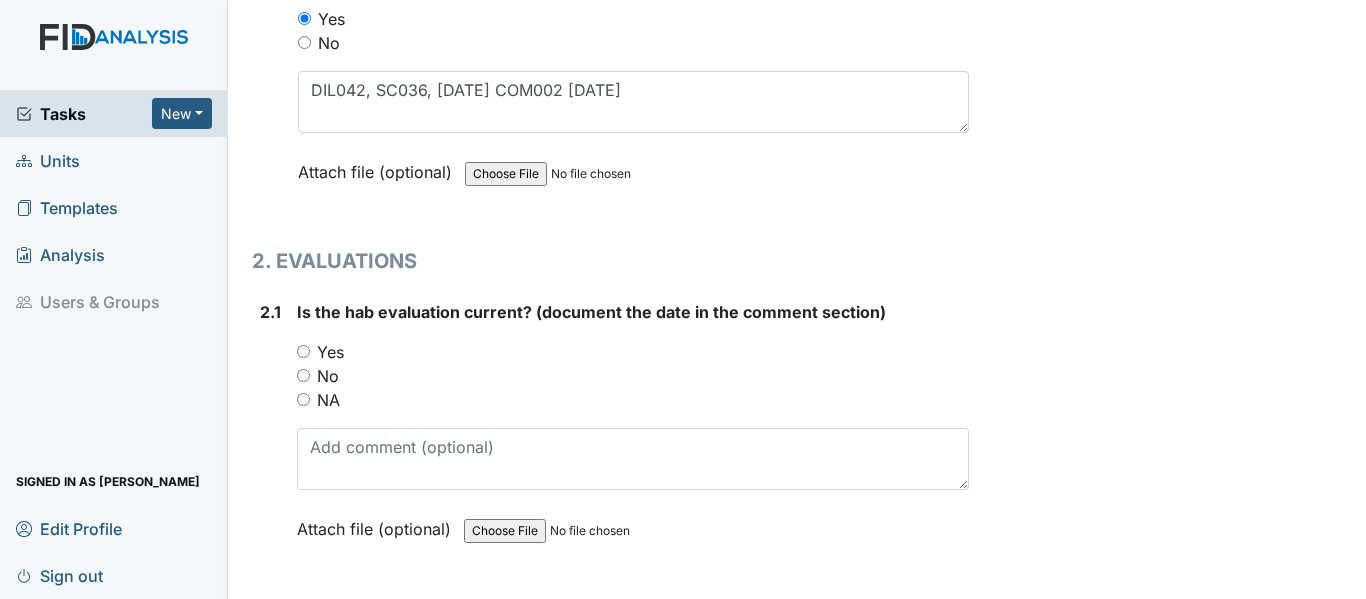 click on "Yes" at bounding box center (303, 351) 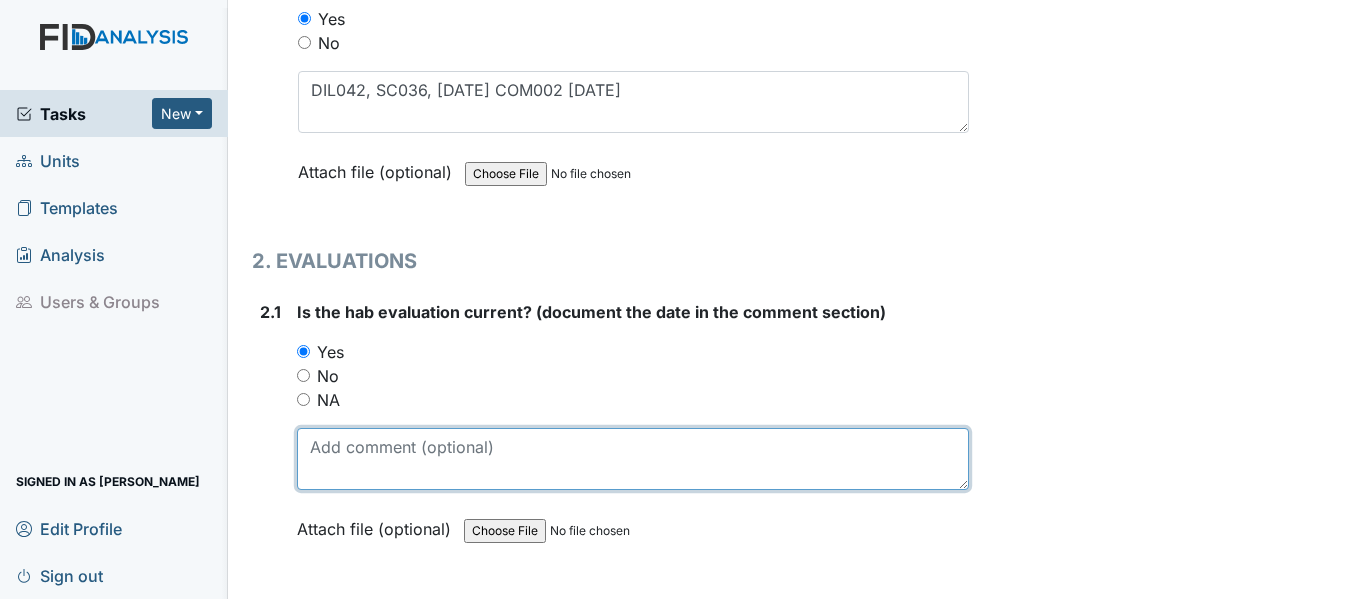 click at bounding box center [633, 459] 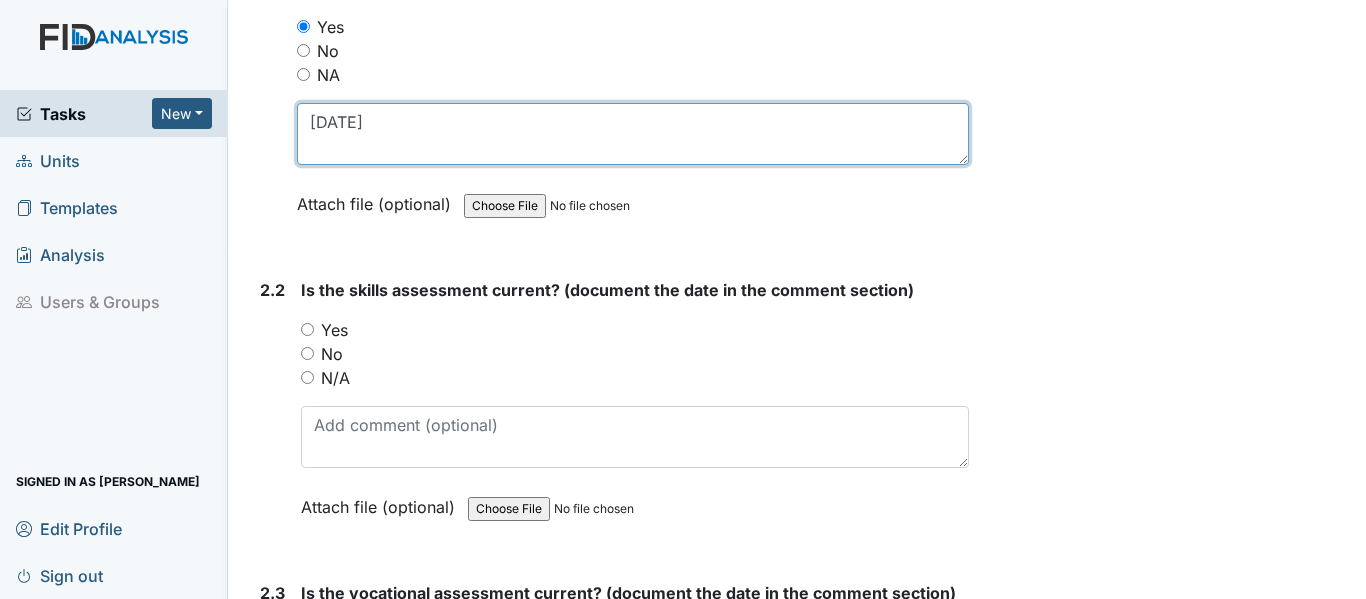 scroll, scrollTop: 2200, scrollLeft: 0, axis: vertical 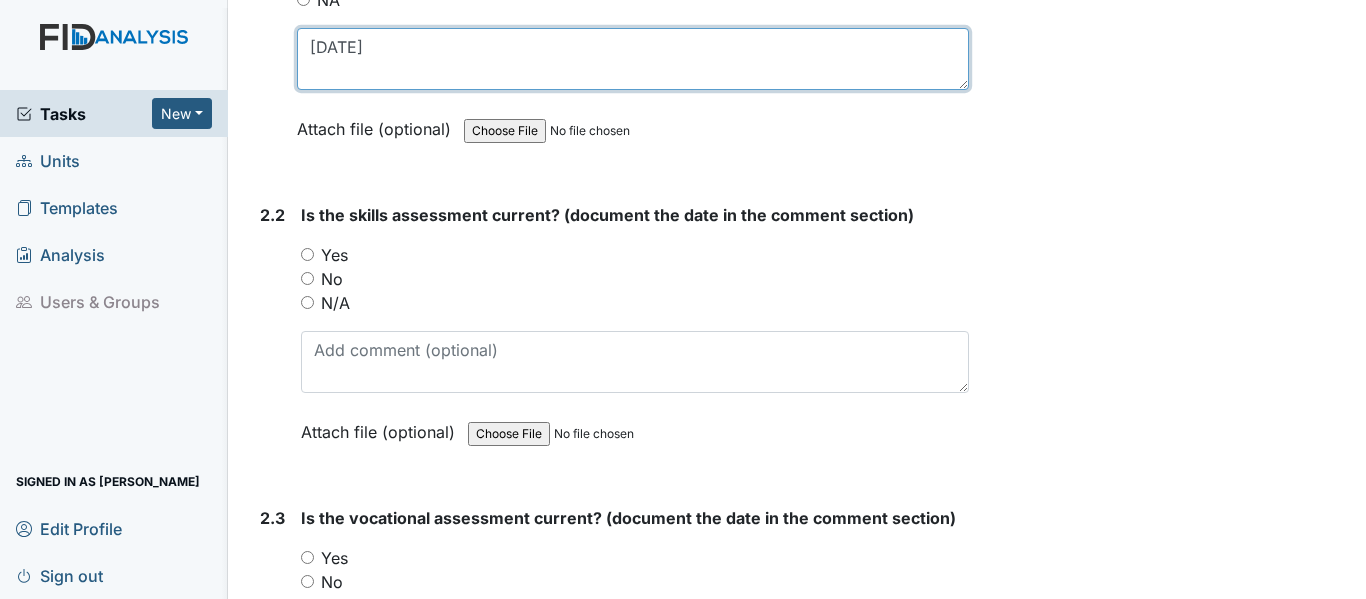 type on "11/12/24" 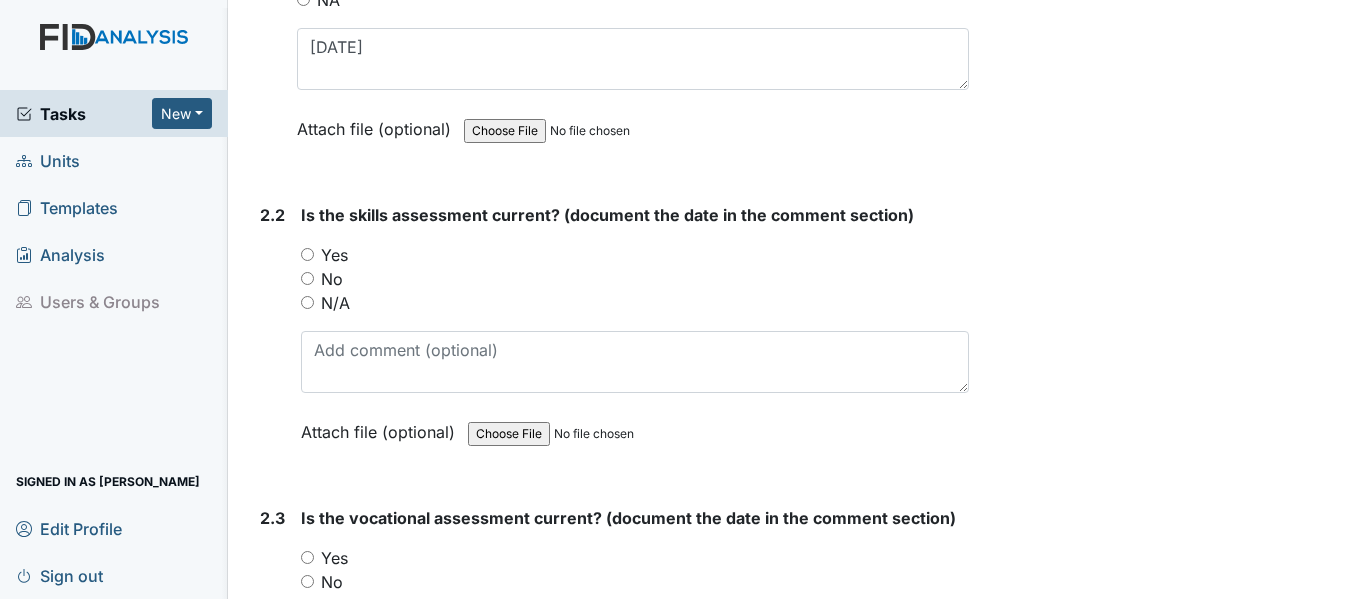 click on "Yes" at bounding box center (307, 254) 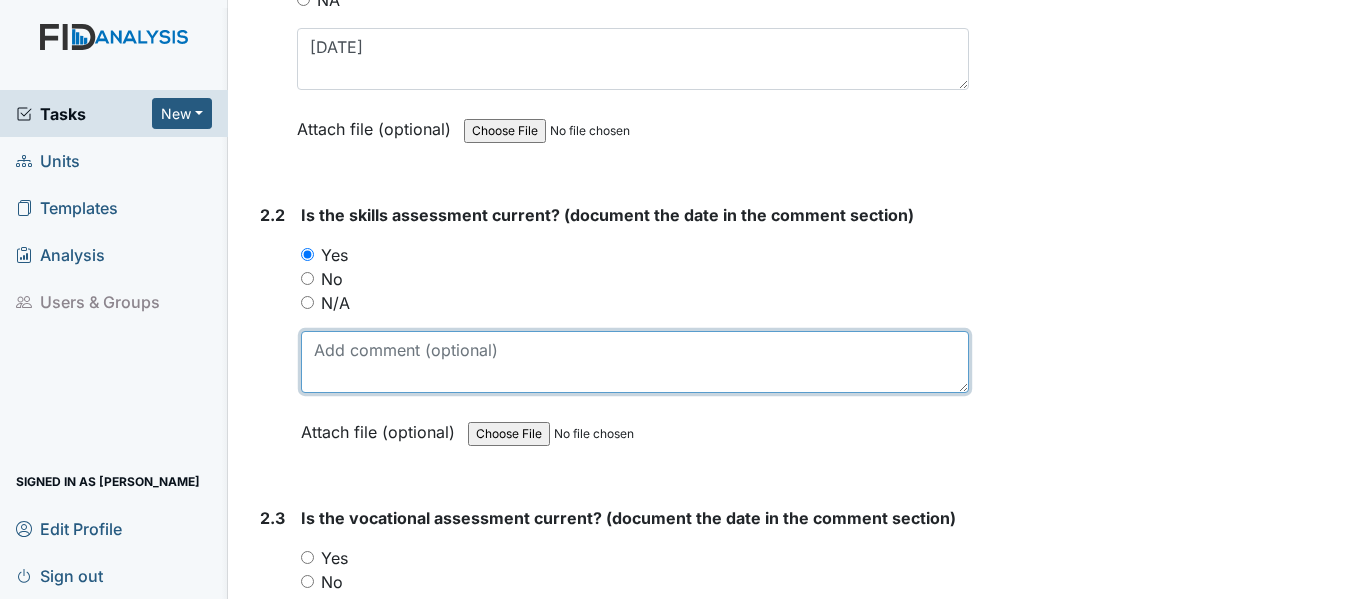 click at bounding box center (635, 362) 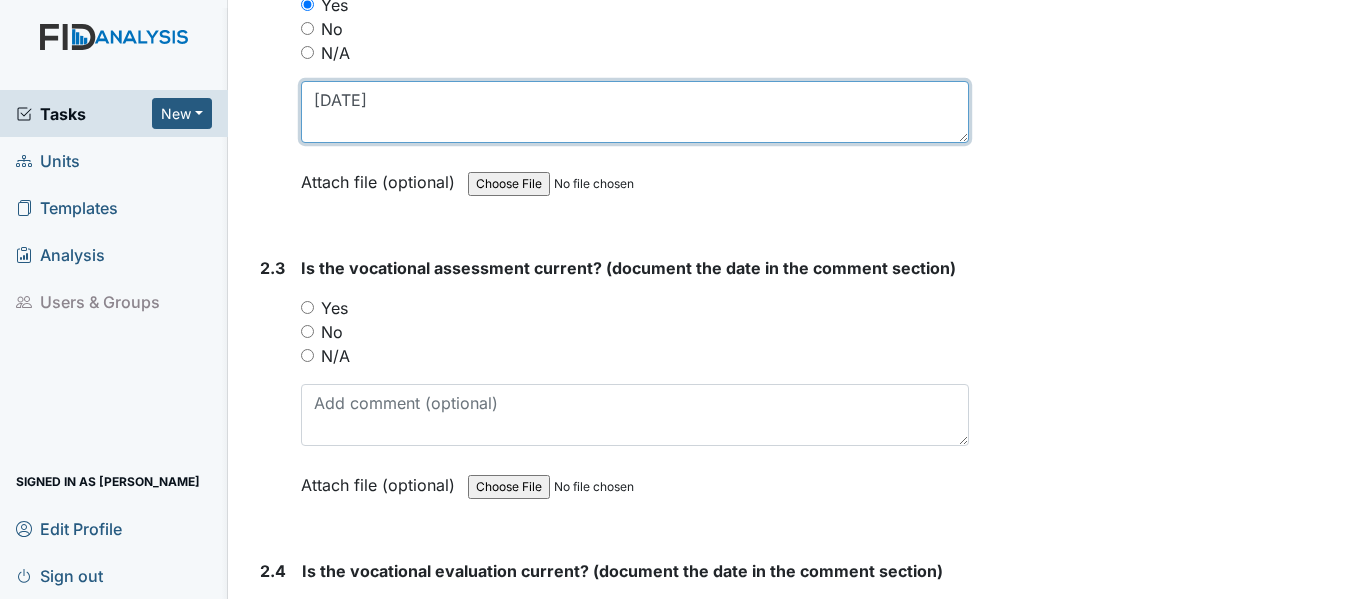 scroll, scrollTop: 2500, scrollLeft: 0, axis: vertical 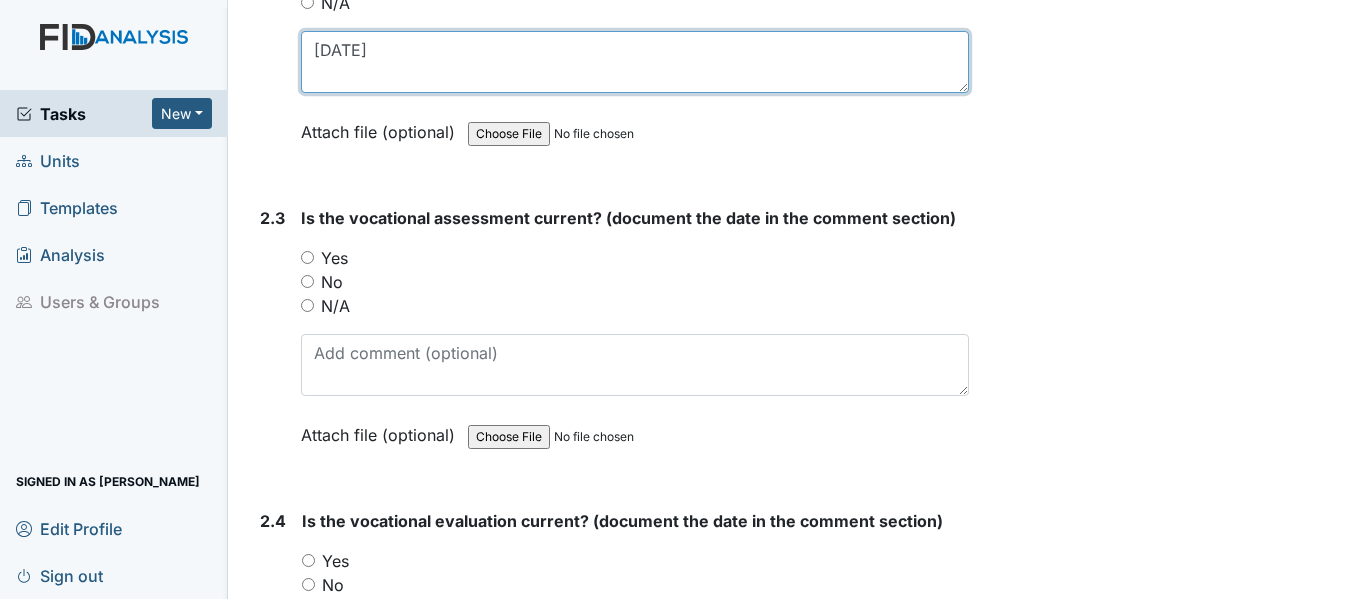 type on "11/12/24" 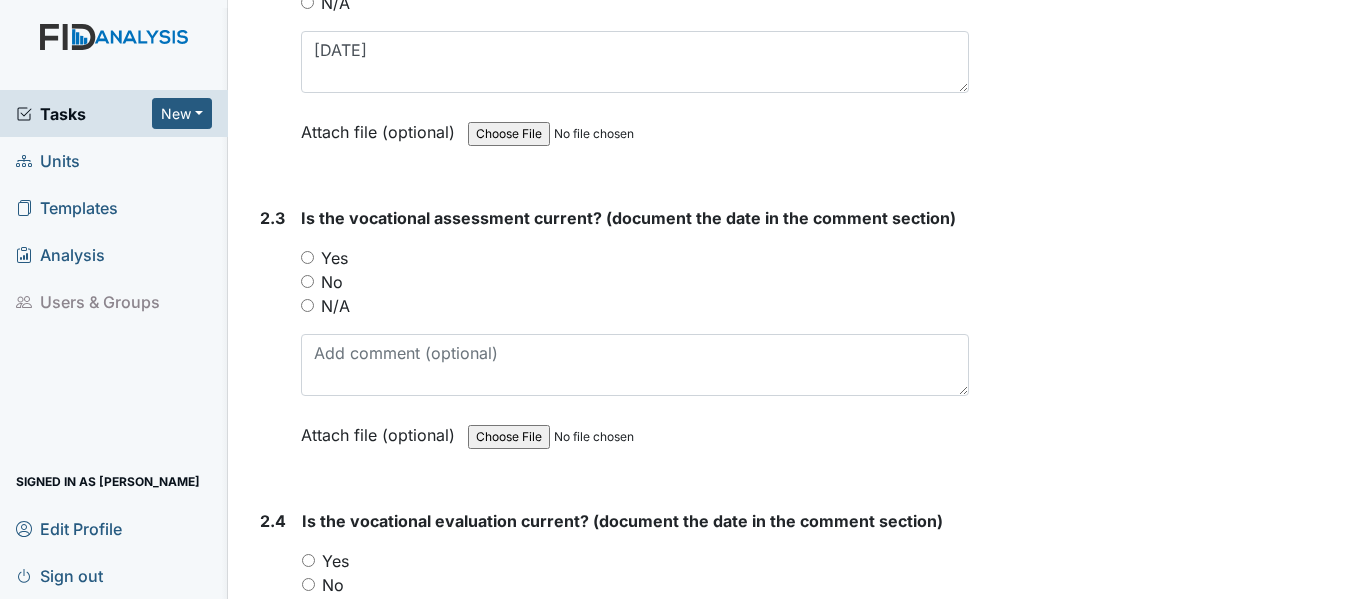 click on "Yes" at bounding box center [307, 257] 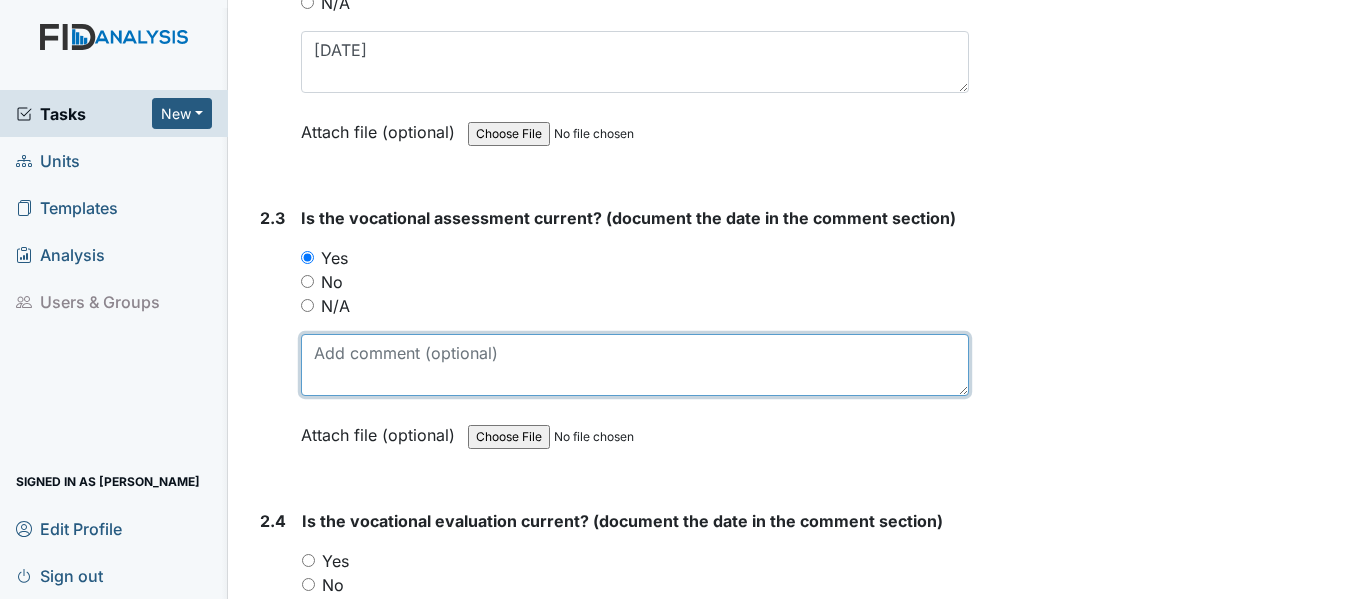 click at bounding box center (635, 365) 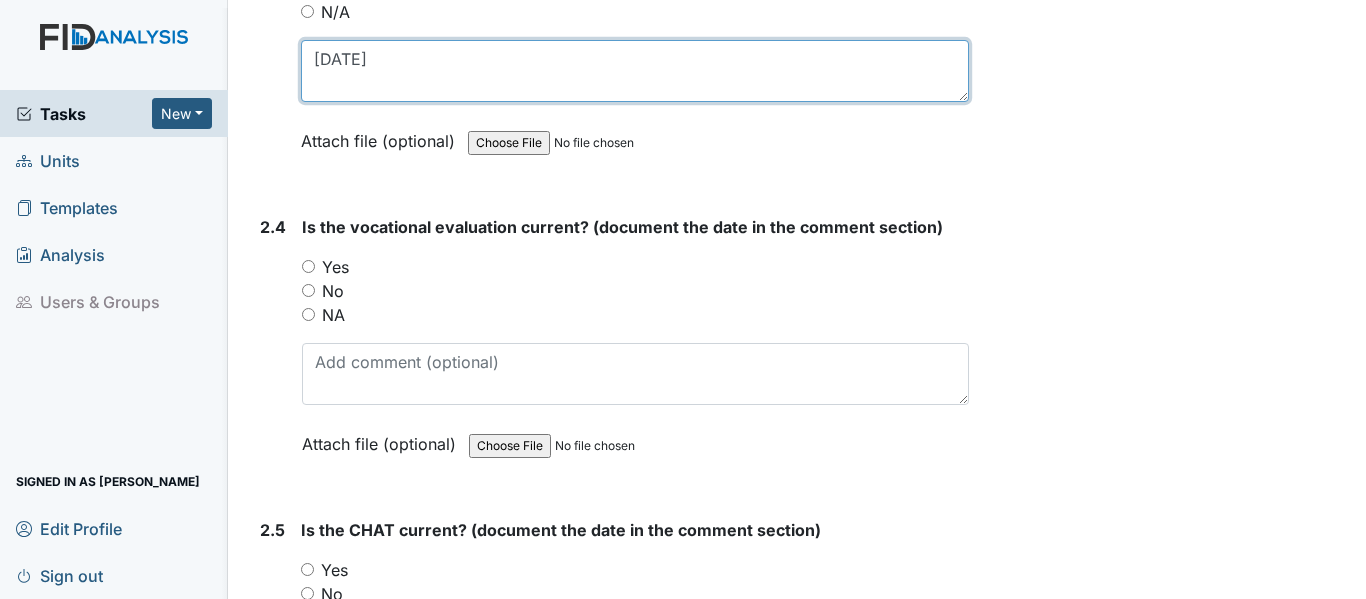 scroll, scrollTop: 2800, scrollLeft: 0, axis: vertical 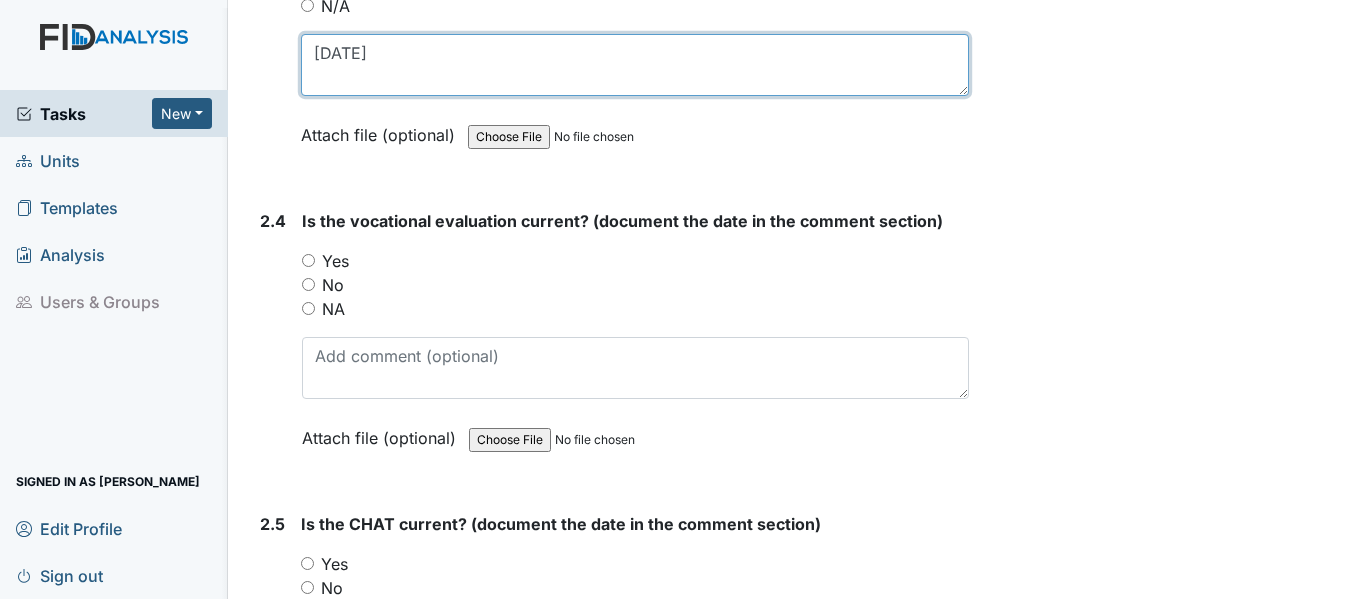 type on "11/12/24" 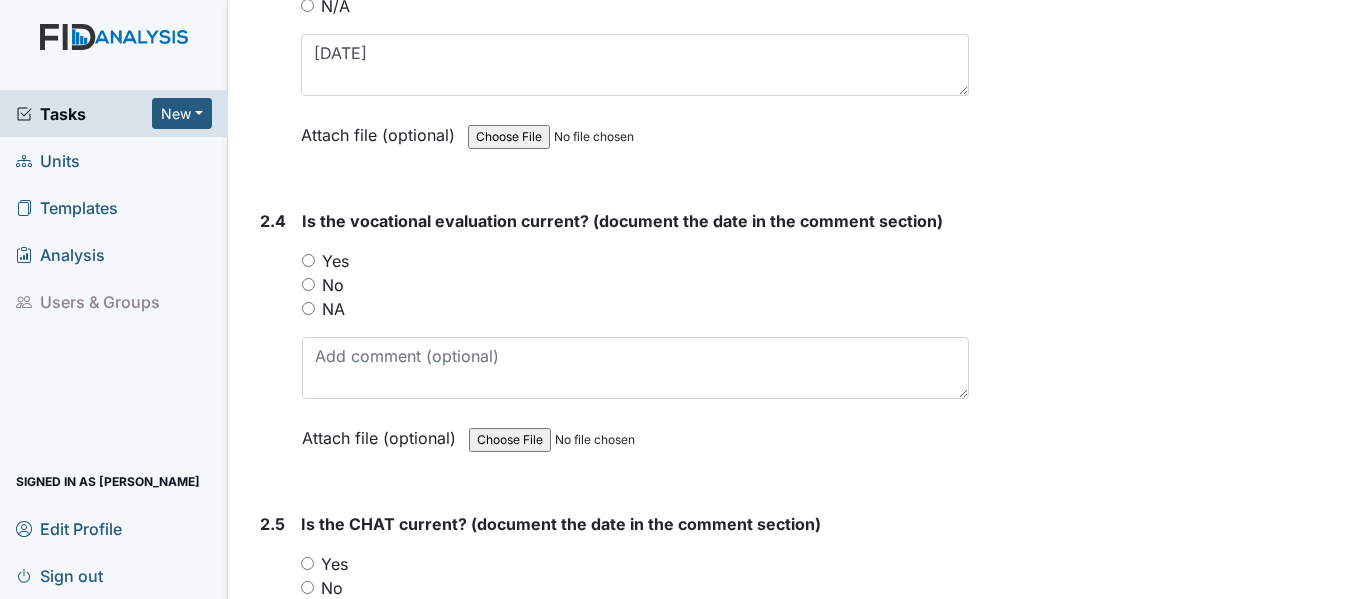 click on "Yes" at bounding box center (308, 260) 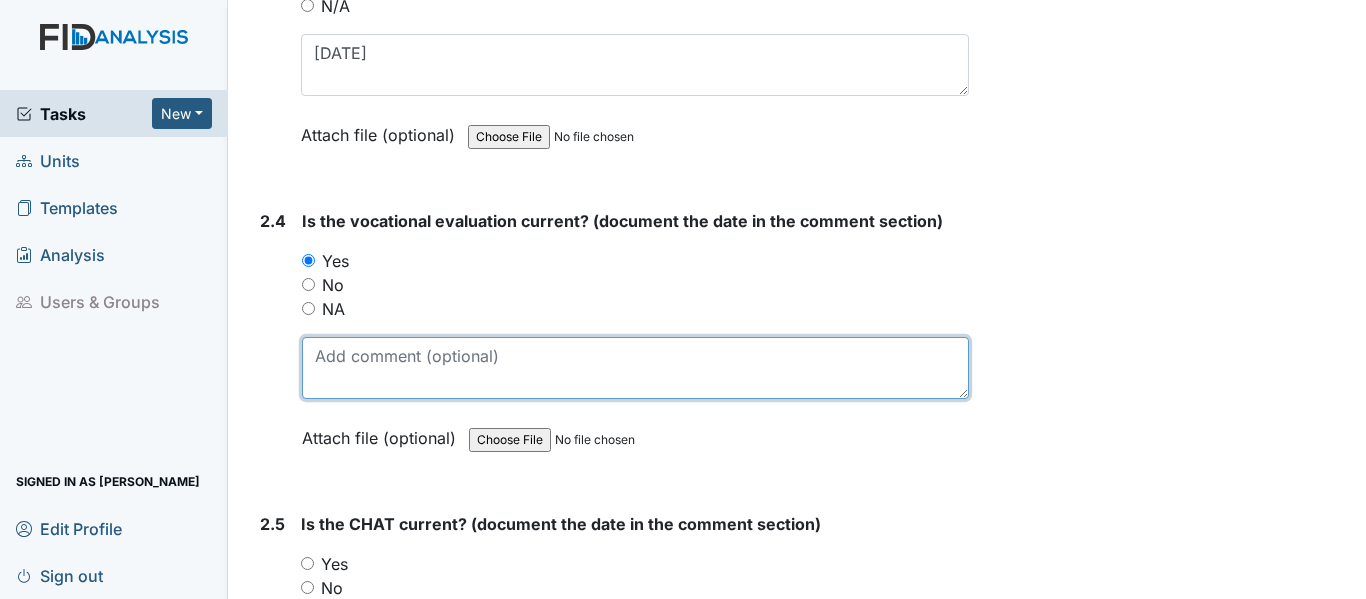 click at bounding box center [635, 368] 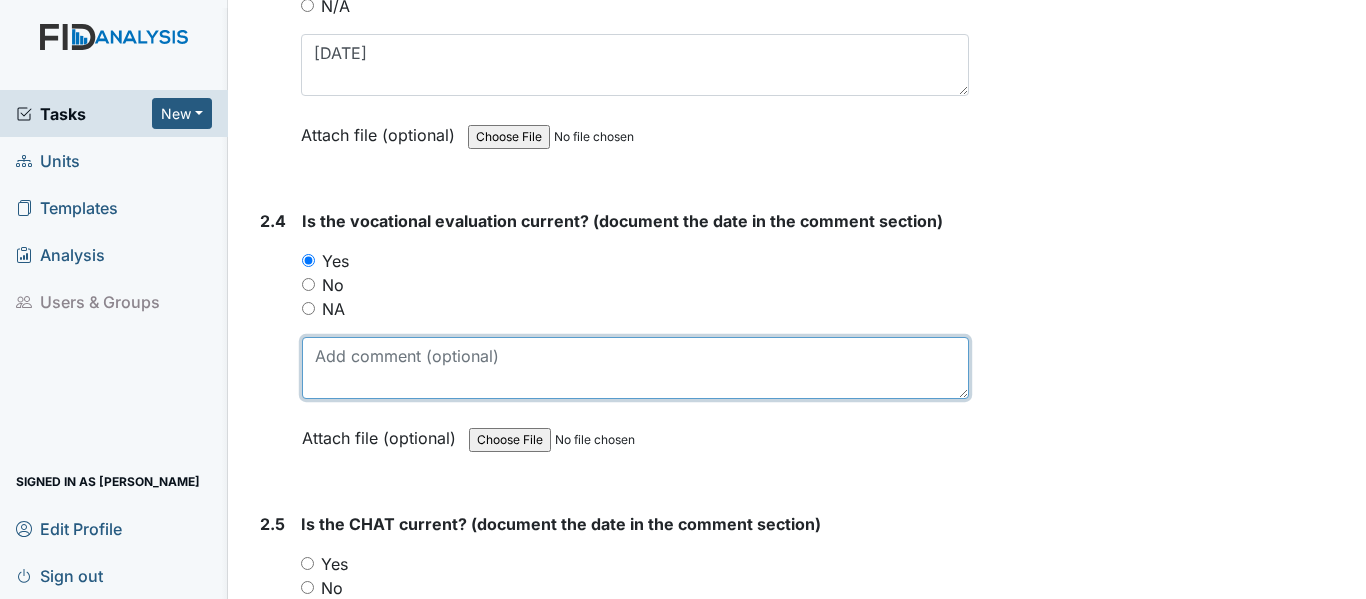 paste on "11/12/24" 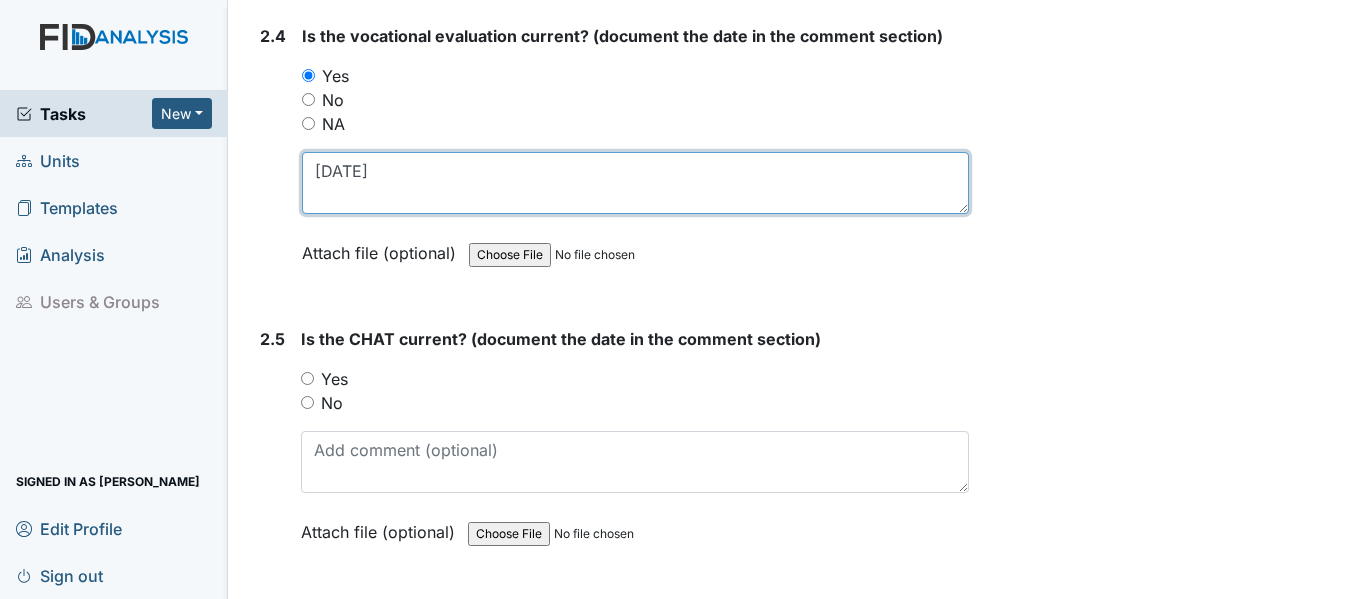 scroll, scrollTop: 3000, scrollLeft: 0, axis: vertical 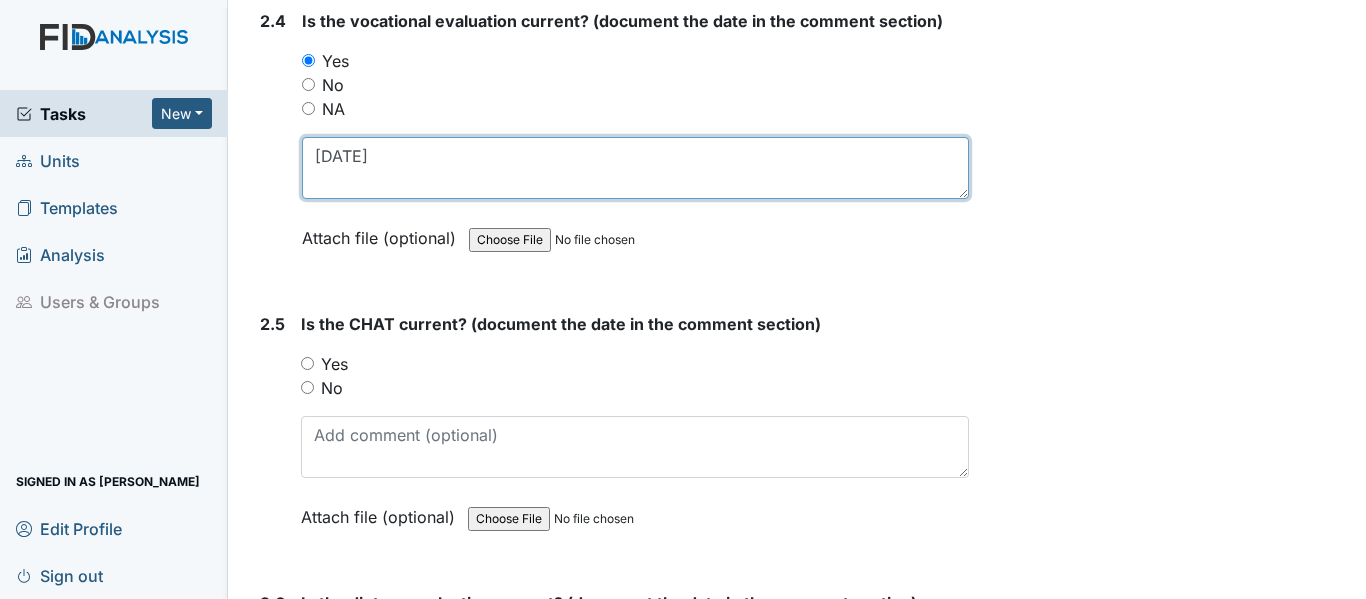 type on "11/12/24" 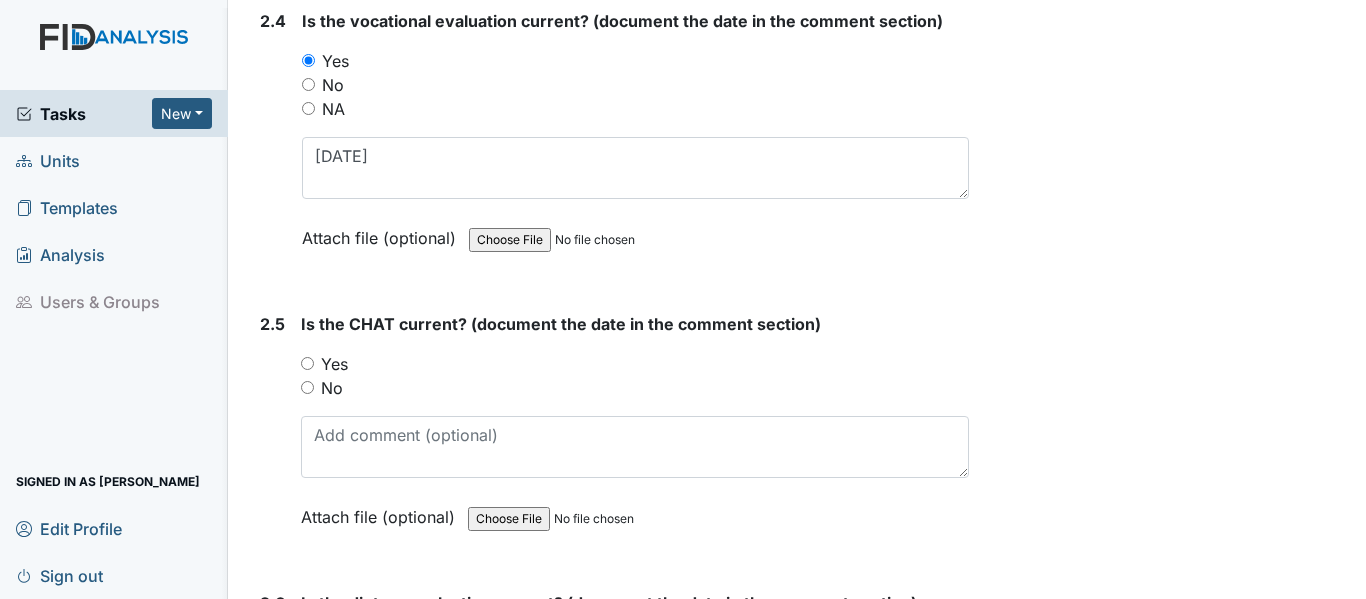 click on "Yes" at bounding box center (307, 363) 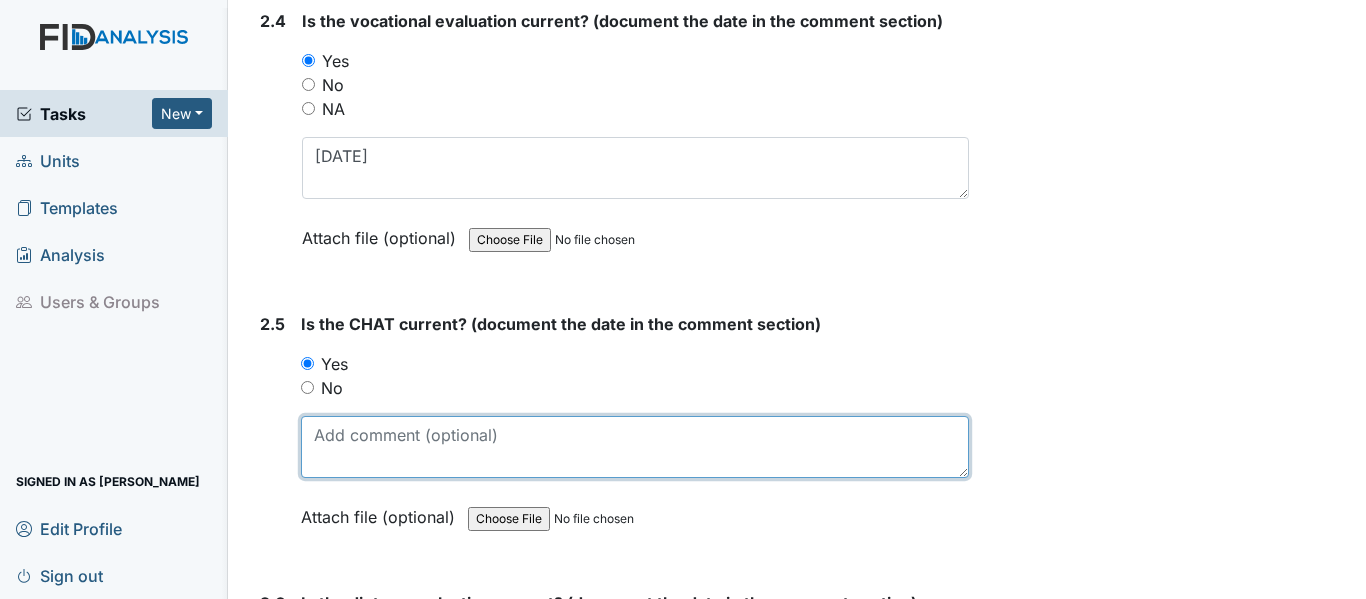 click at bounding box center [635, 447] 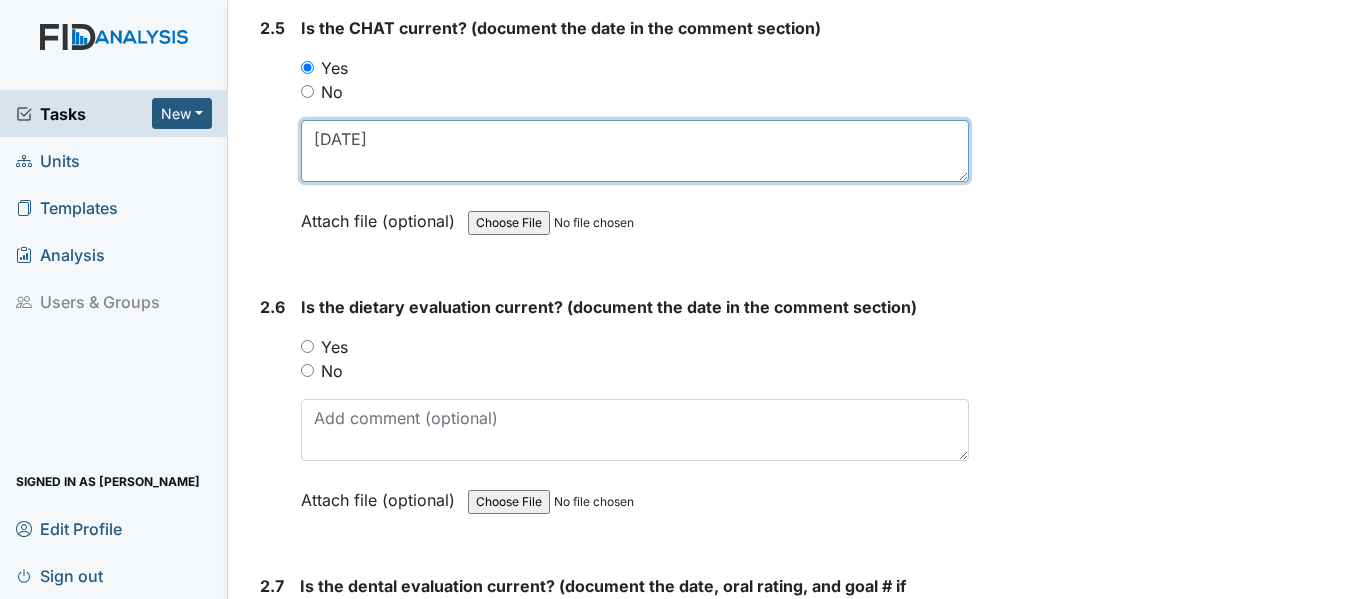 scroll, scrollTop: 3300, scrollLeft: 0, axis: vertical 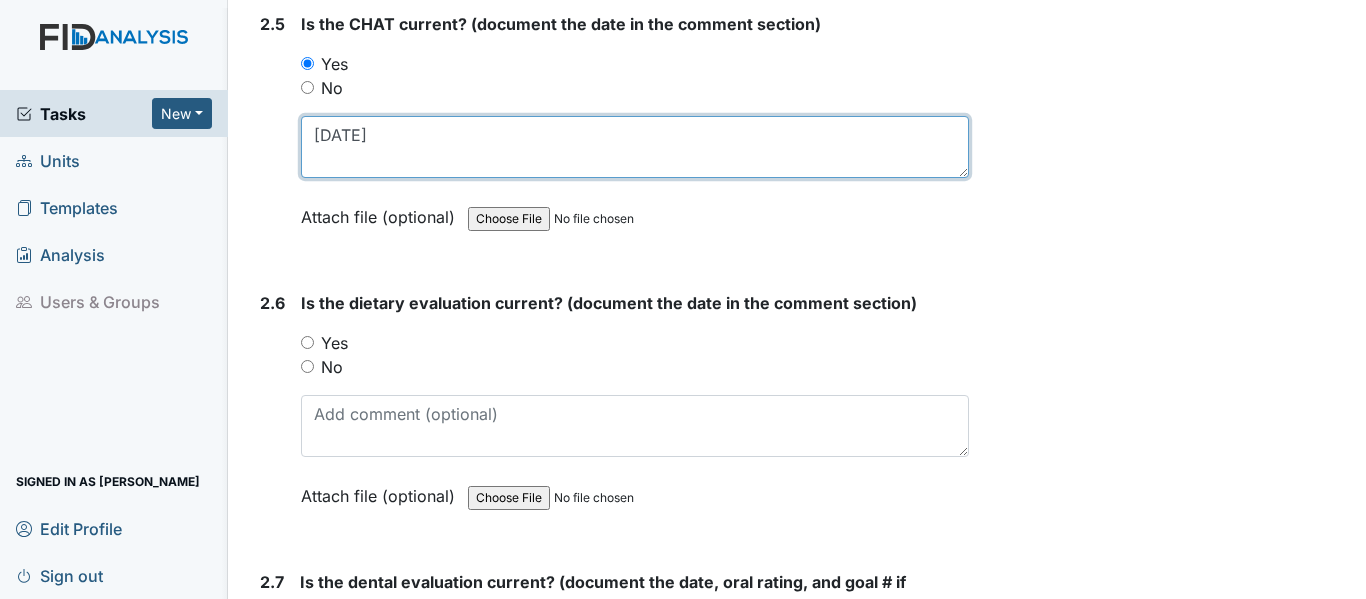 type on "8/13/24" 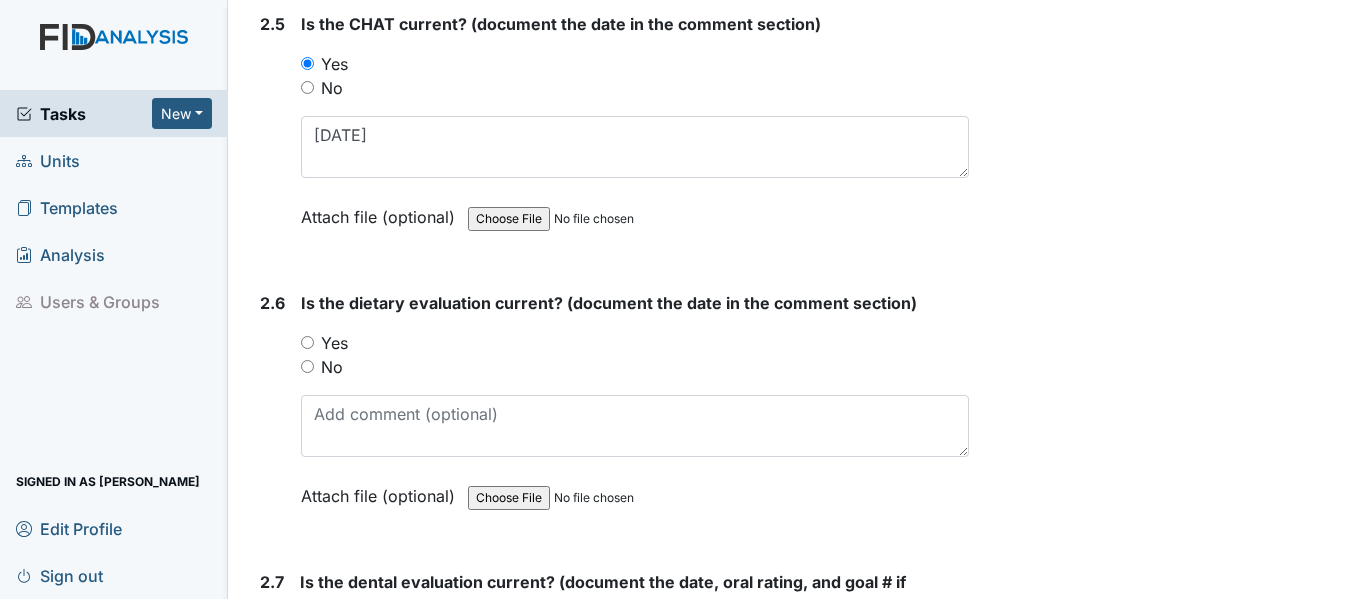 click on "Yes" at bounding box center (307, 342) 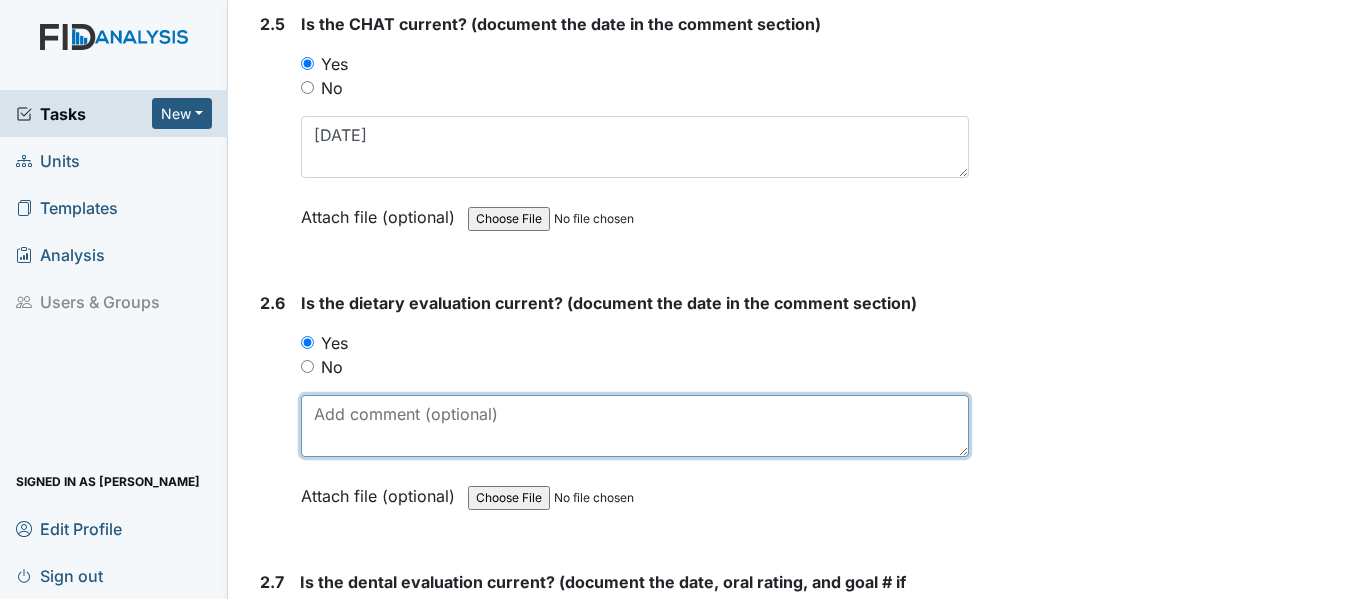 click at bounding box center [635, 426] 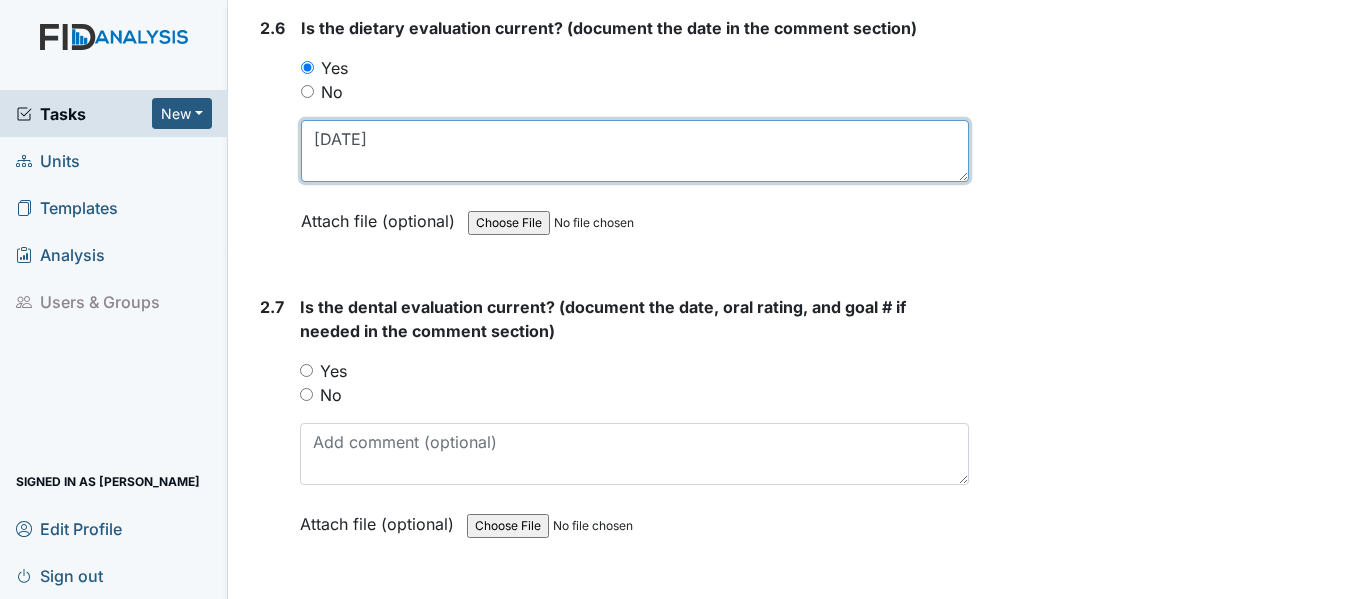 scroll, scrollTop: 3600, scrollLeft: 0, axis: vertical 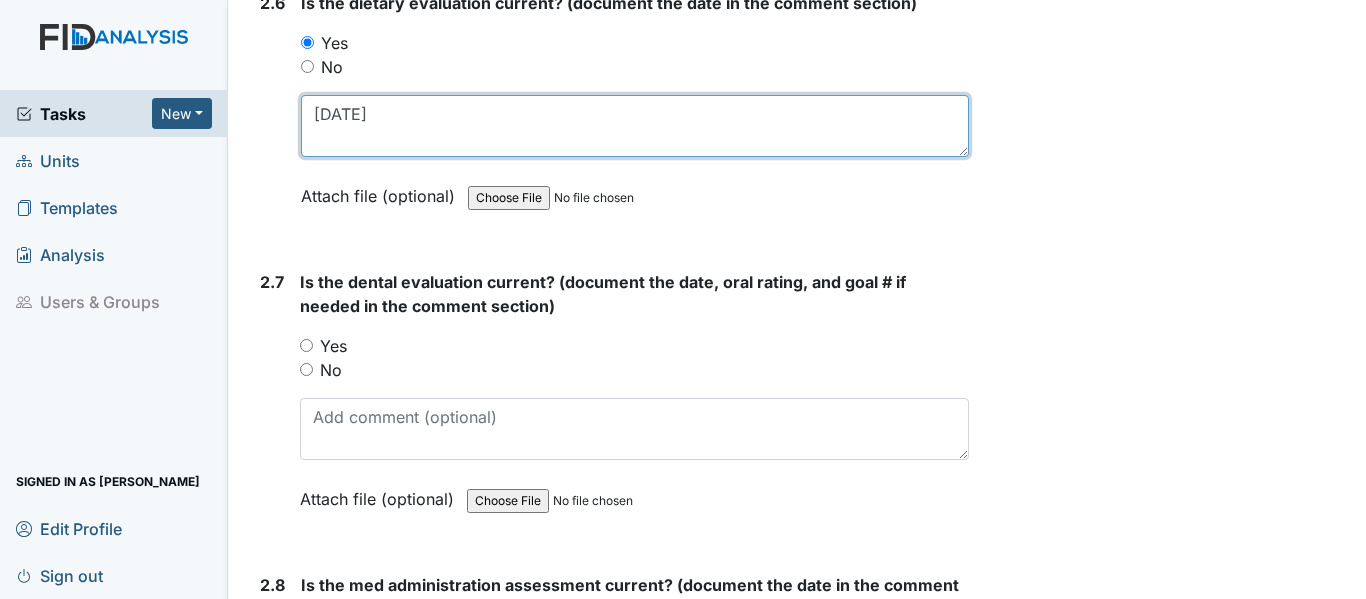 type on "[DATE]" 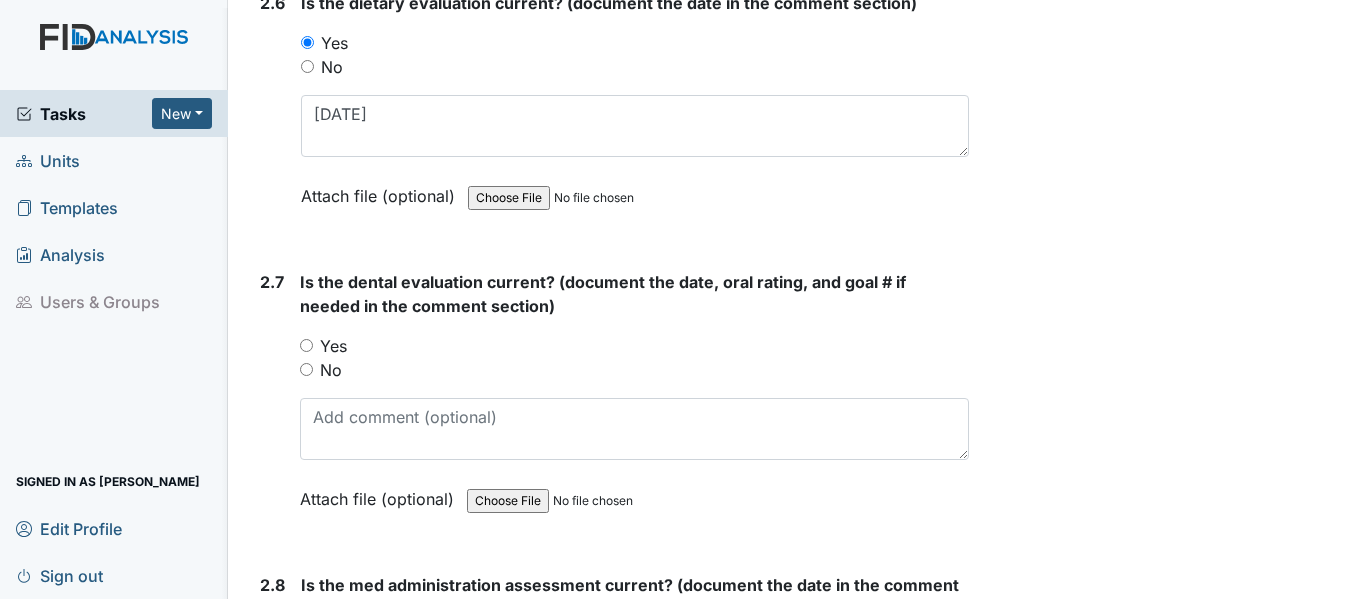 click on "Yes" at bounding box center [306, 345] 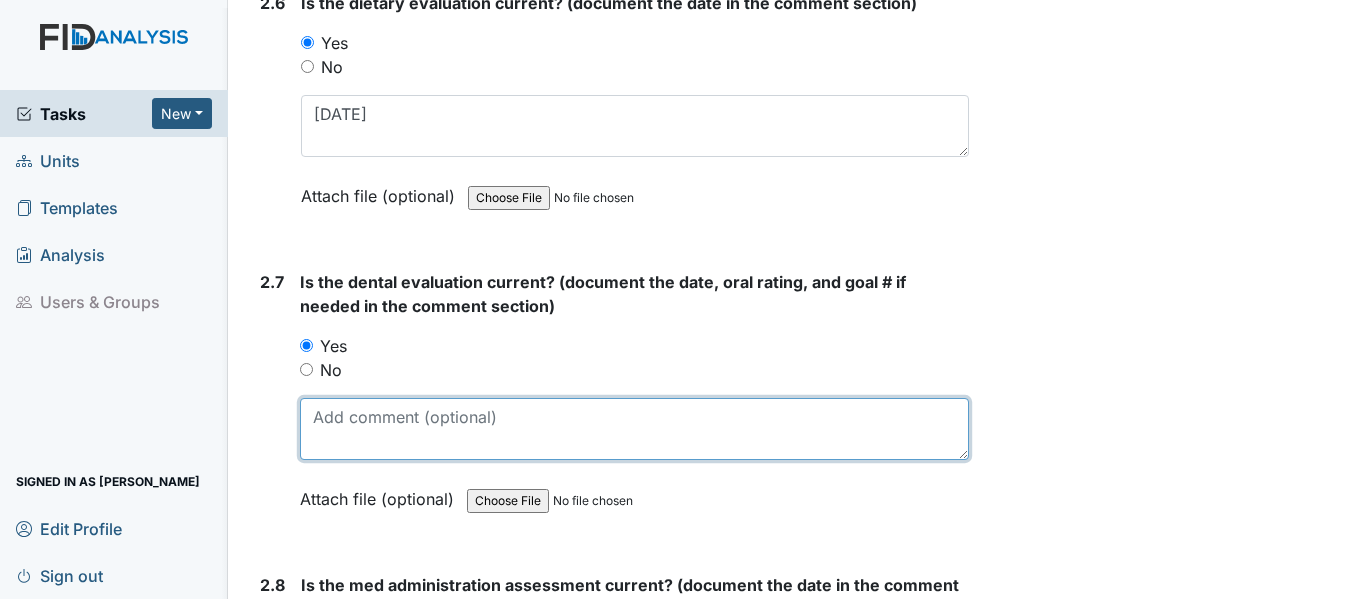 click at bounding box center [634, 429] 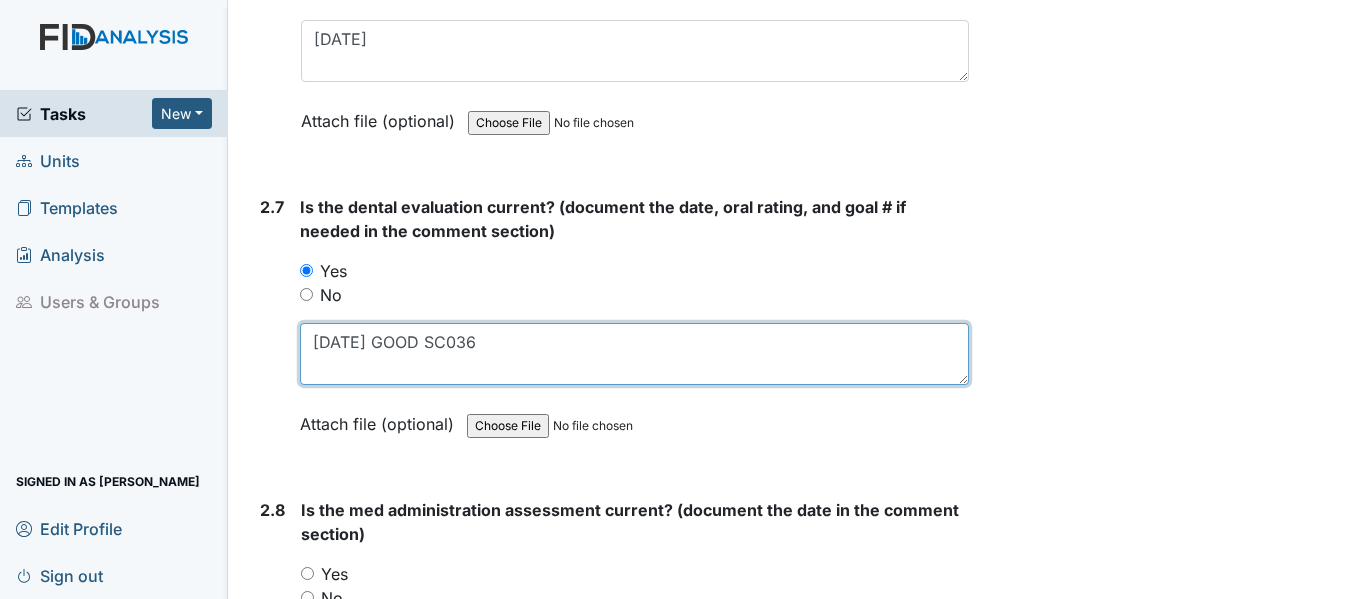 scroll, scrollTop: 3900, scrollLeft: 0, axis: vertical 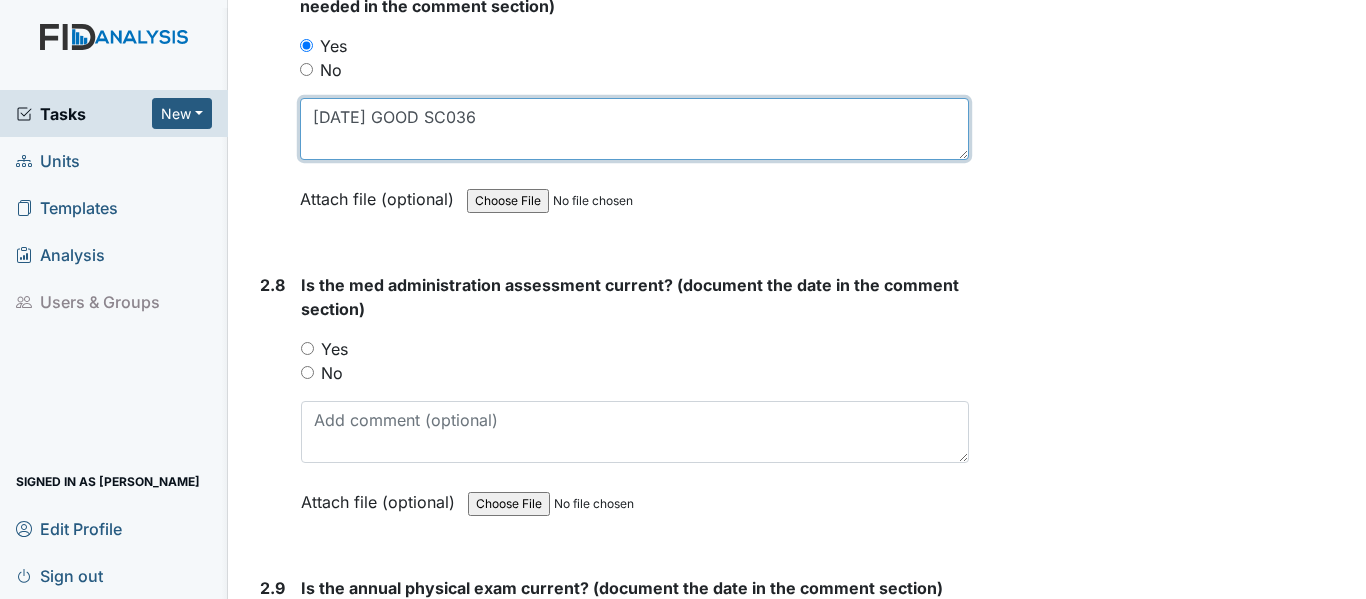 type on "10/1/24 GOOD SC036" 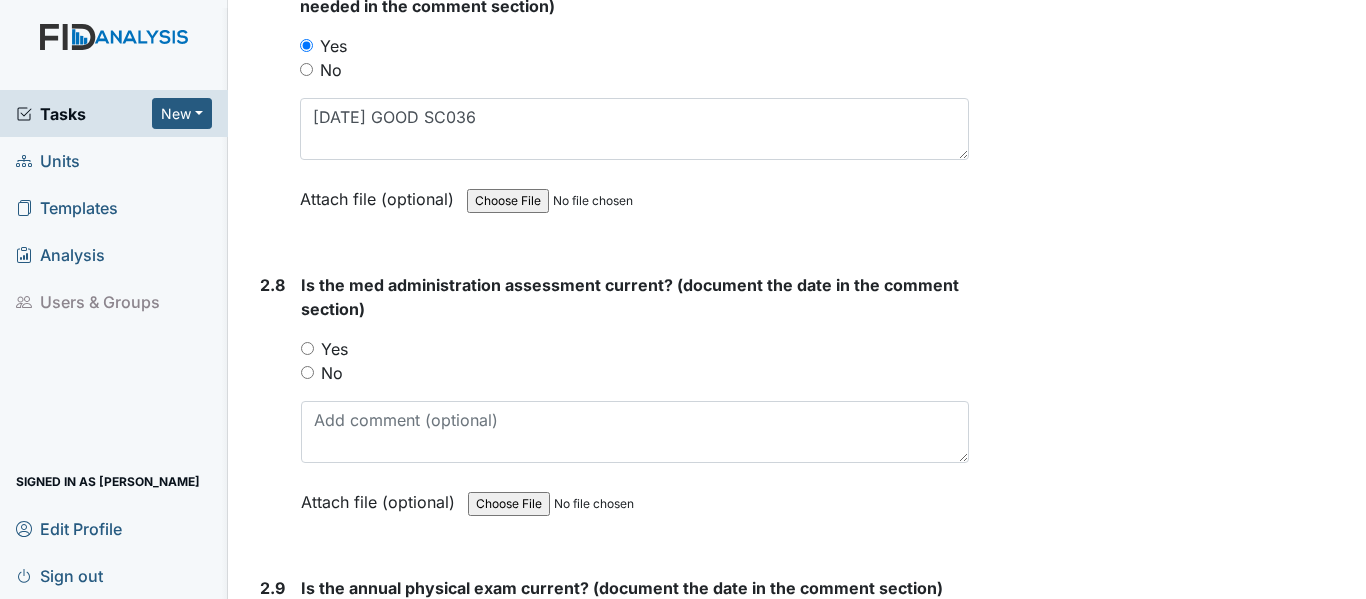 click on "Yes" at bounding box center [307, 348] 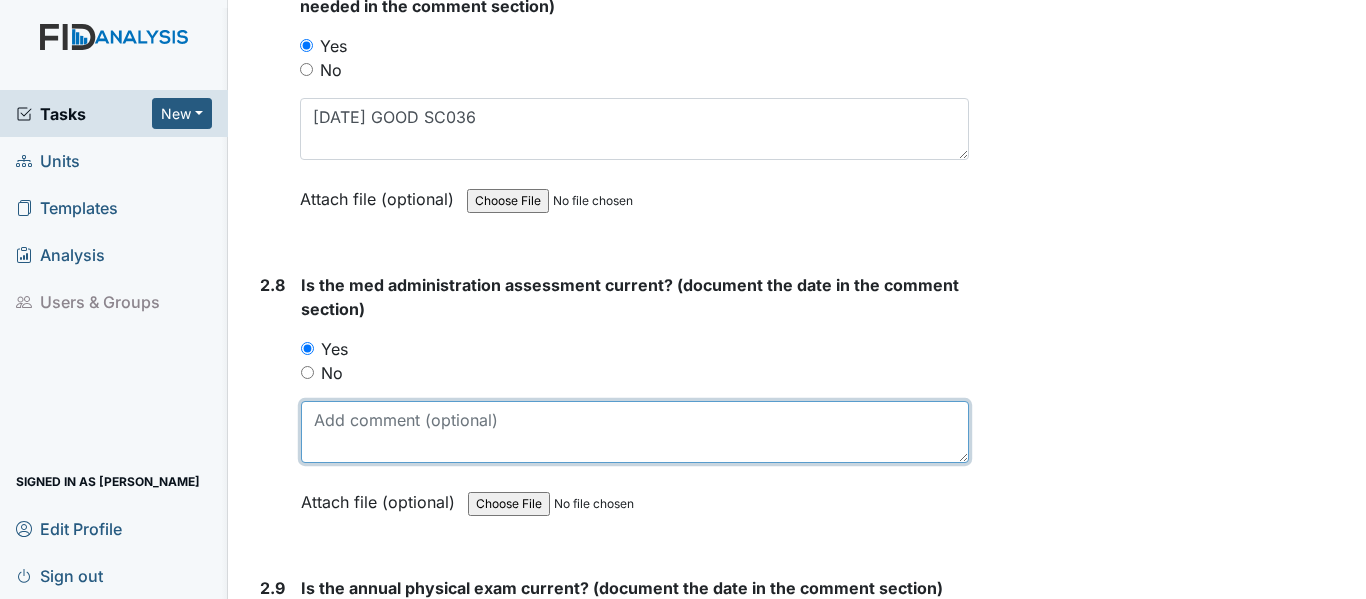 click at bounding box center [635, 432] 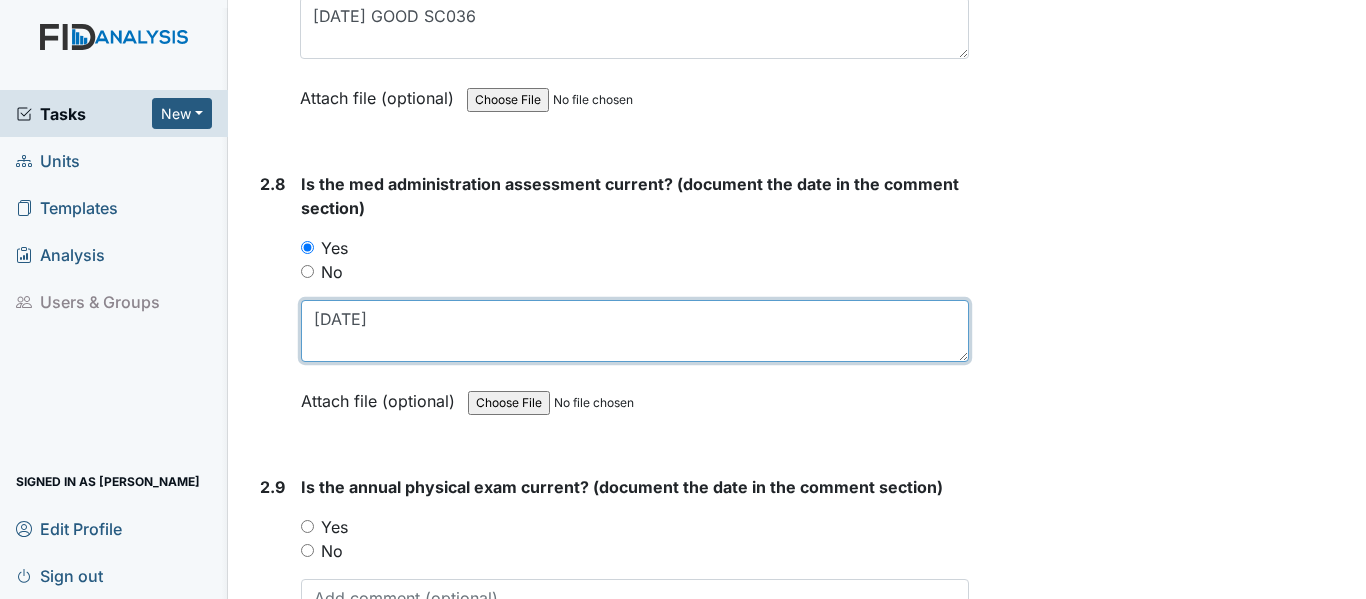 scroll, scrollTop: 4100, scrollLeft: 0, axis: vertical 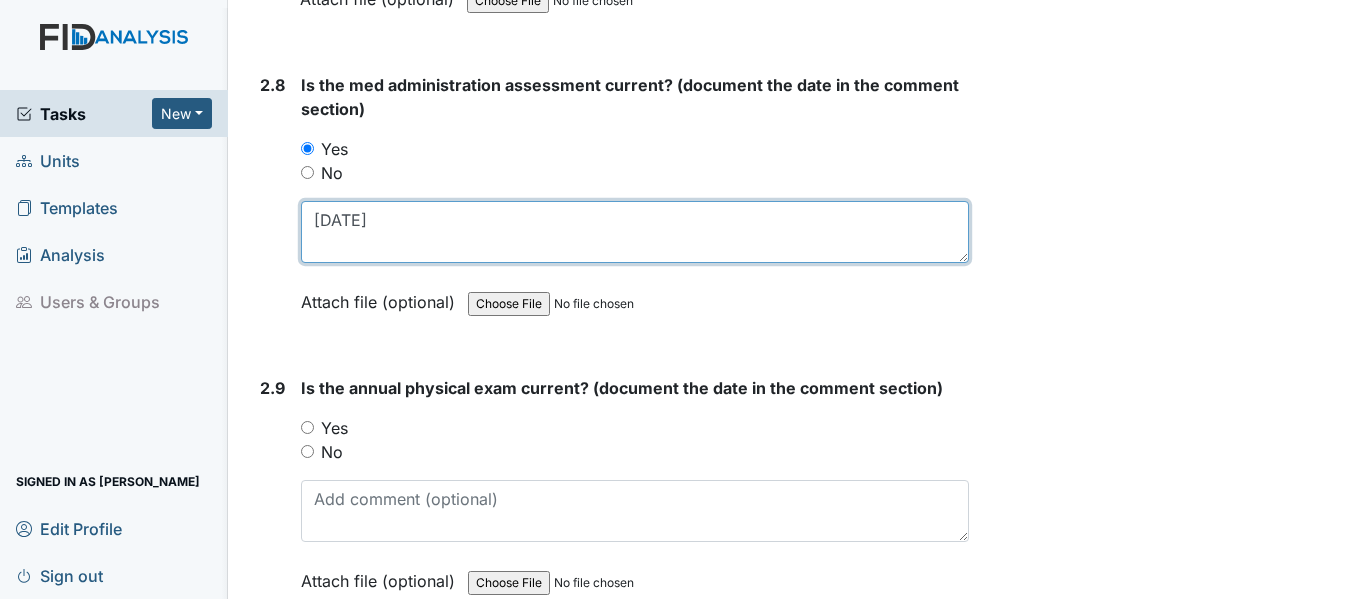 type on "[DATE]" 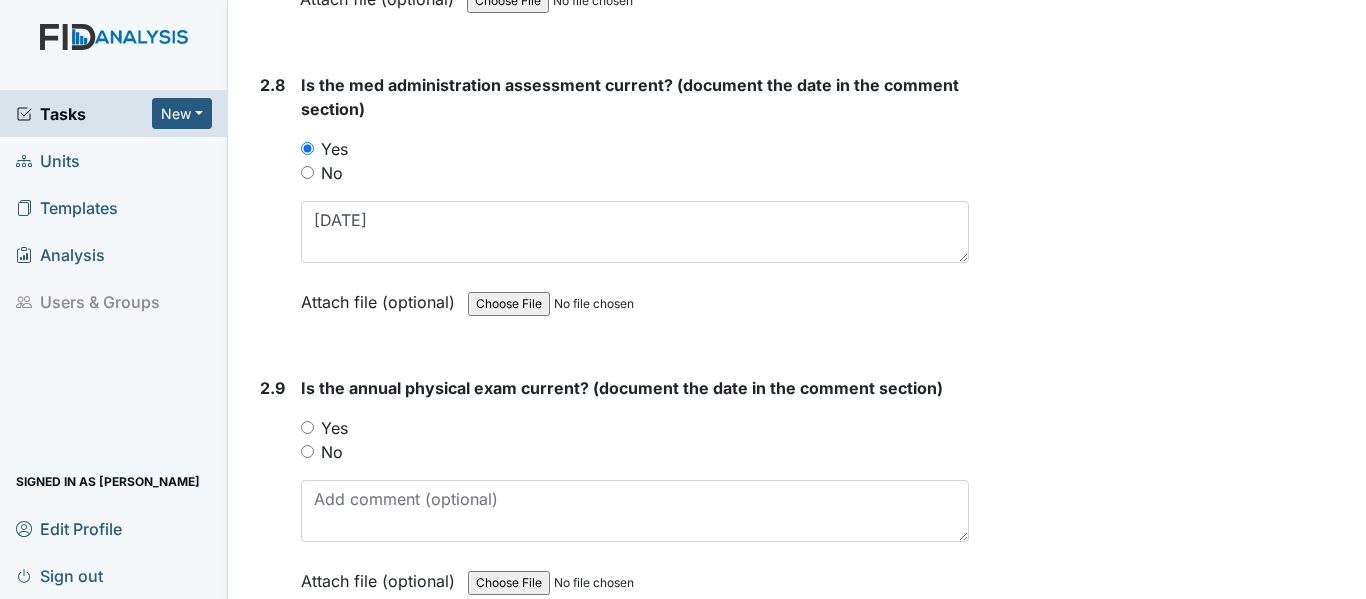 click on "Yes" at bounding box center [307, 427] 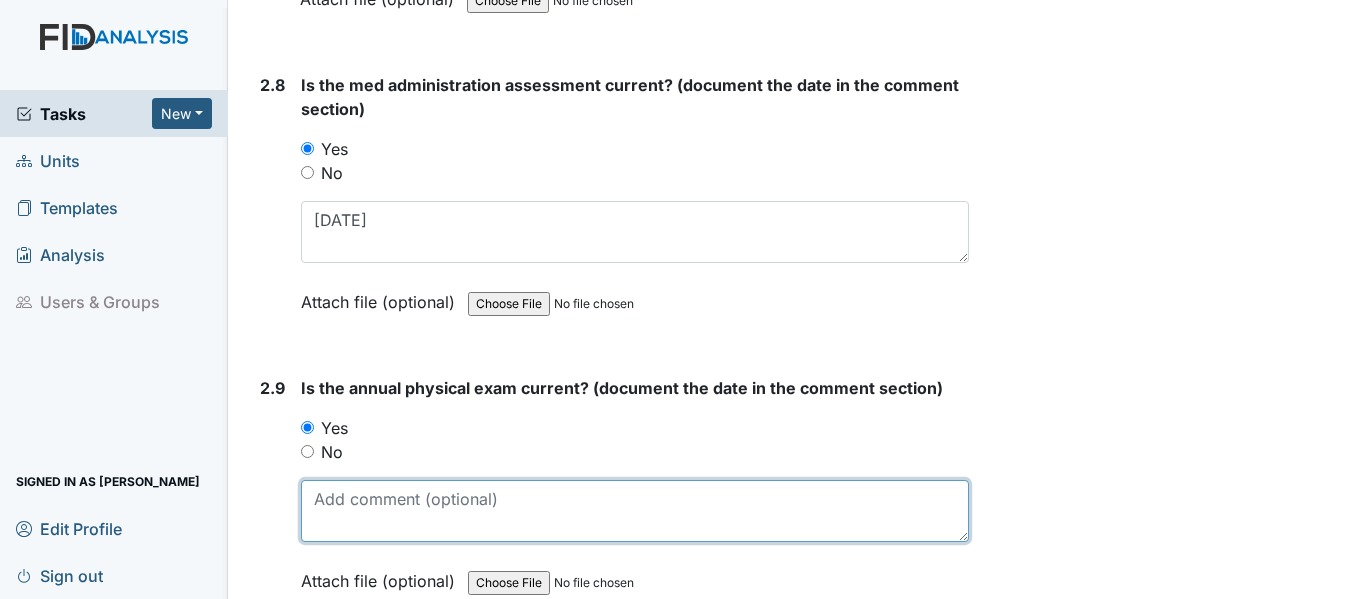 click at bounding box center (635, 511) 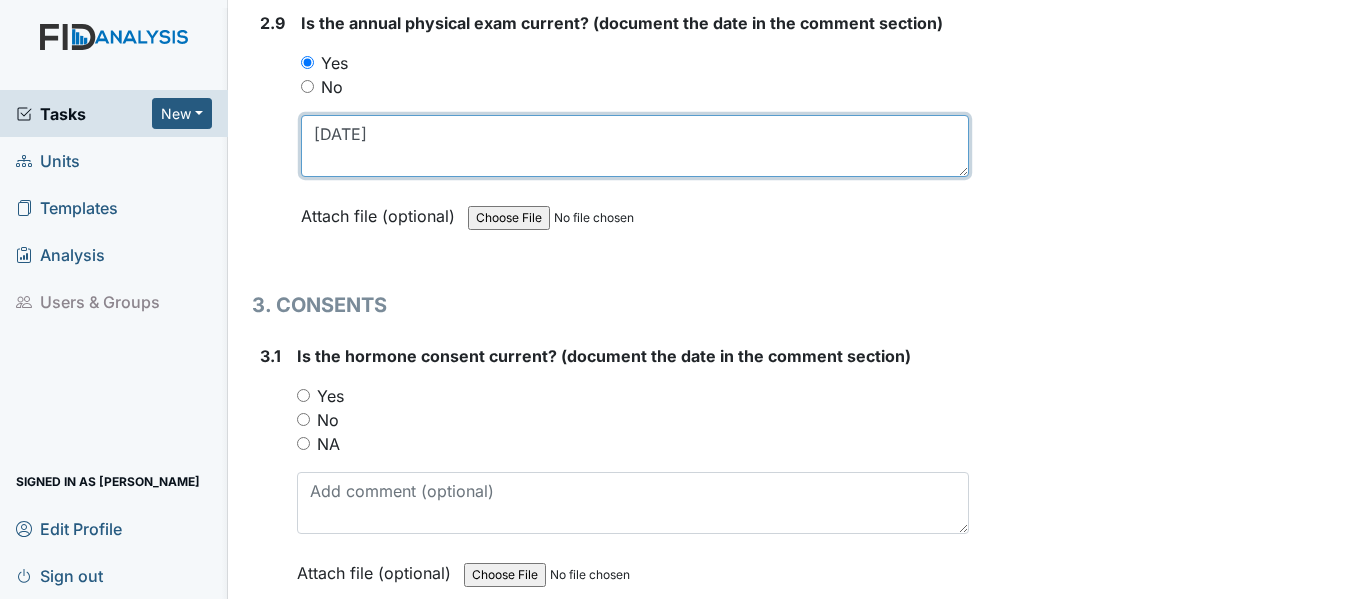 scroll, scrollTop: 4500, scrollLeft: 0, axis: vertical 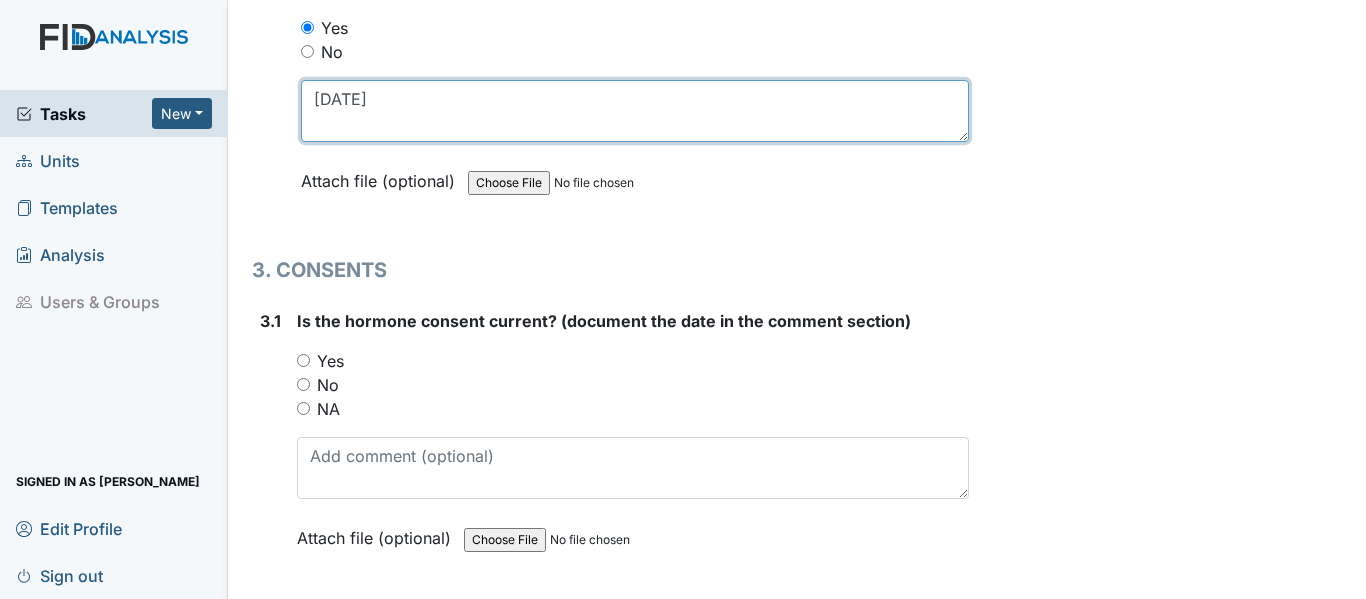 type on "[DATE]" 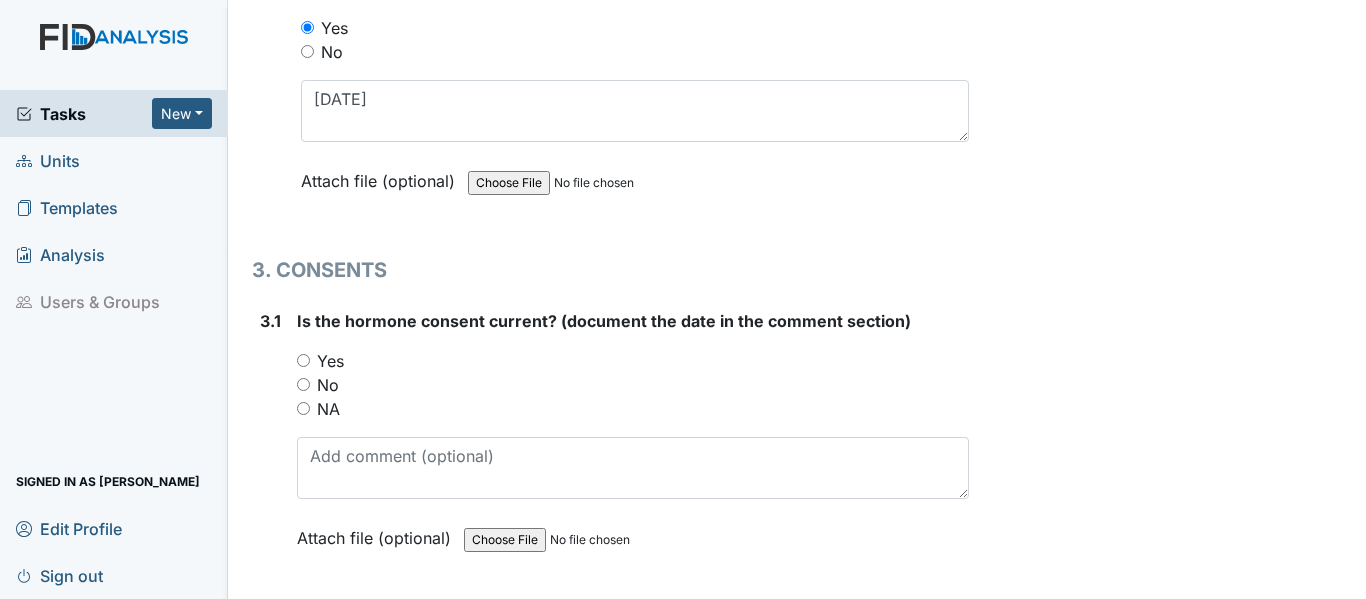 click on "NA" at bounding box center (303, 408) 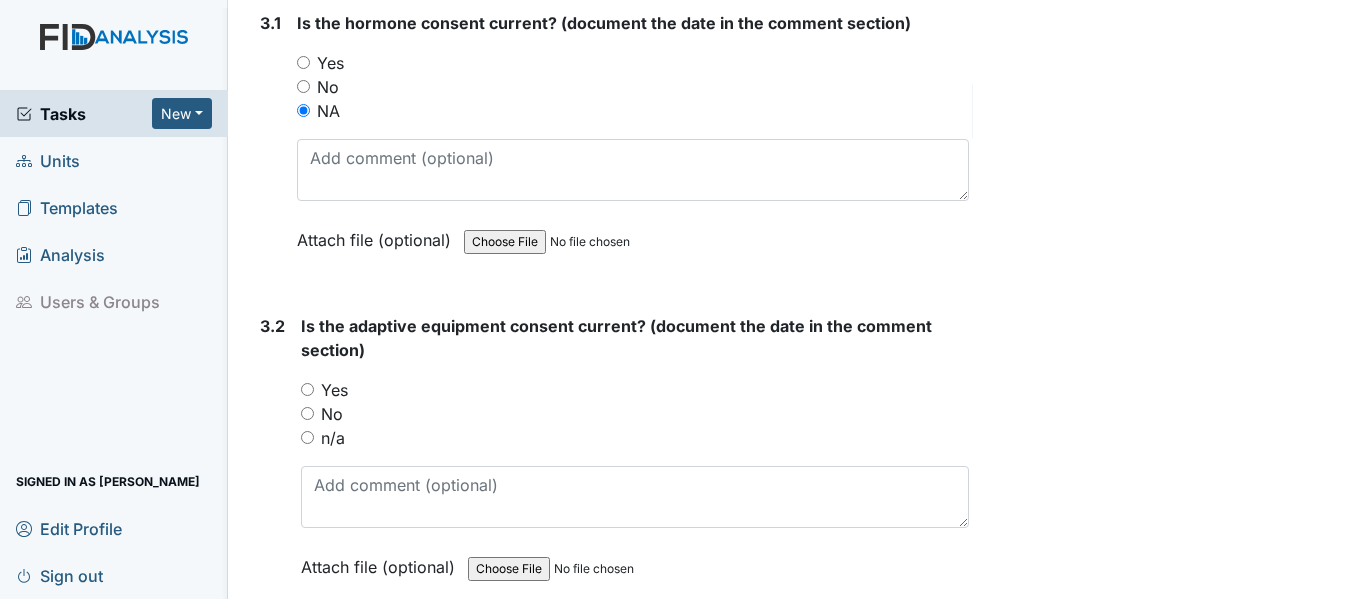 scroll, scrollTop: 4900, scrollLeft: 0, axis: vertical 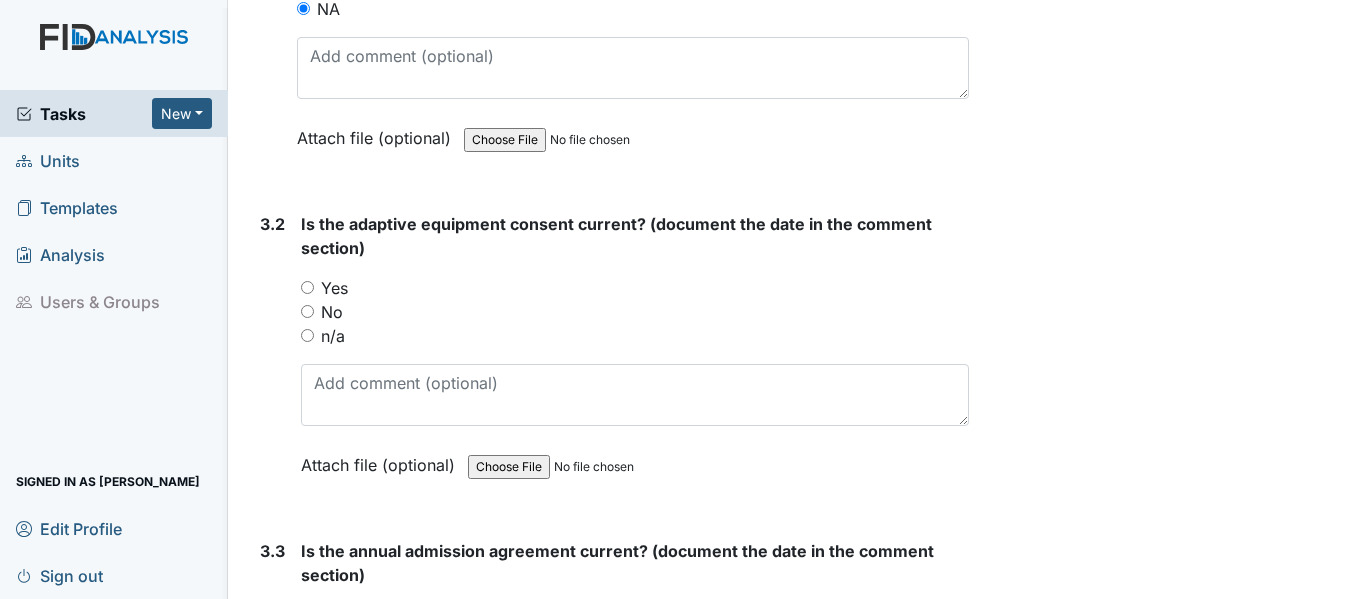 click on "Yes" at bounding box center (307, 287) 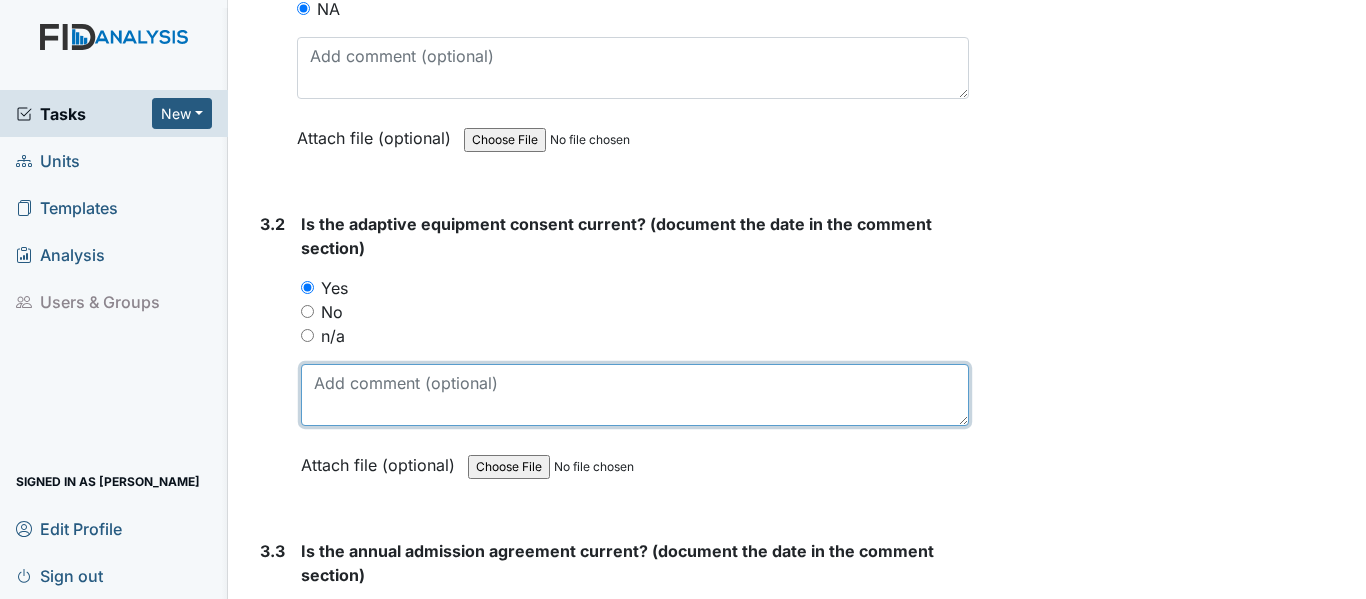 click at bounding box center [635, 395] 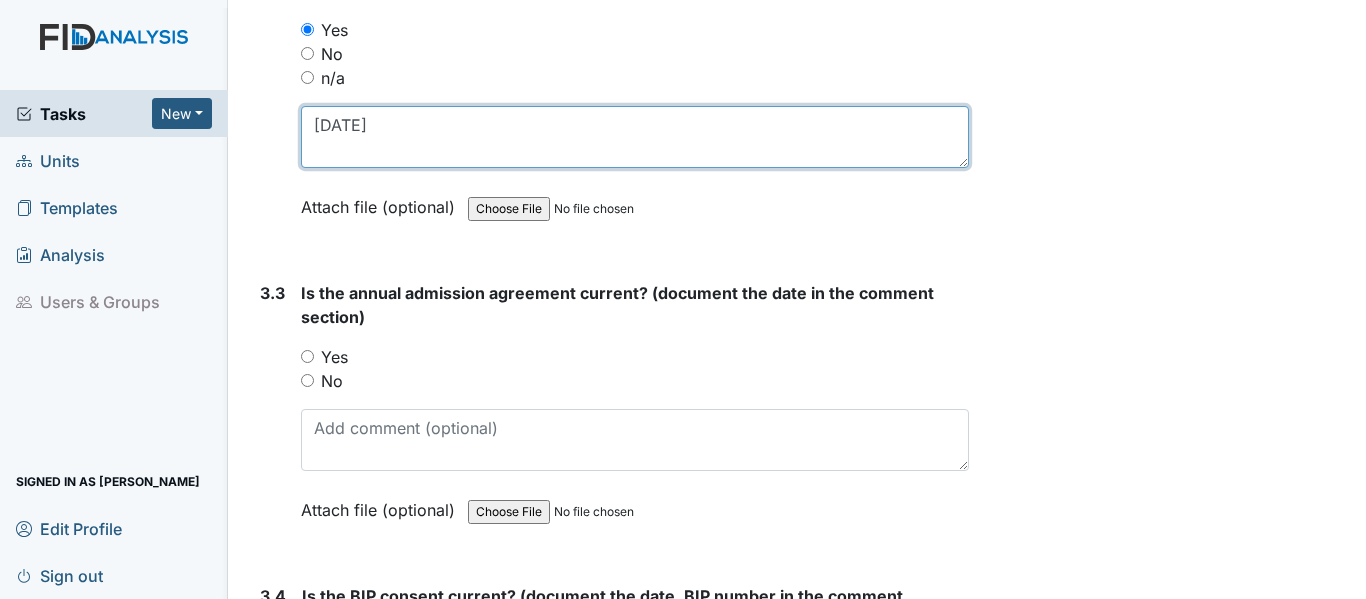scroll, scrollTop: 5200, scrollLeft: 0, axis: vertical 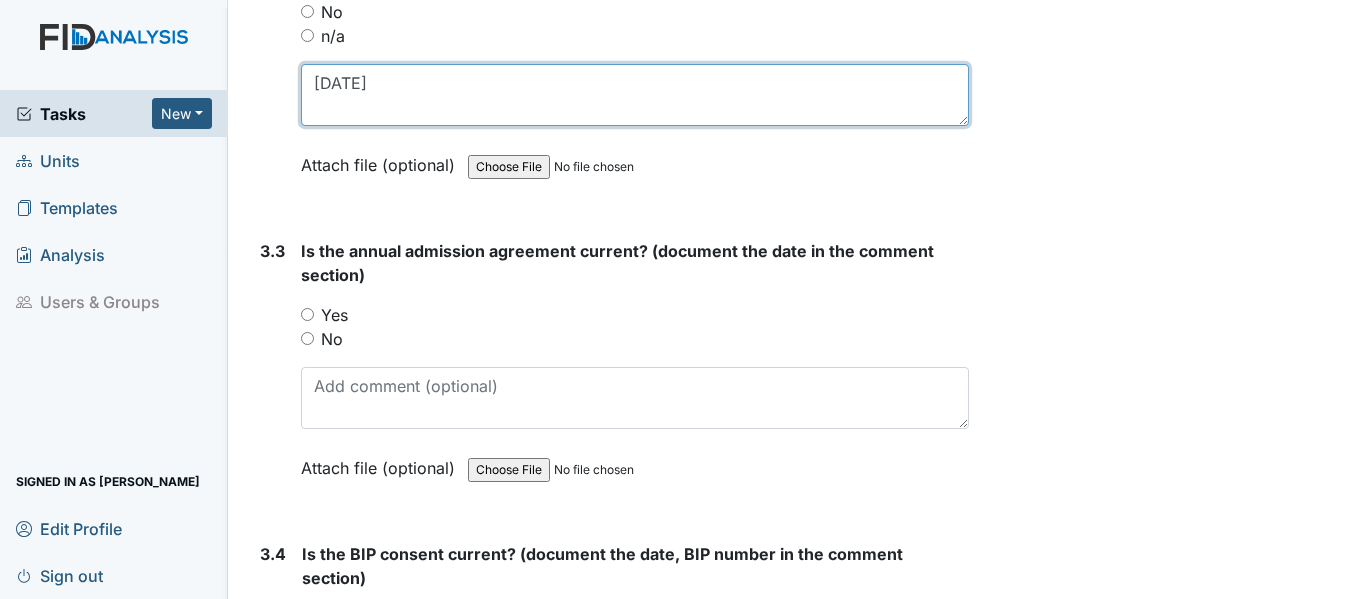 type on "3/6/25" 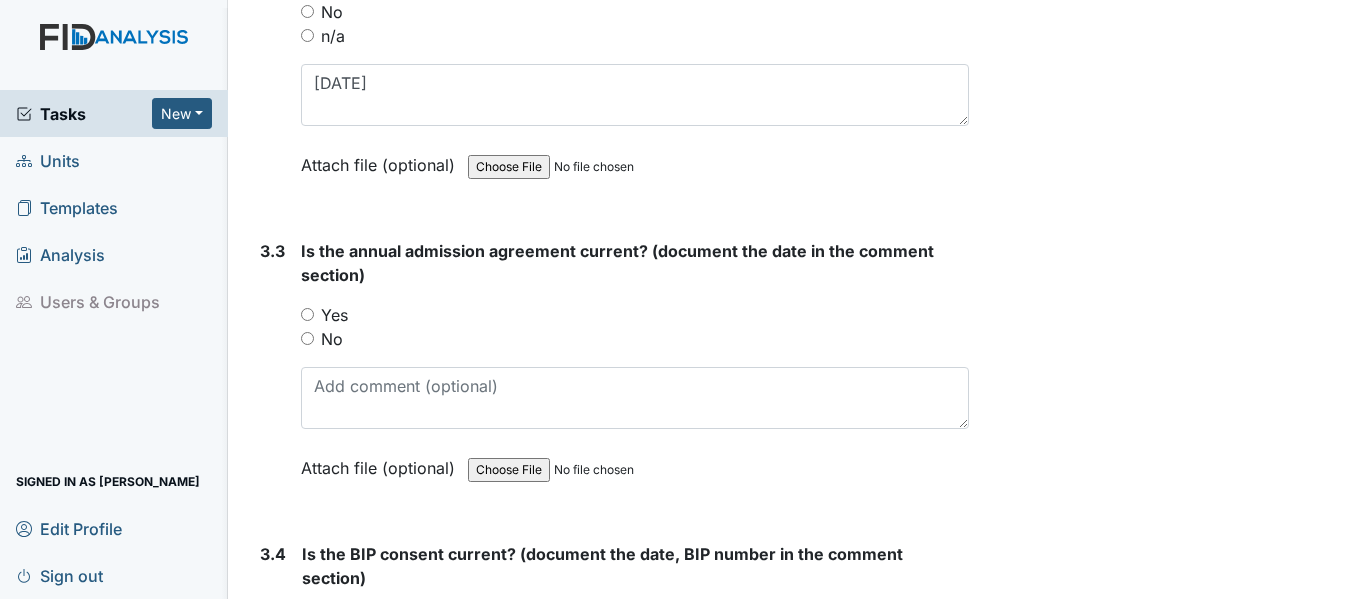 click on "Yes" at bounding box center (307, 314) 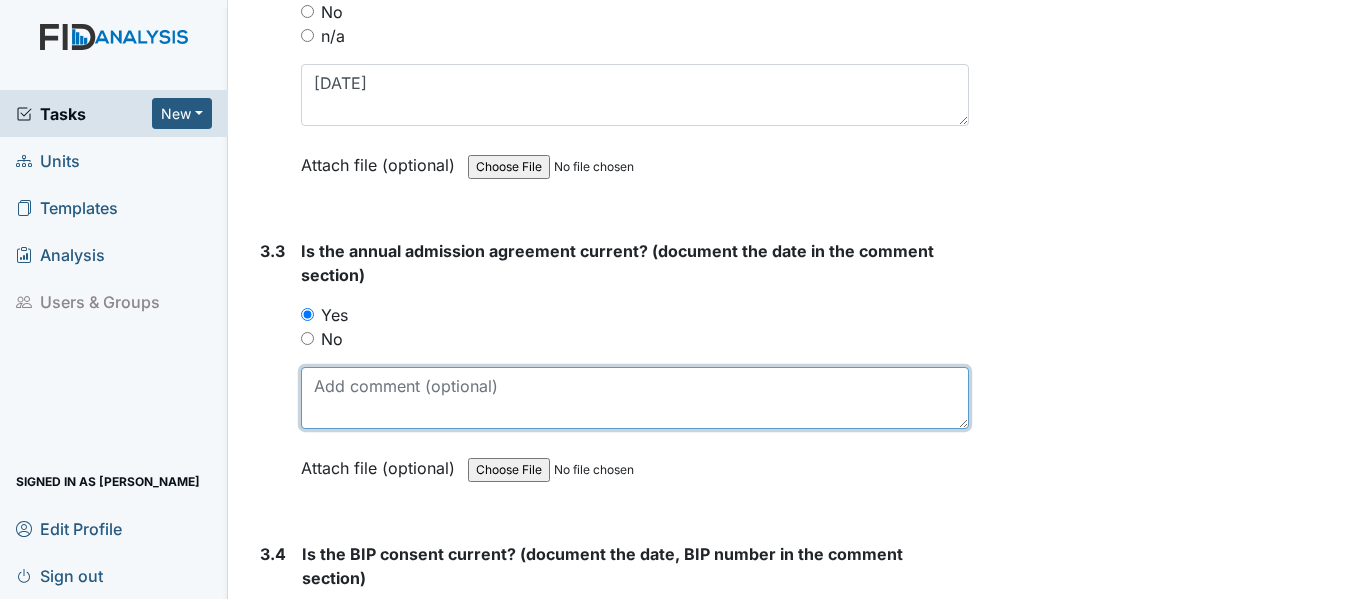 click at bounding box center (635, 398) 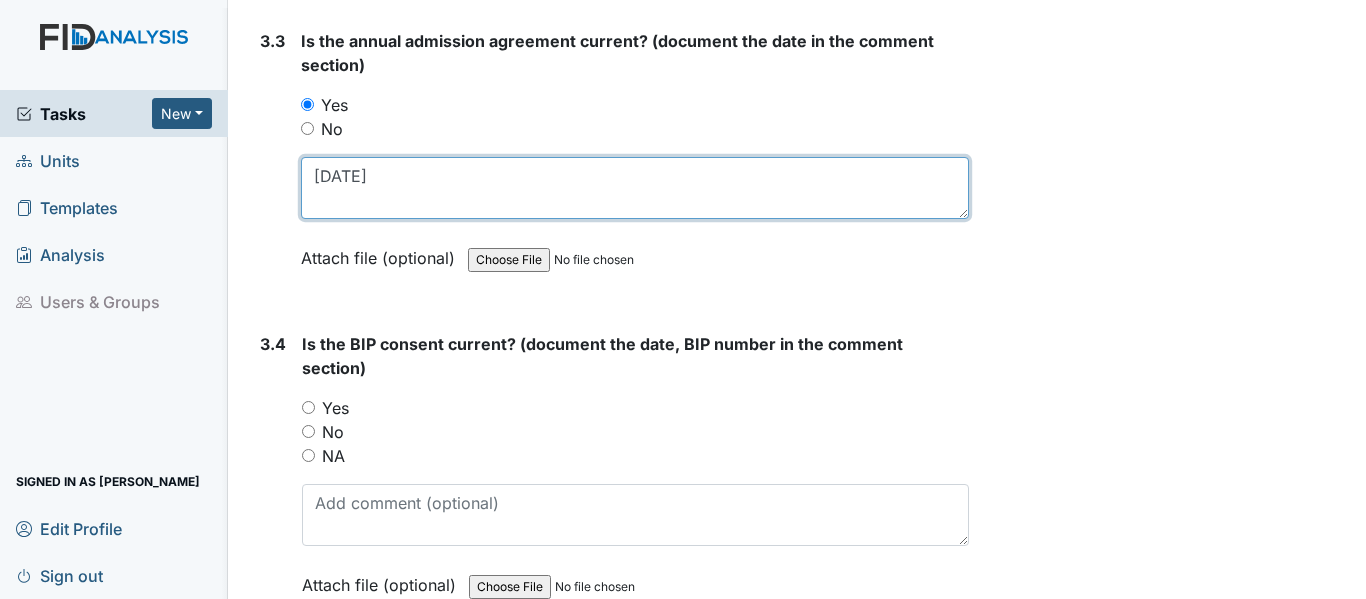 scroll, scrollTop: 5500, scrollLeft: 0, axis: vertical 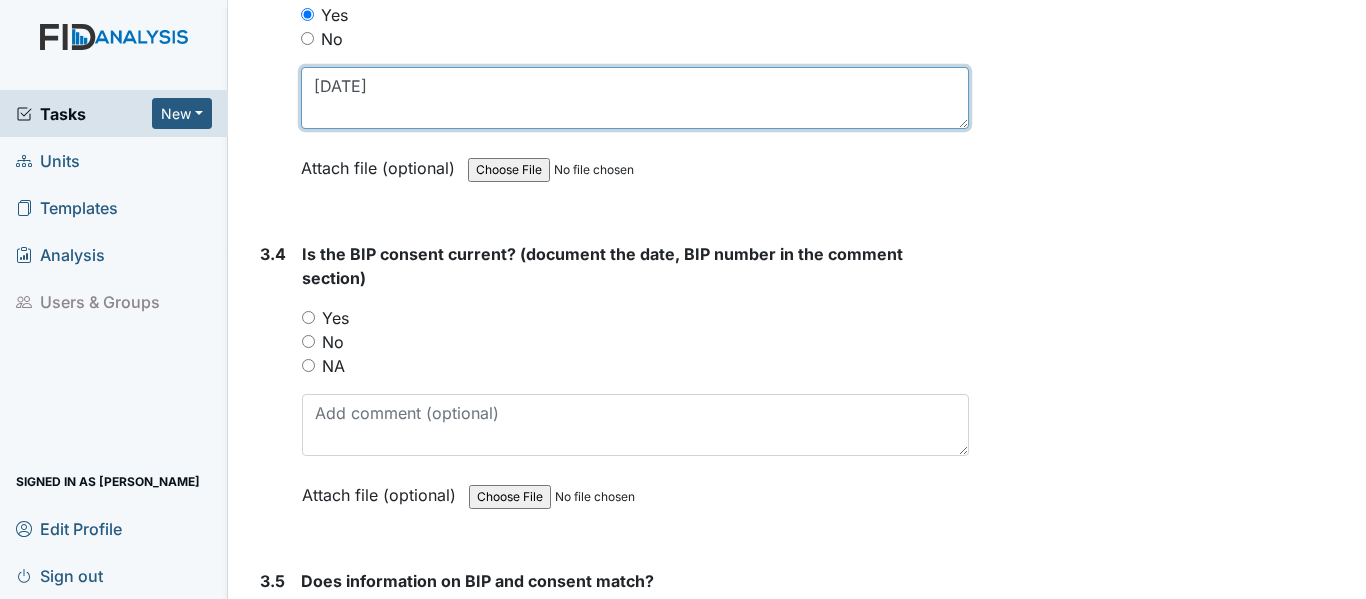 type on "4/28/25" 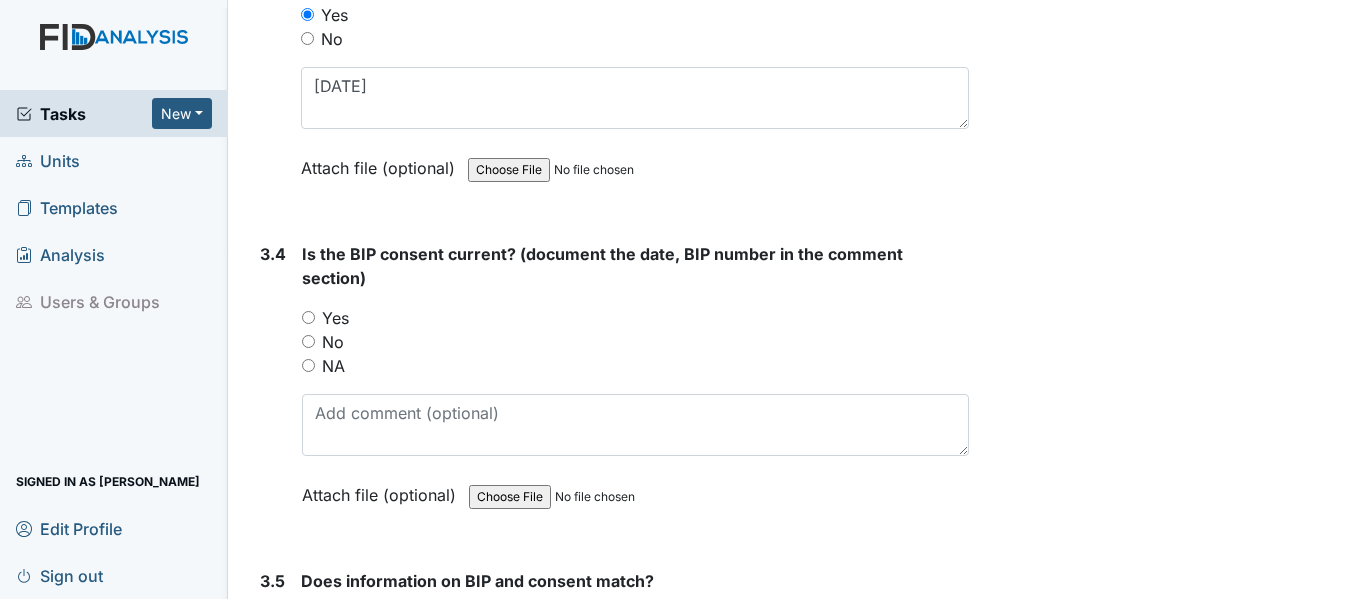 click on "Yes" at bounding box center (308, 317) 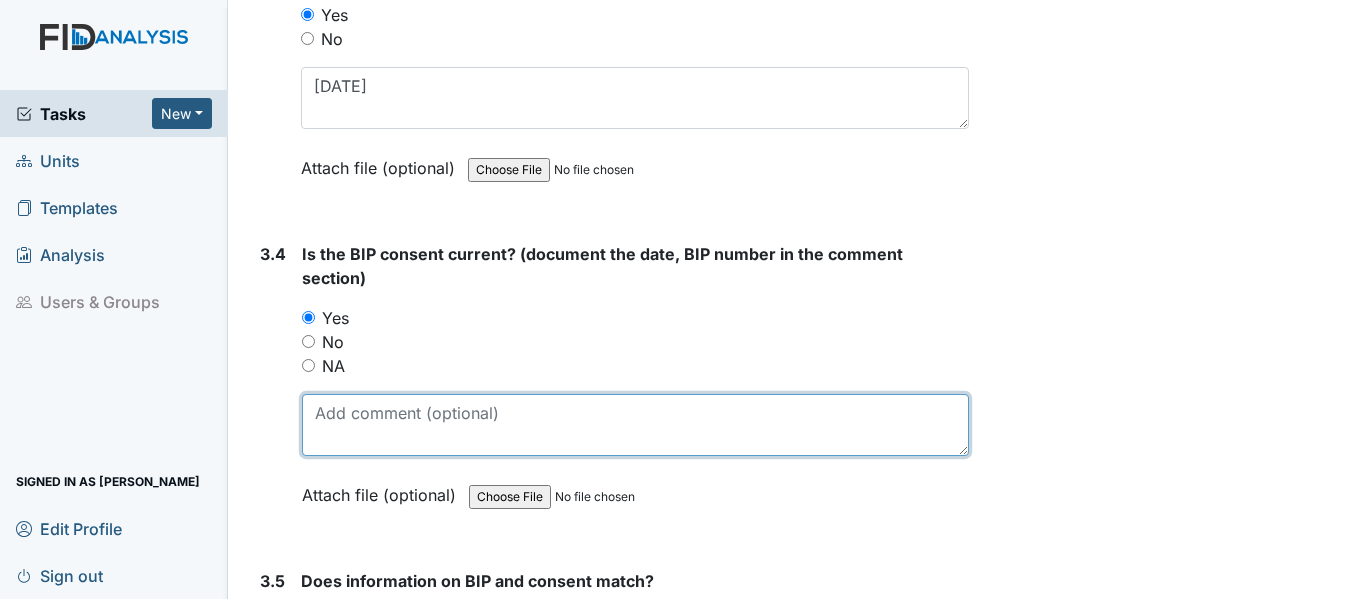 click at bounding box center [635, 425] 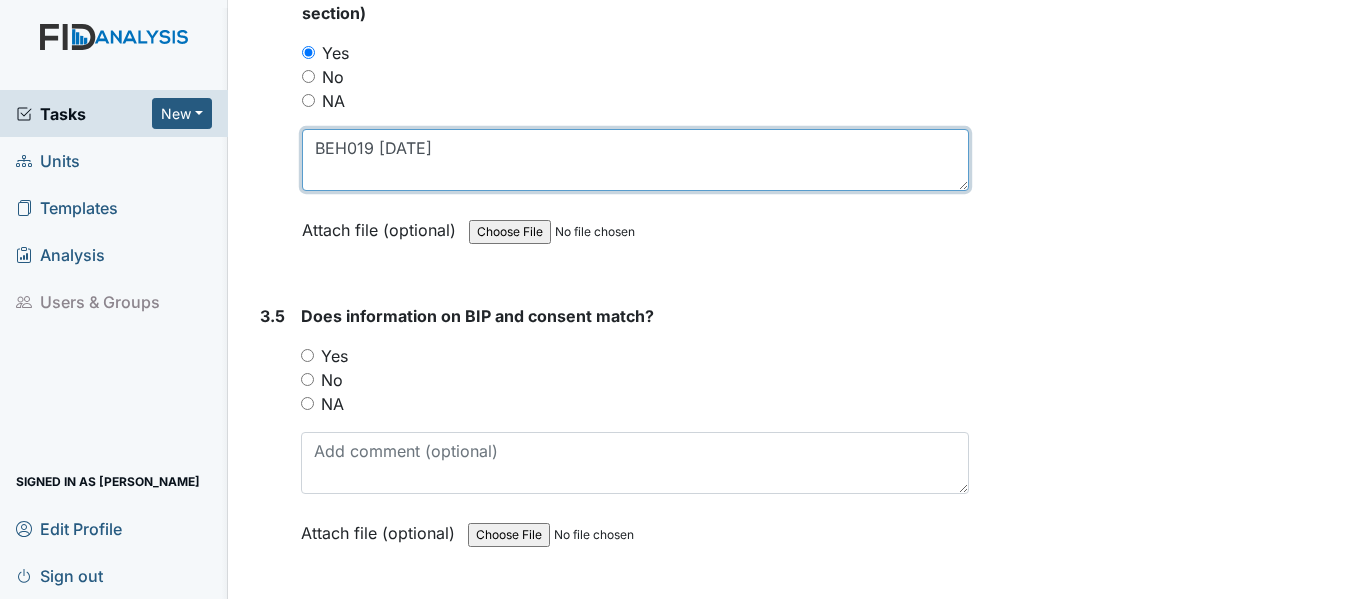 scroll, scrollTop: 5800, scrollLeft: 0, axis: vertical 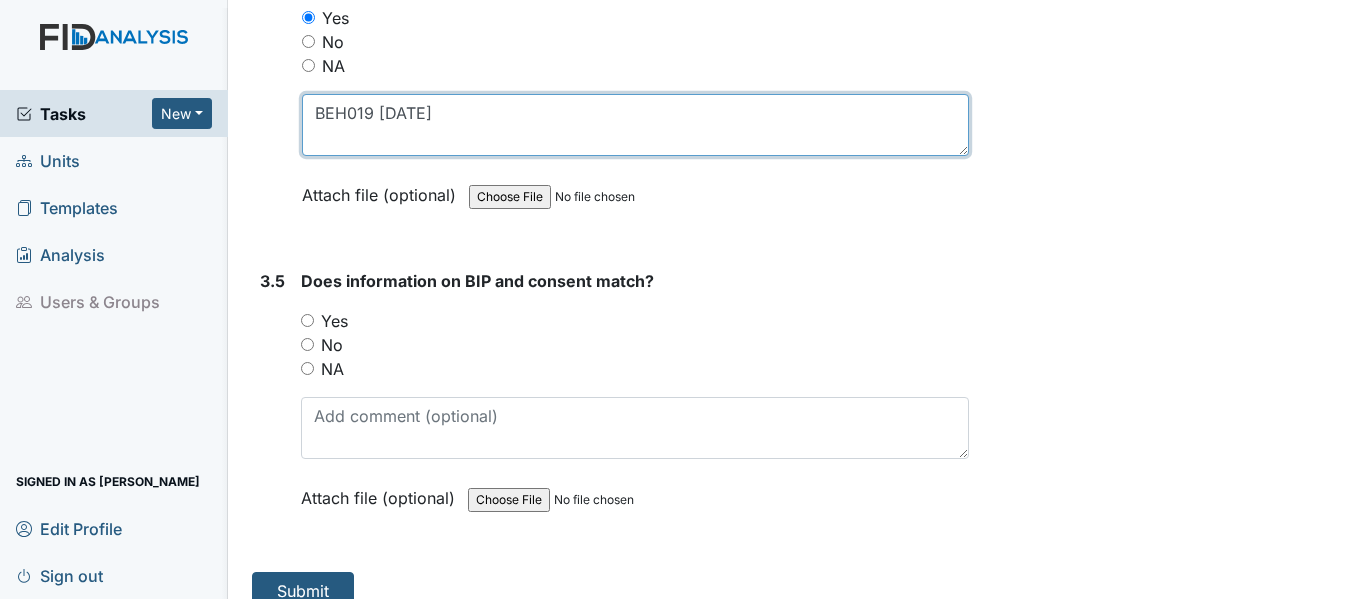 type on "BEH019 7/14/25" 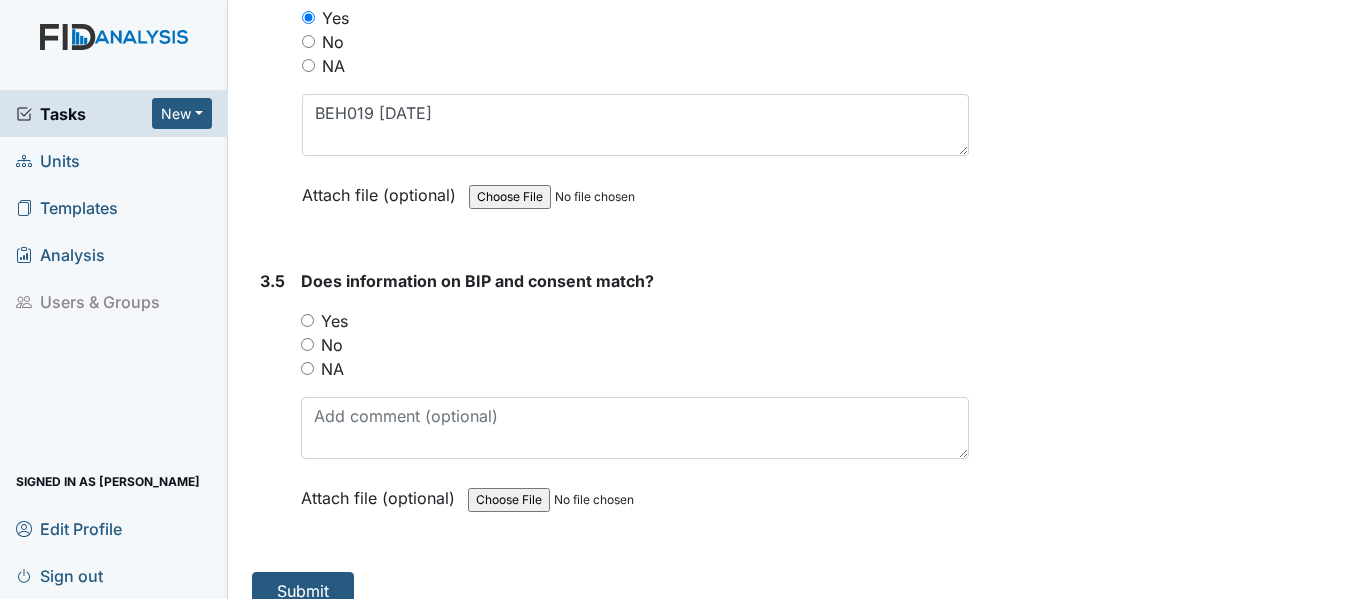 click on "Yes" at bounding box center [307, 320] 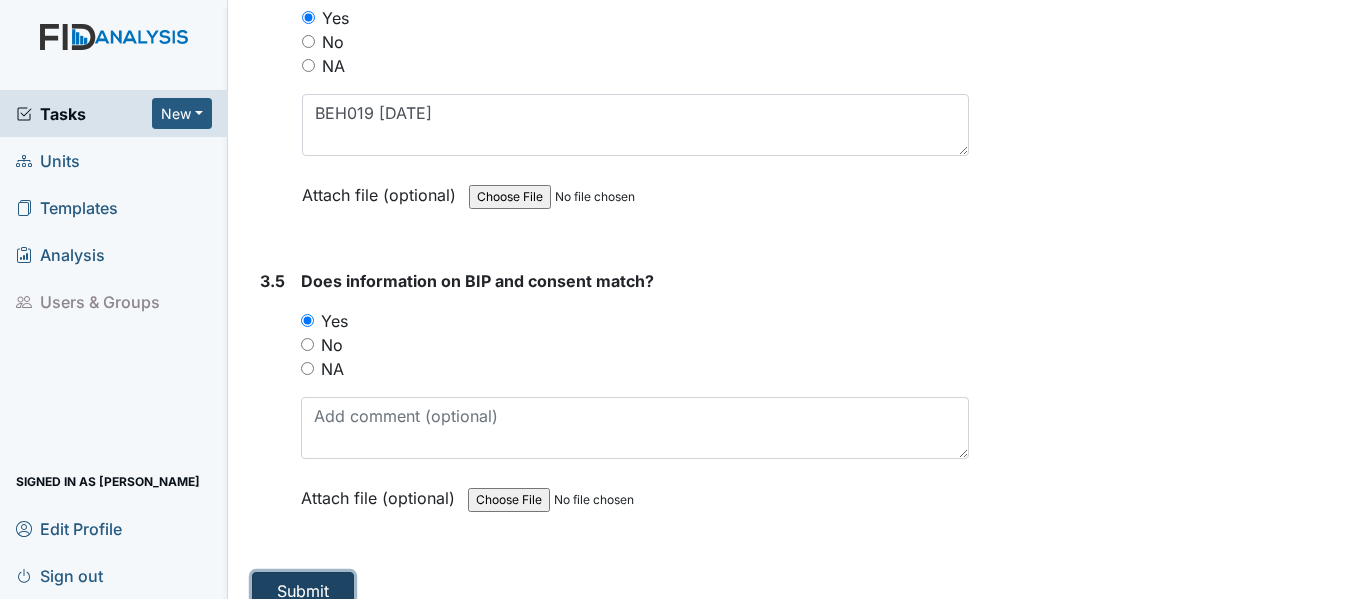 click on "Submit" at bounding box center [303, 591] 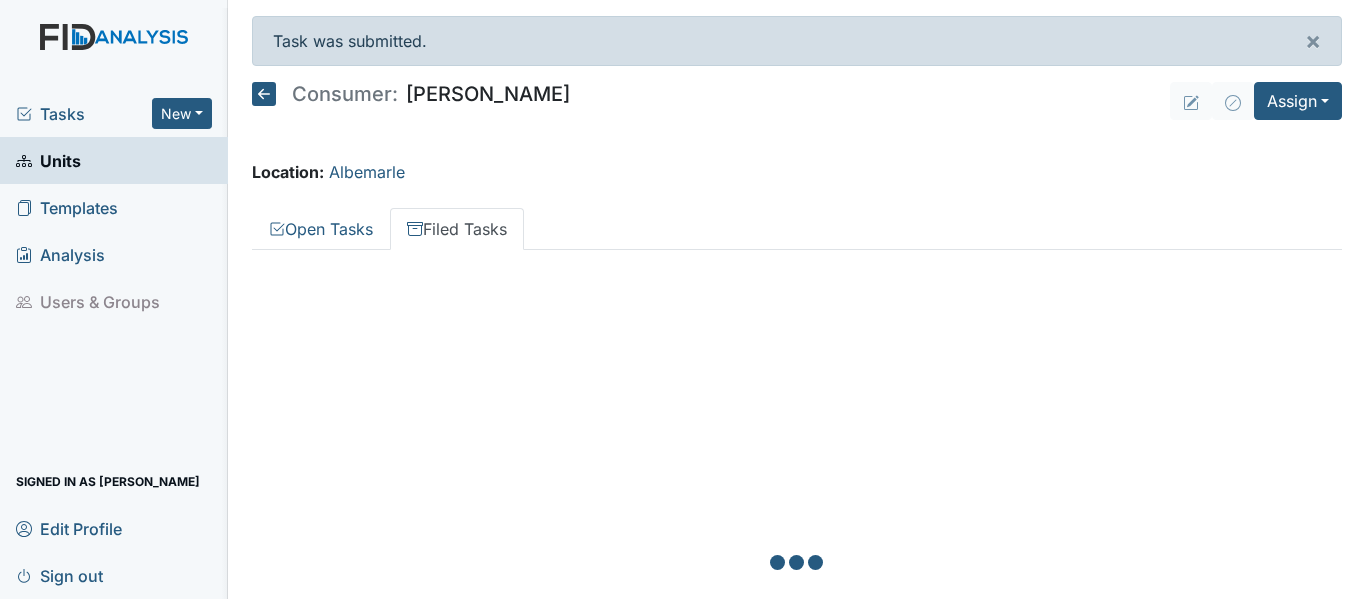 scroll, scrollTop: 0, scrollLeft: 0, axis: both 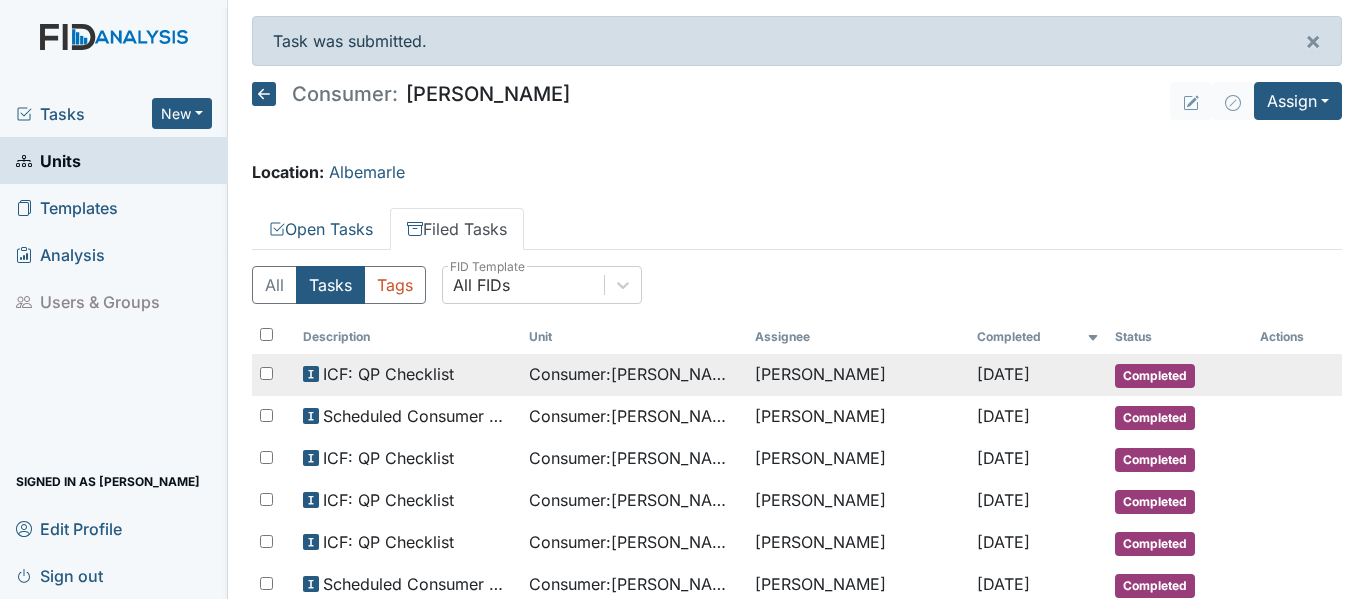 click on "Consumer :  Jones, Linwood" at bounding box center [634, 374] 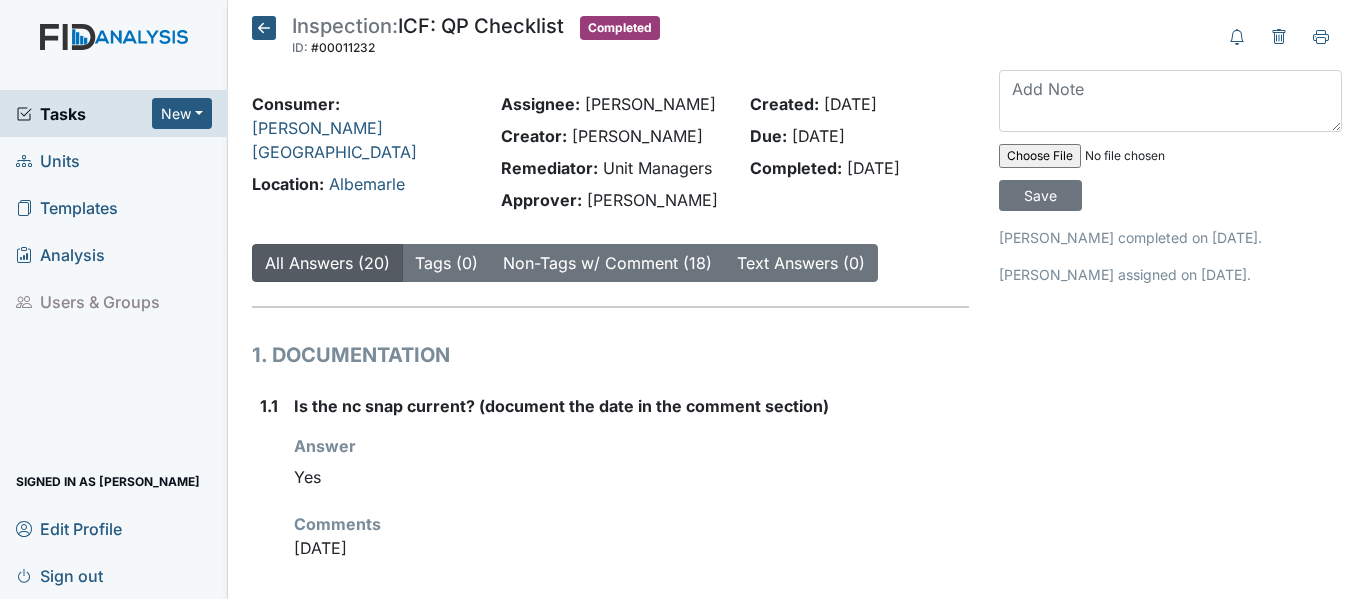 scroll, scrollTop: 0, scrollLeft: 0, axis: both 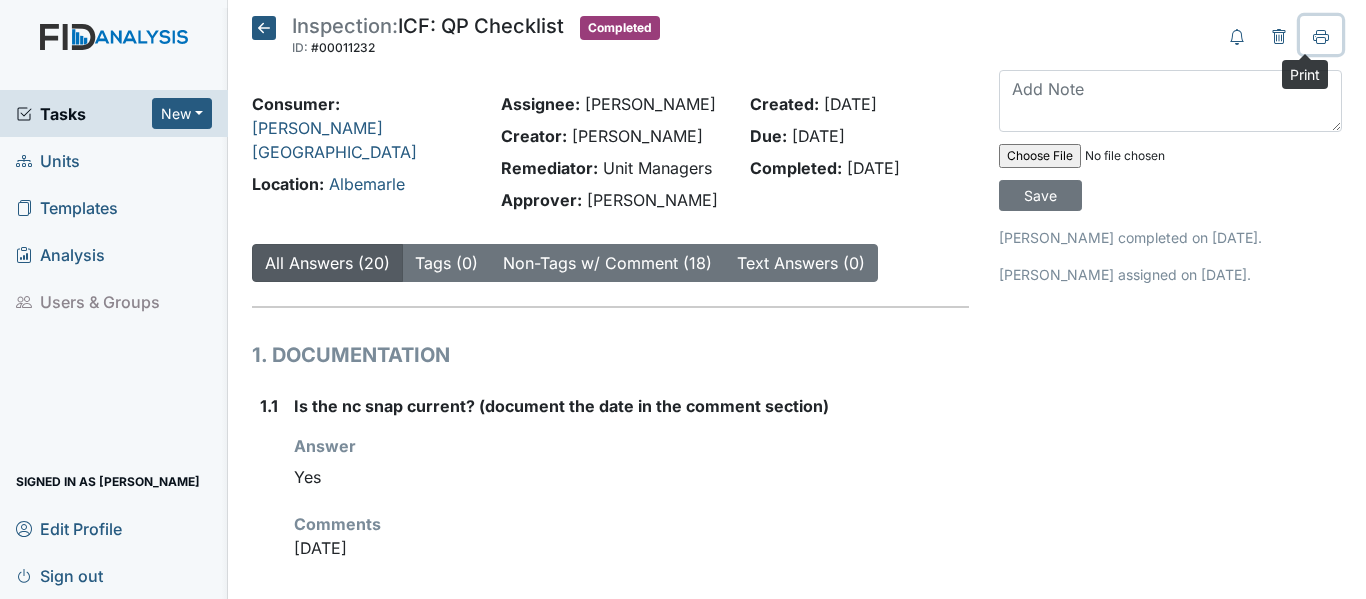 click 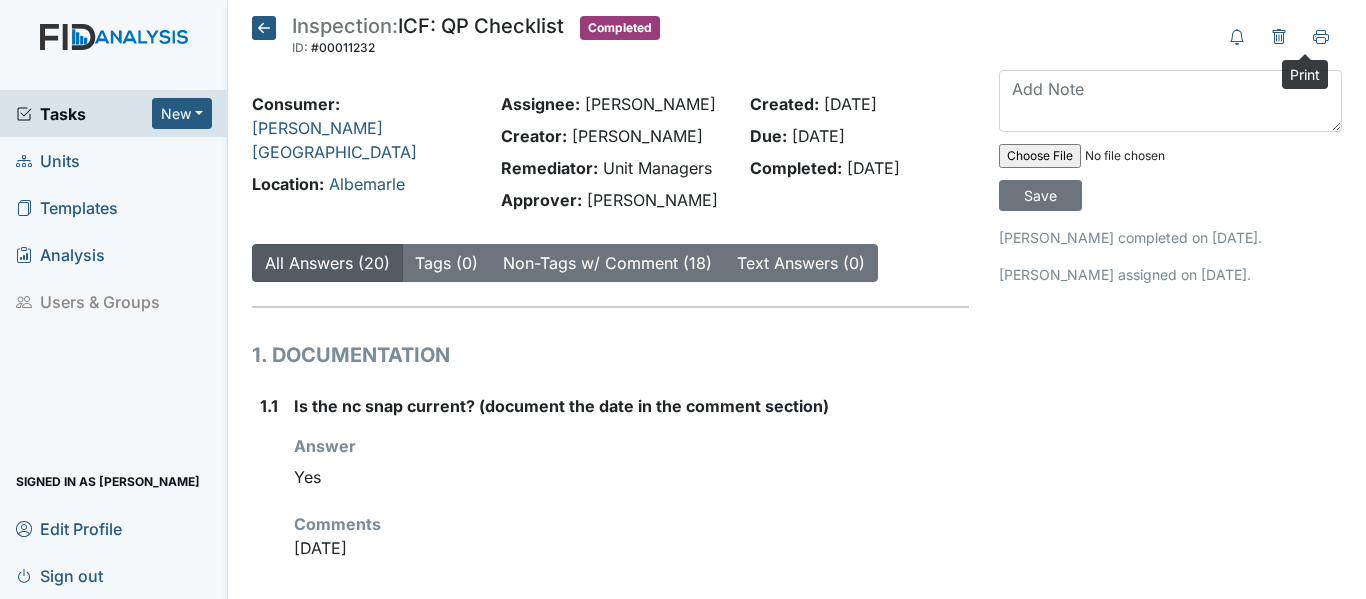 click 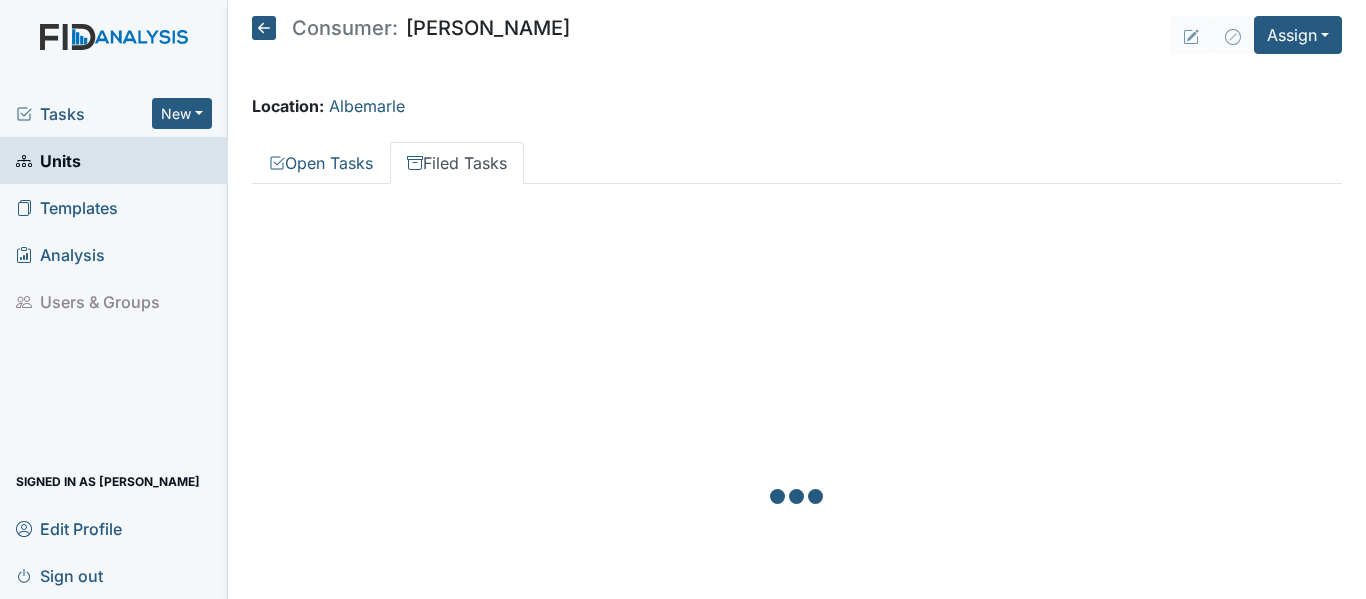scroll, scrollTop: 0, scrollLeft: 0, axis: both 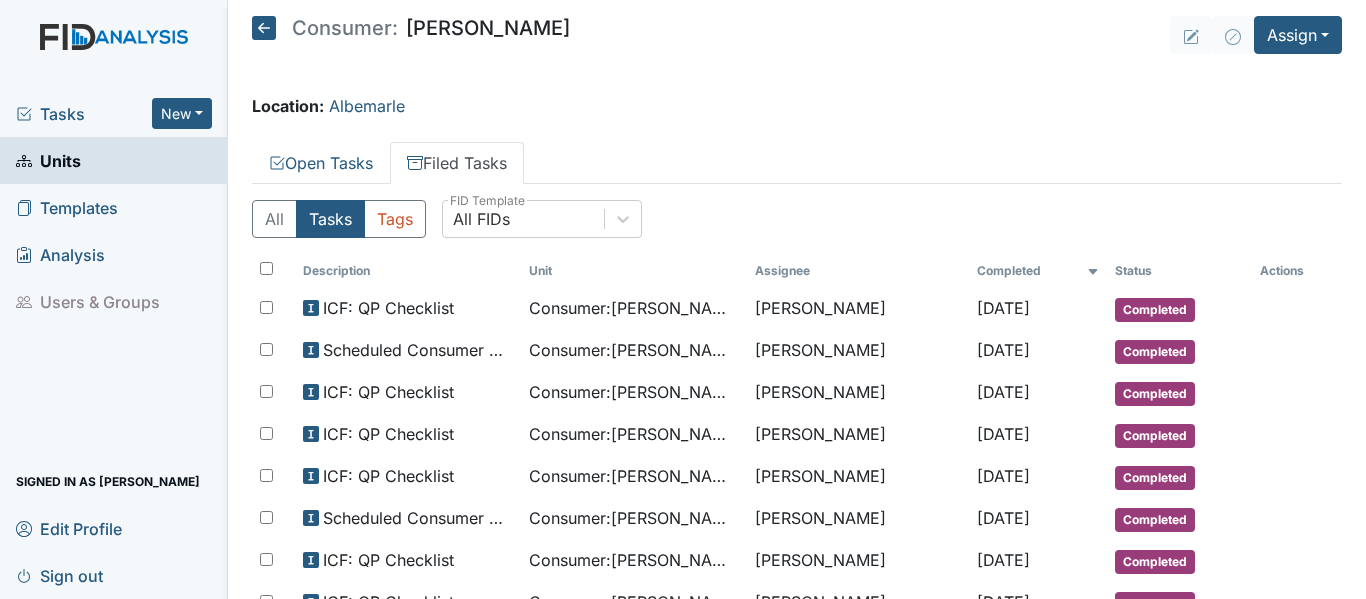 click 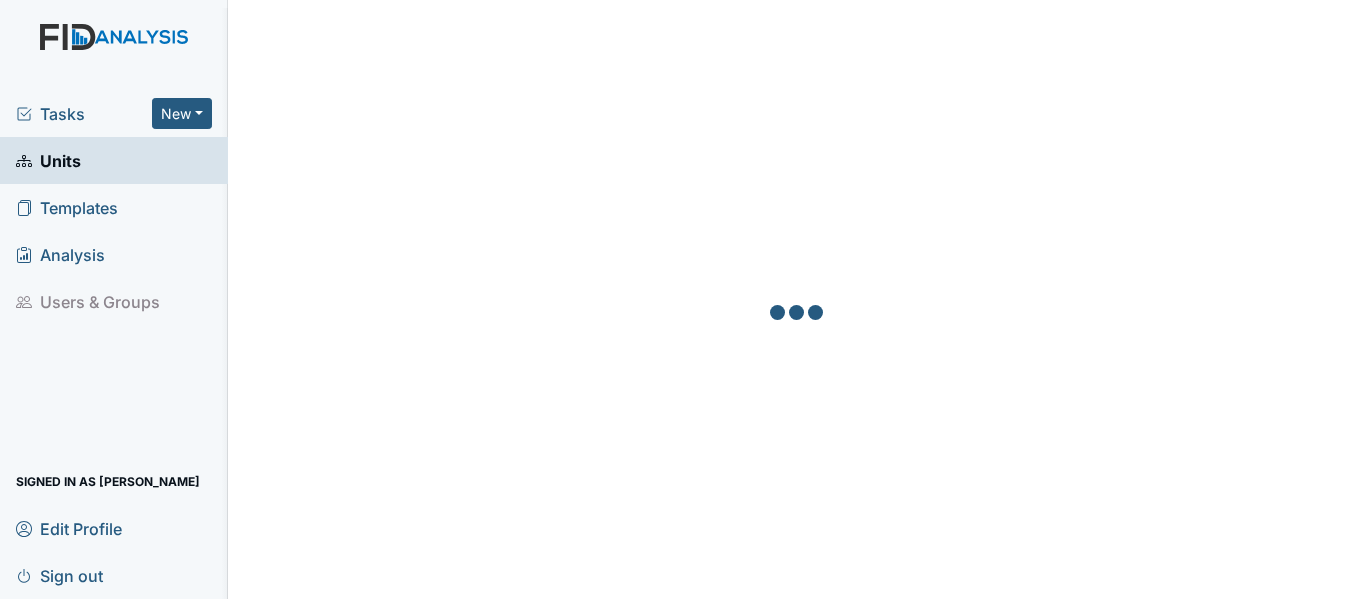 scroll, scrollTop: 0, scrollLeft: 0, axis: both 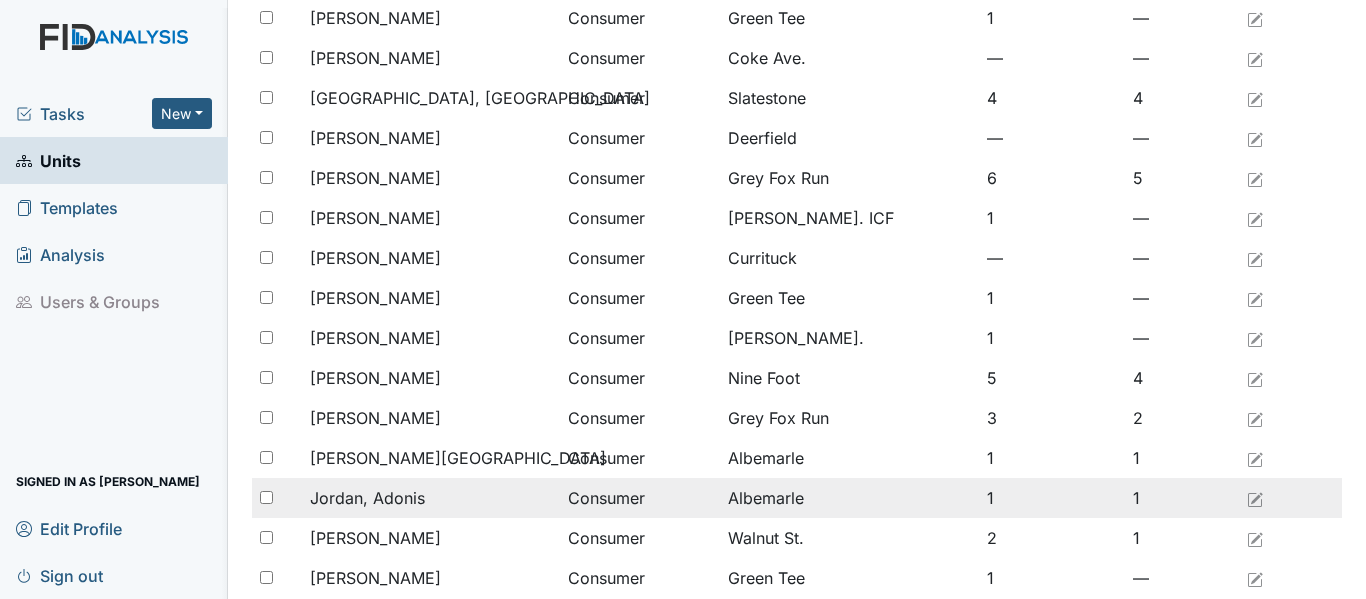 click on "Jordan, Adonis" at bounding box center (367, 498) 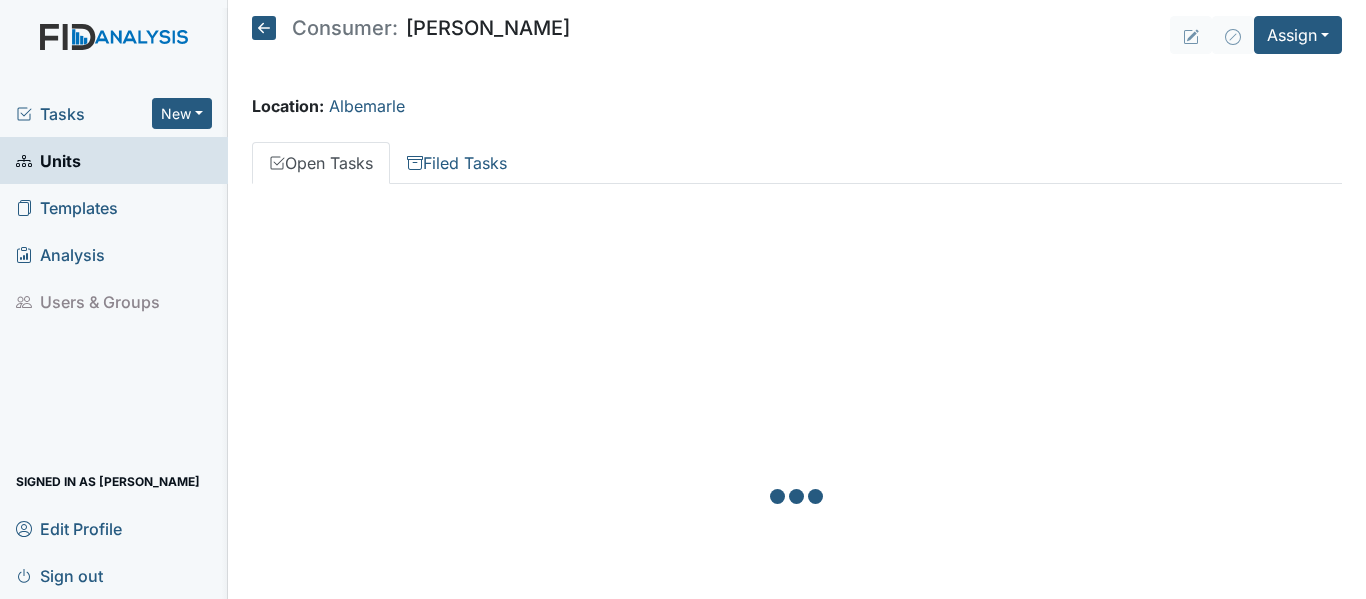 scroll, scrollTop: 0, scrollLeft: 0, axis: both 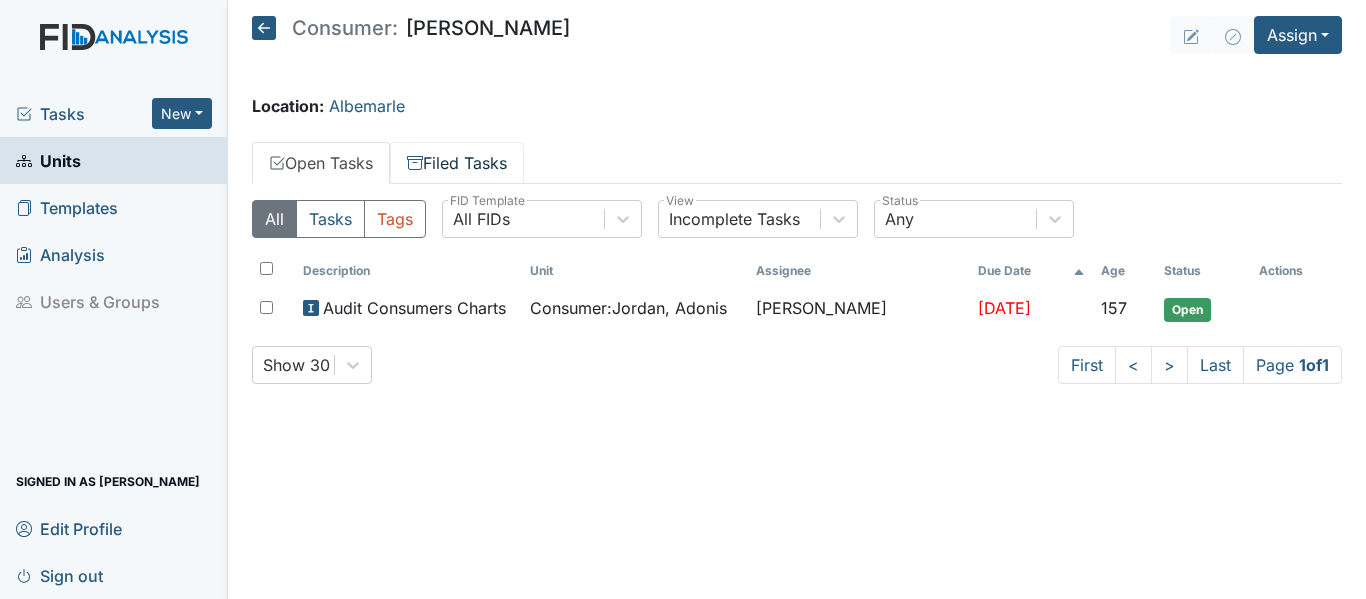 click on "Filed Tasks" at bounding box center [457, 163] 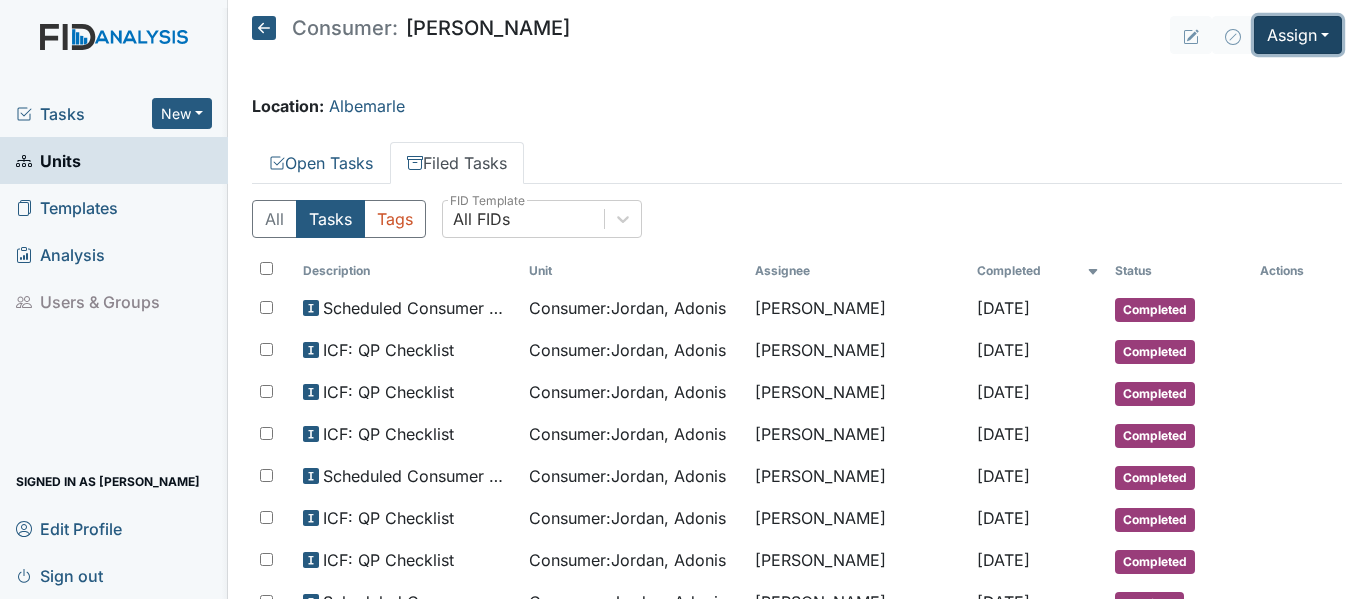click on "Assign" at bounding box center [1298, 35] 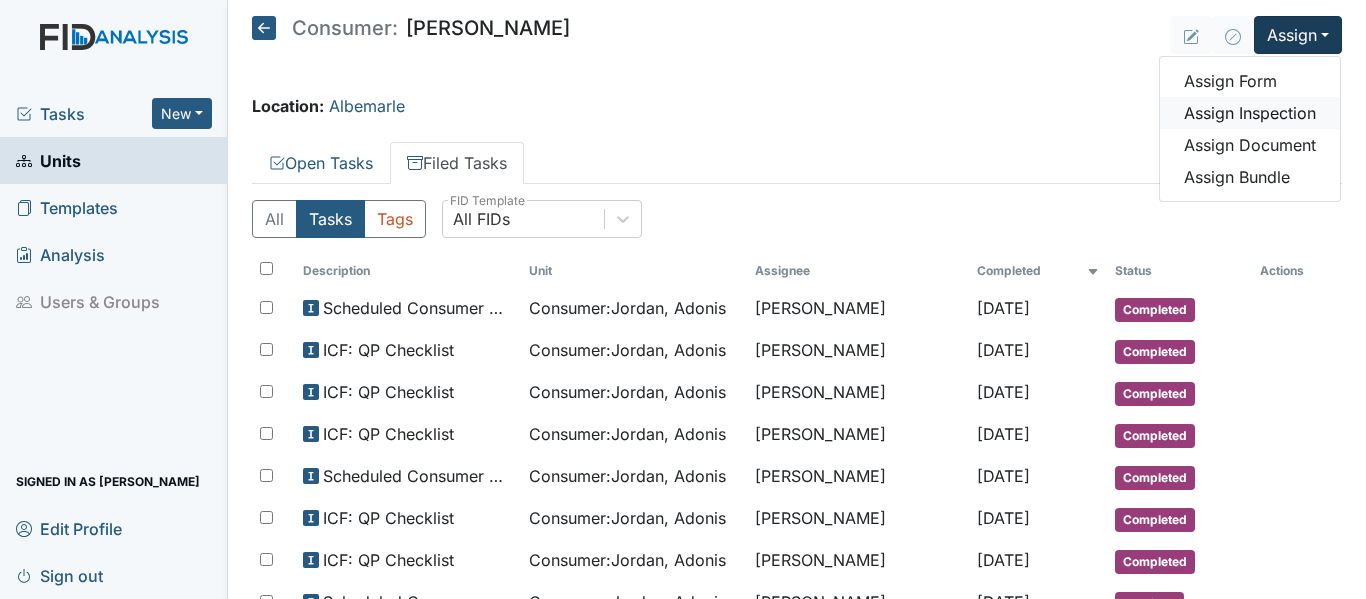 click on "Assign Inspection" at bounding box center [1250, 113] 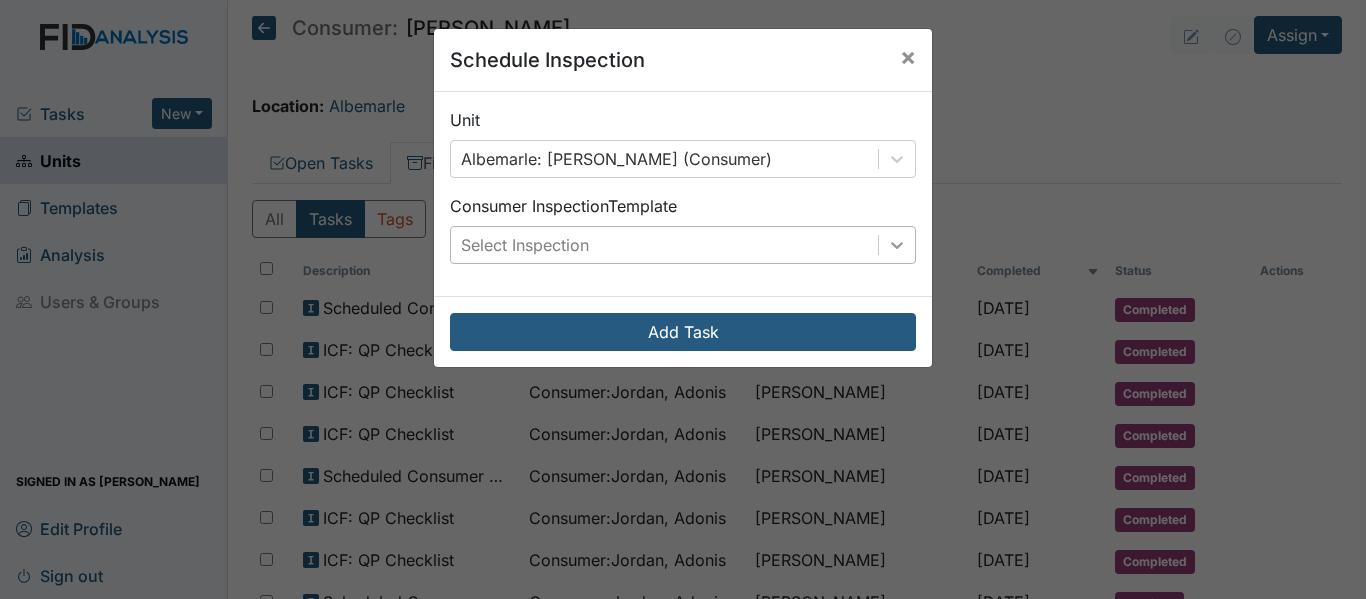 click 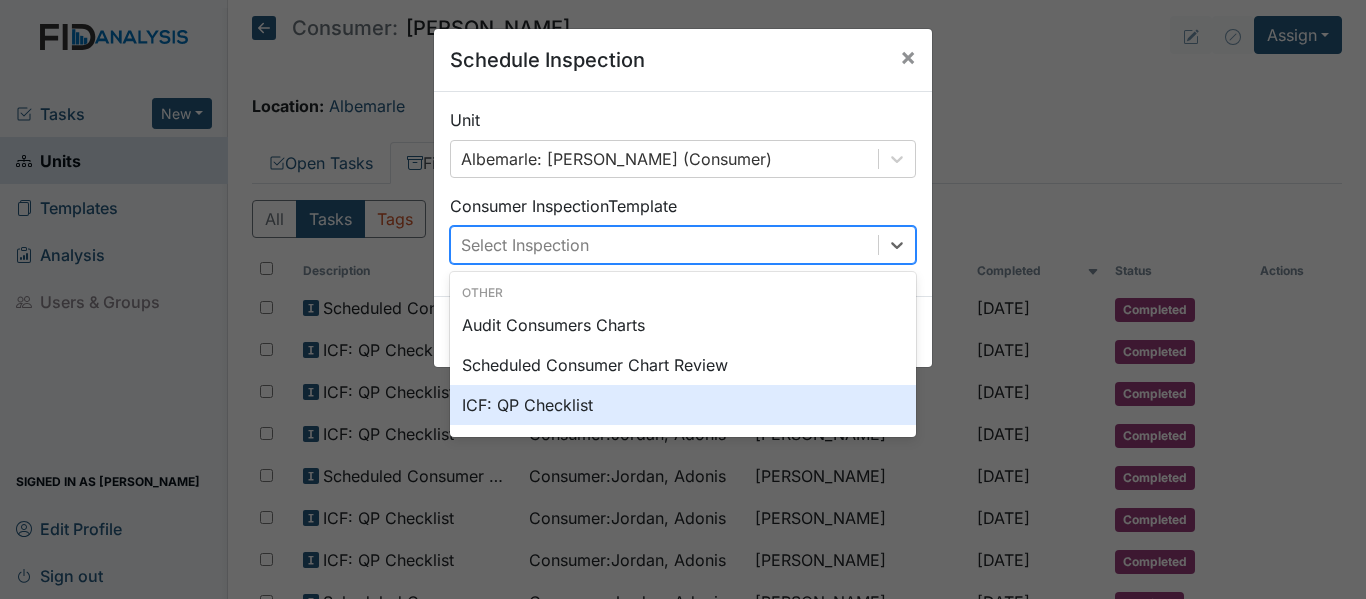 click on "ICF: QP Checklist" at bounding box center (683, 405) 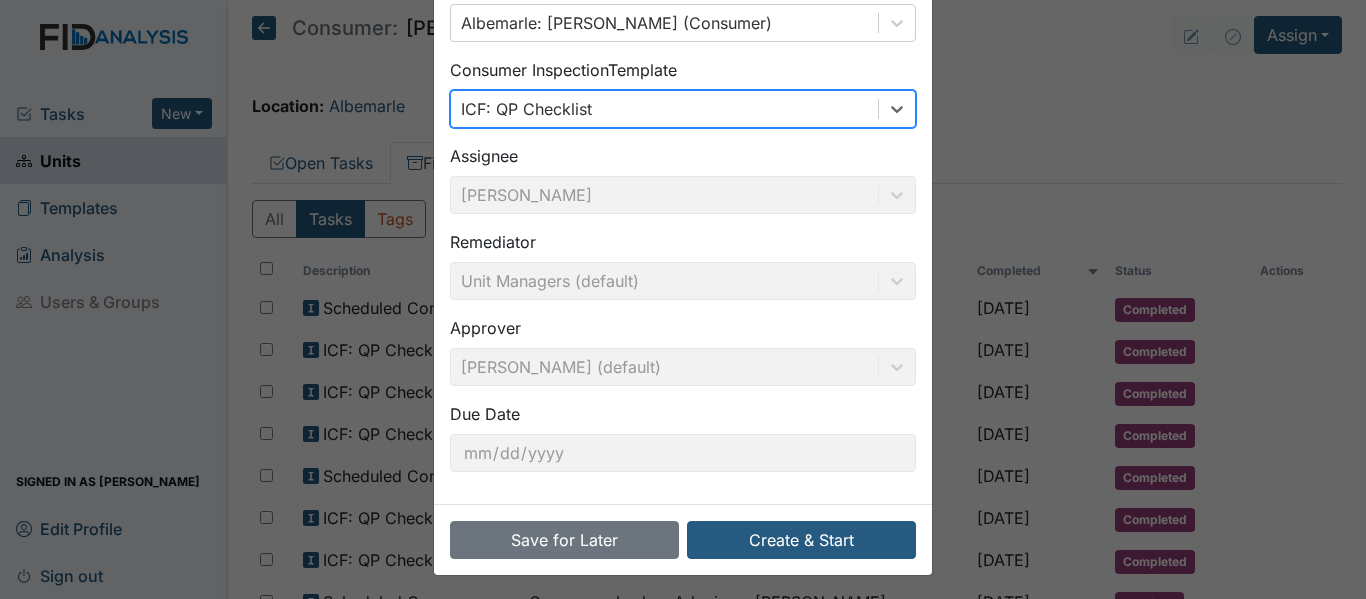 scroll, scrollTop: 141, scrollLeft: 0, axis: vertical 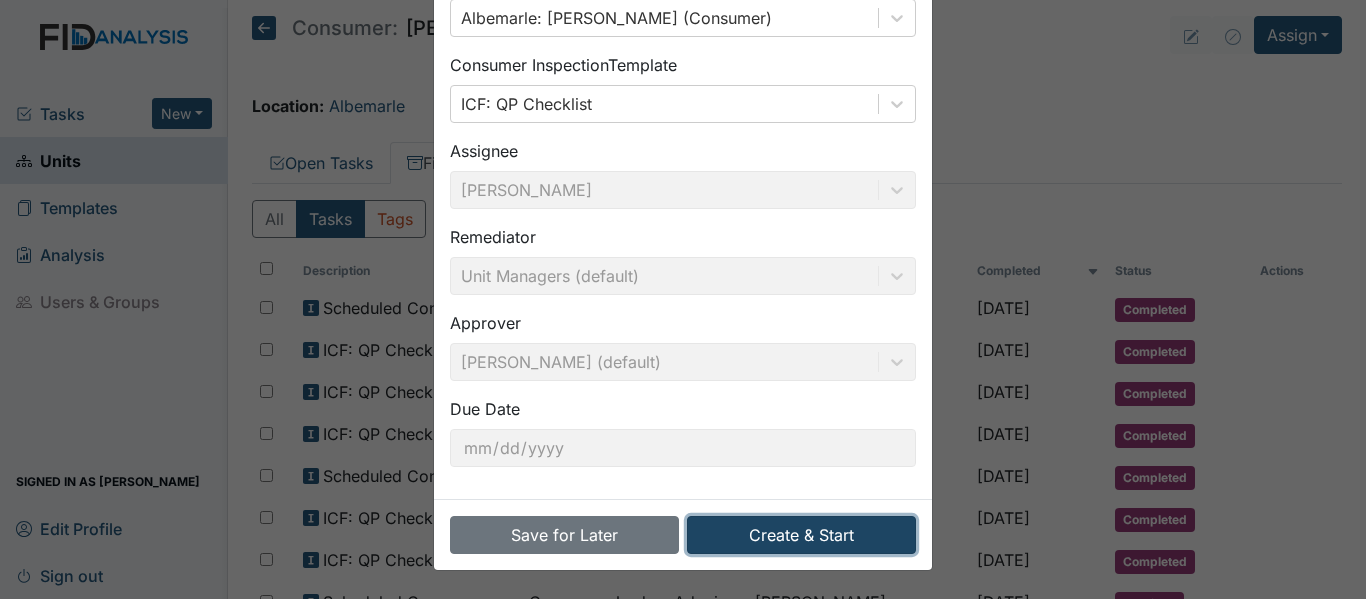 click on "Create & Start" at bounding box center [801, 535] 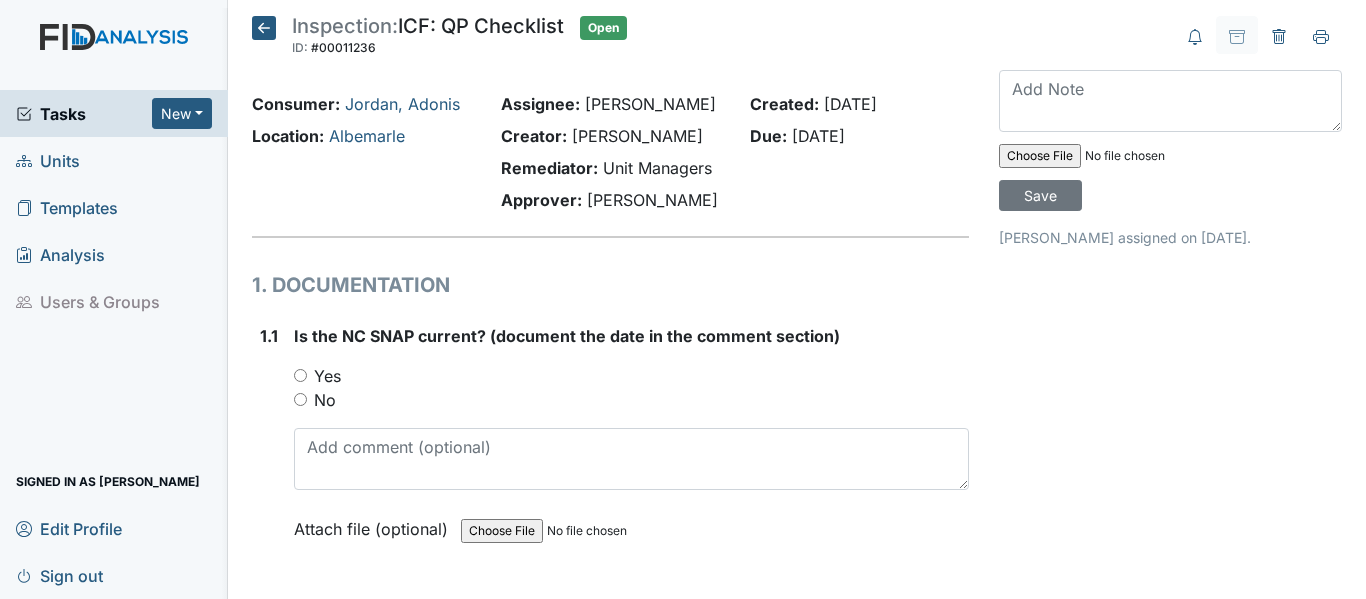 scroll, scrollTop: 0, scrollLeft: 0, axis: both 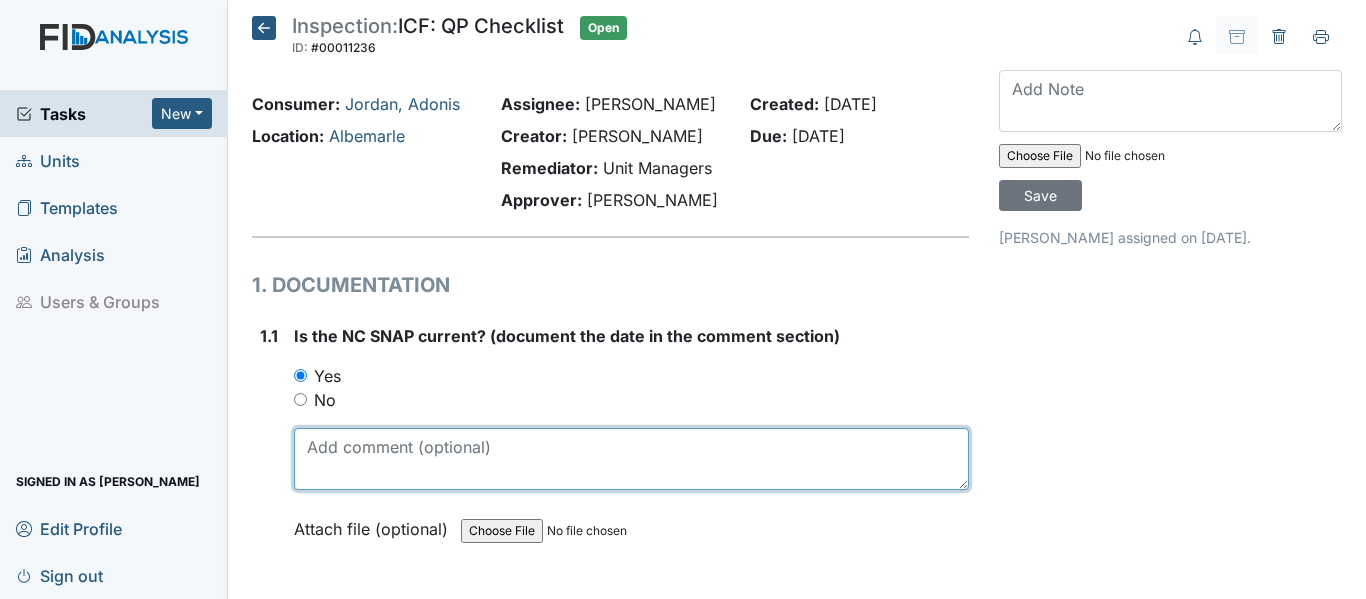 click at bounding box center (631, 459) 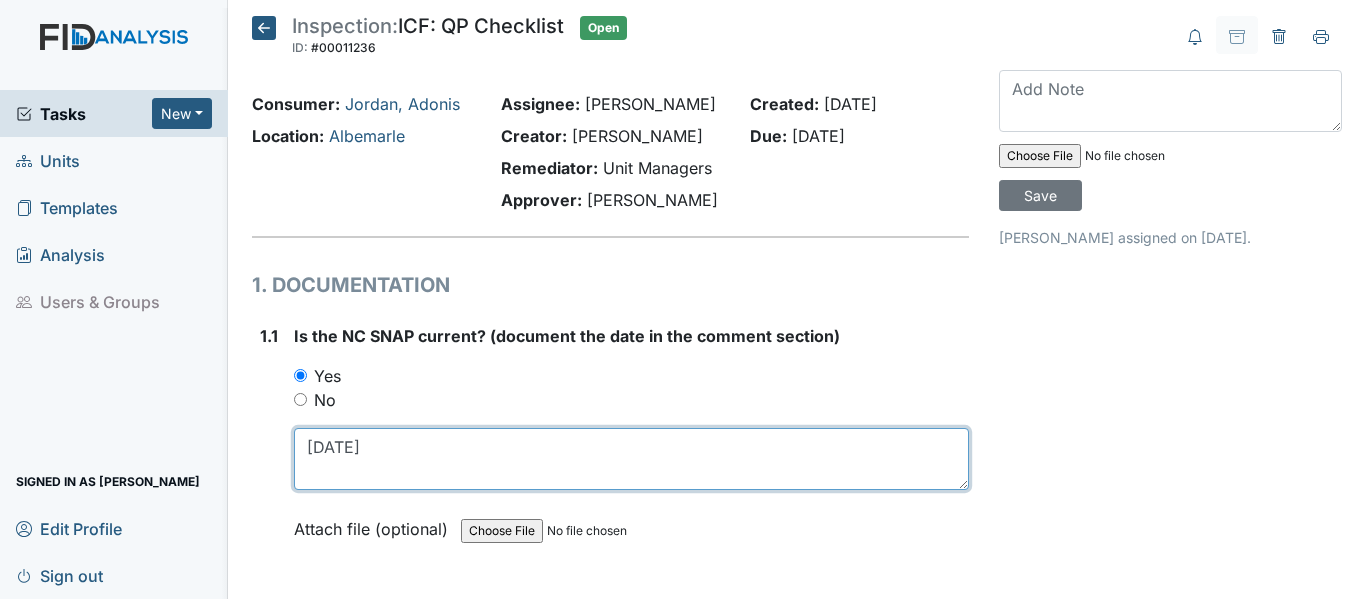 drag, startPoint x: 308, startPoint y: 445, endPoint x: 373, endPoint y: 444, distance: 65.00769 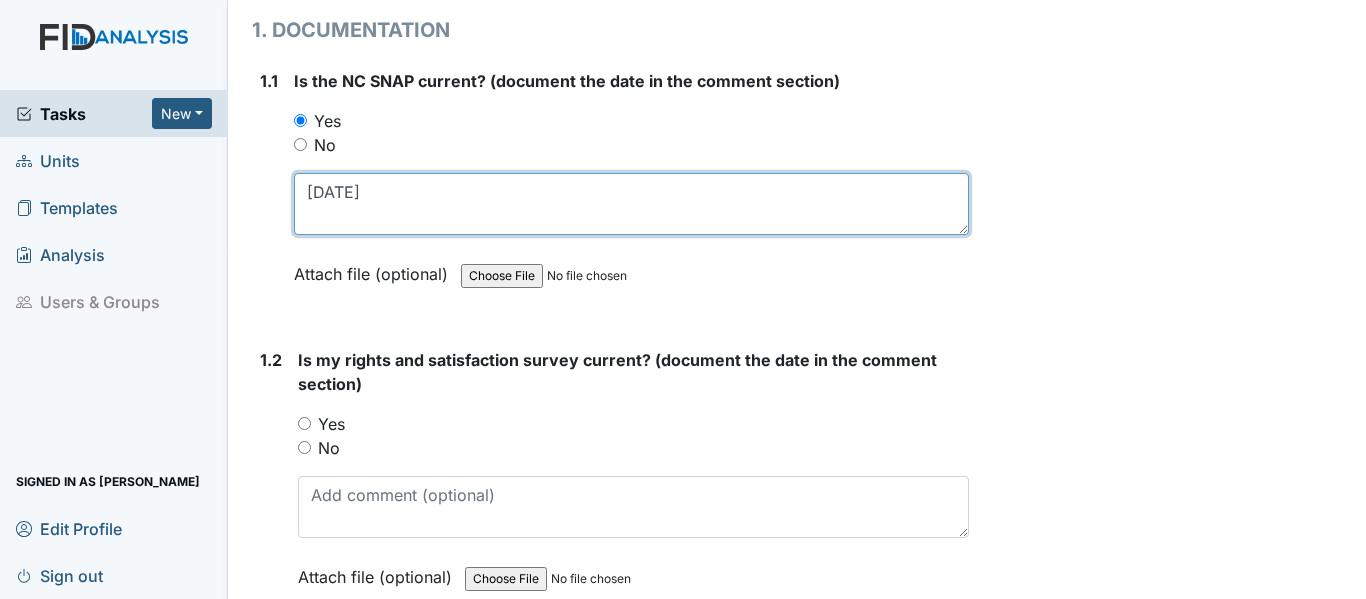 scroll, scrollTop: 300, scrollLeft: 0, axis: vertical 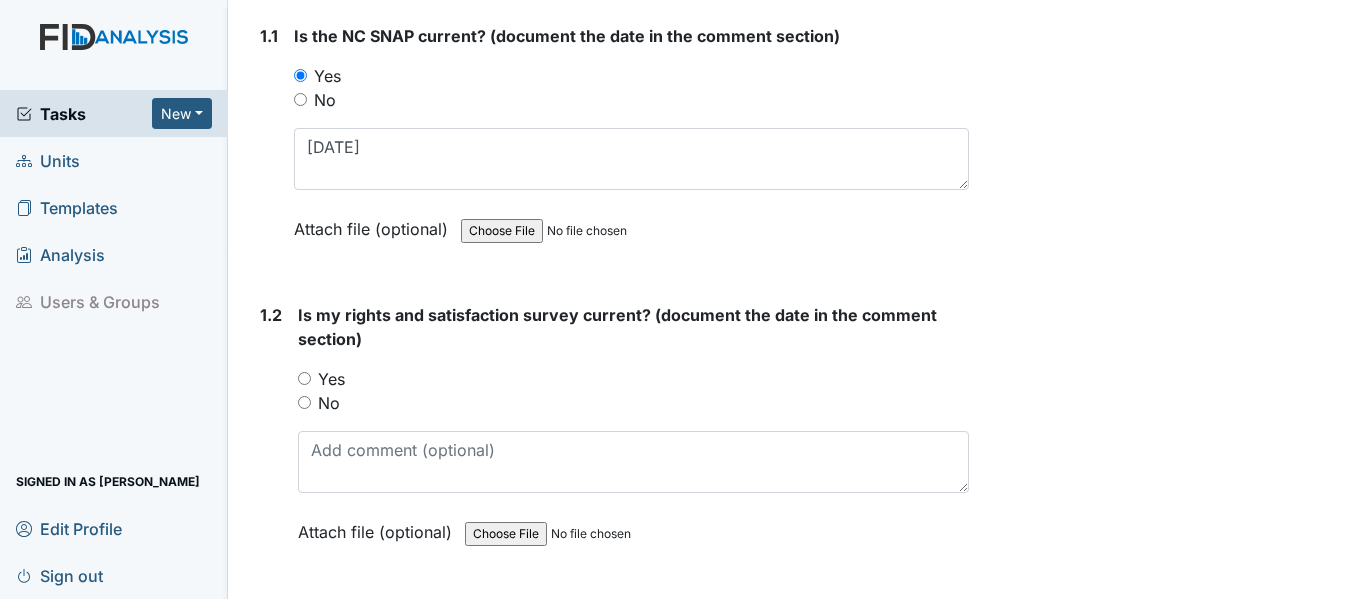 click on "Yes" at bounding box center [304, 378] 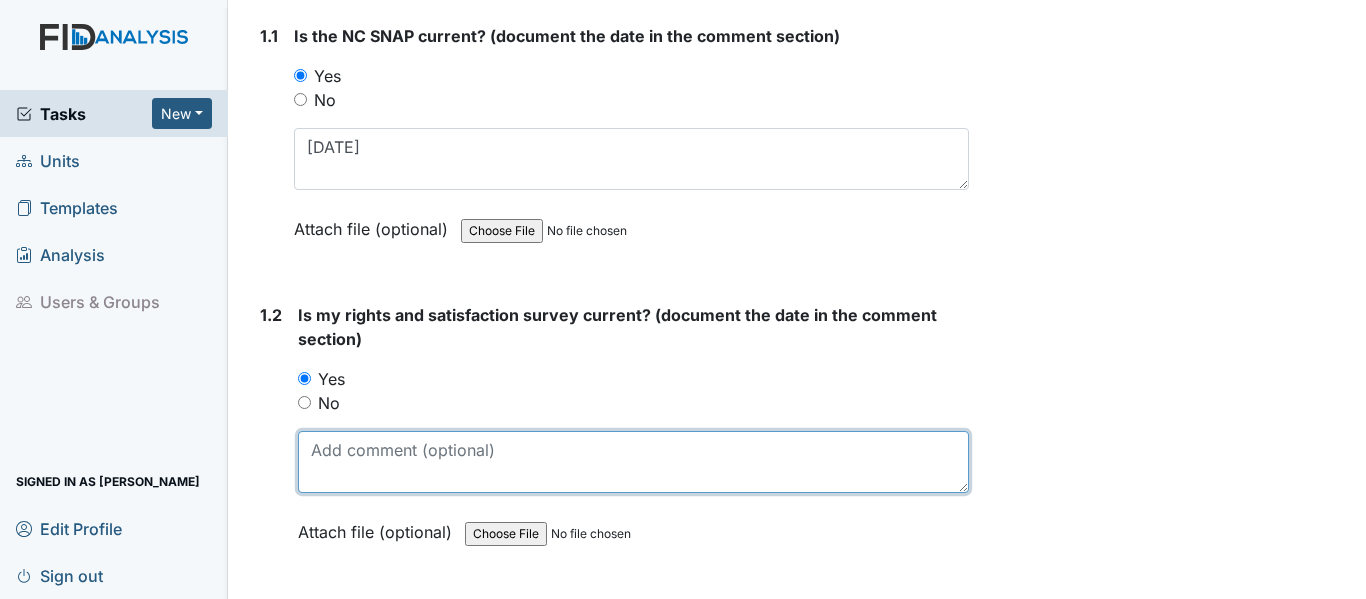 click at bounding box center [633, 462] 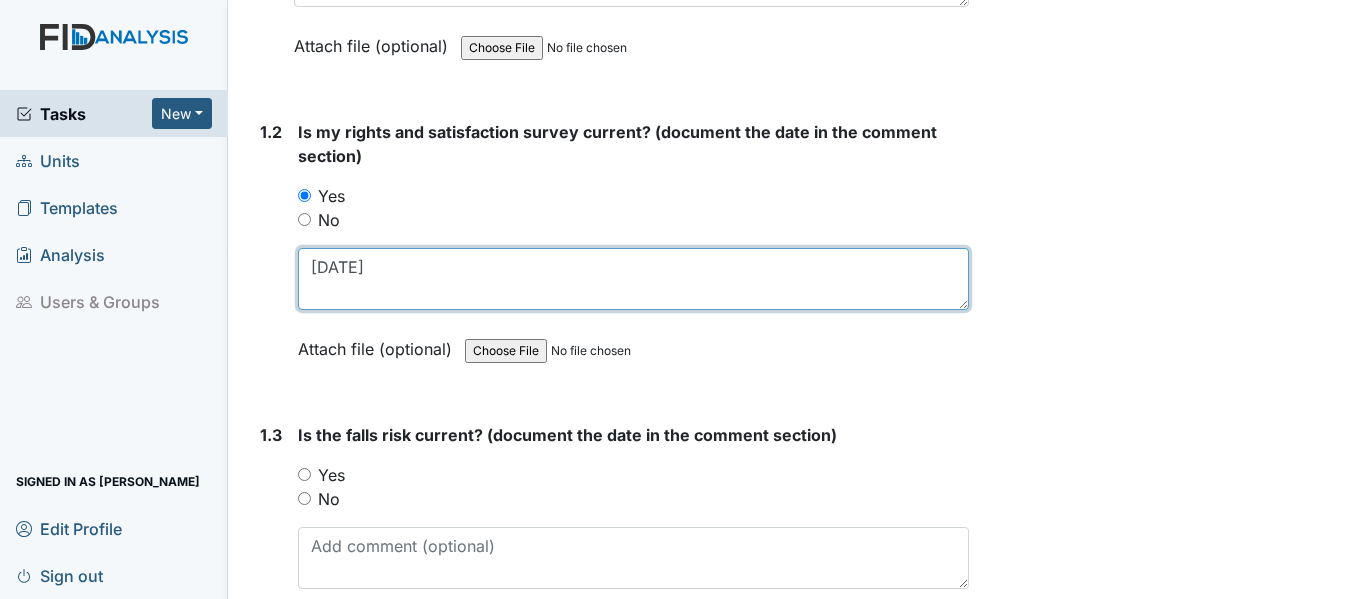 scroll, scrollTop: 500, scrollLeft: 0, axis: vertical 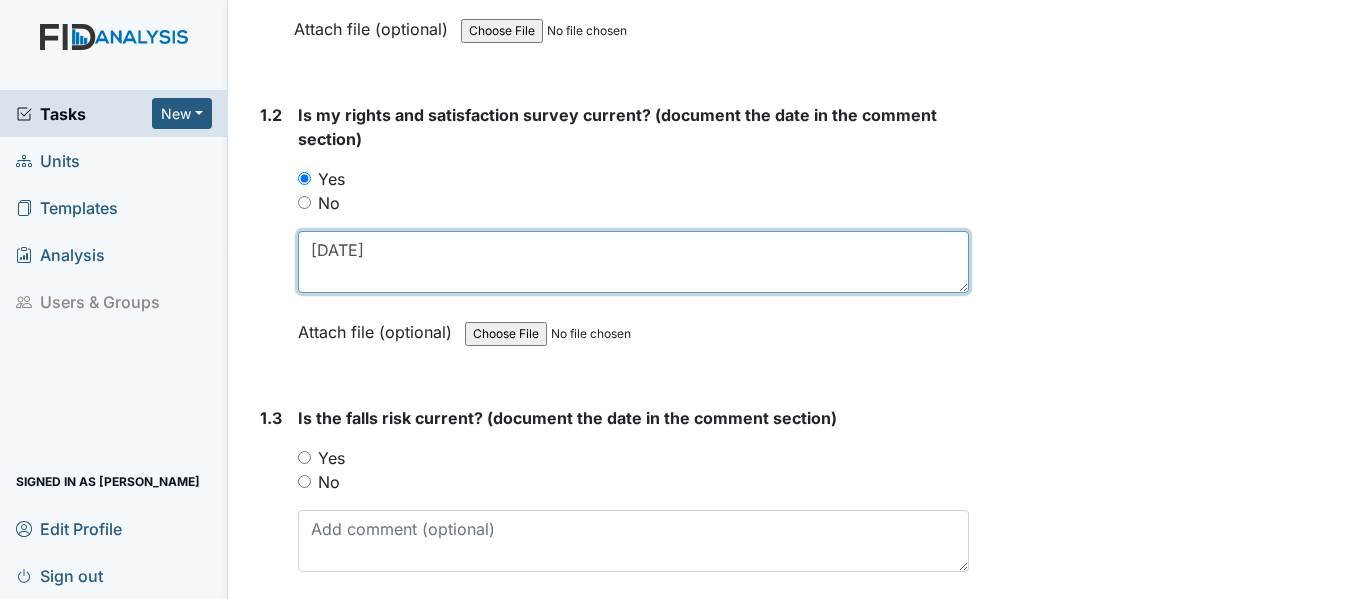 type on "10/17/24" 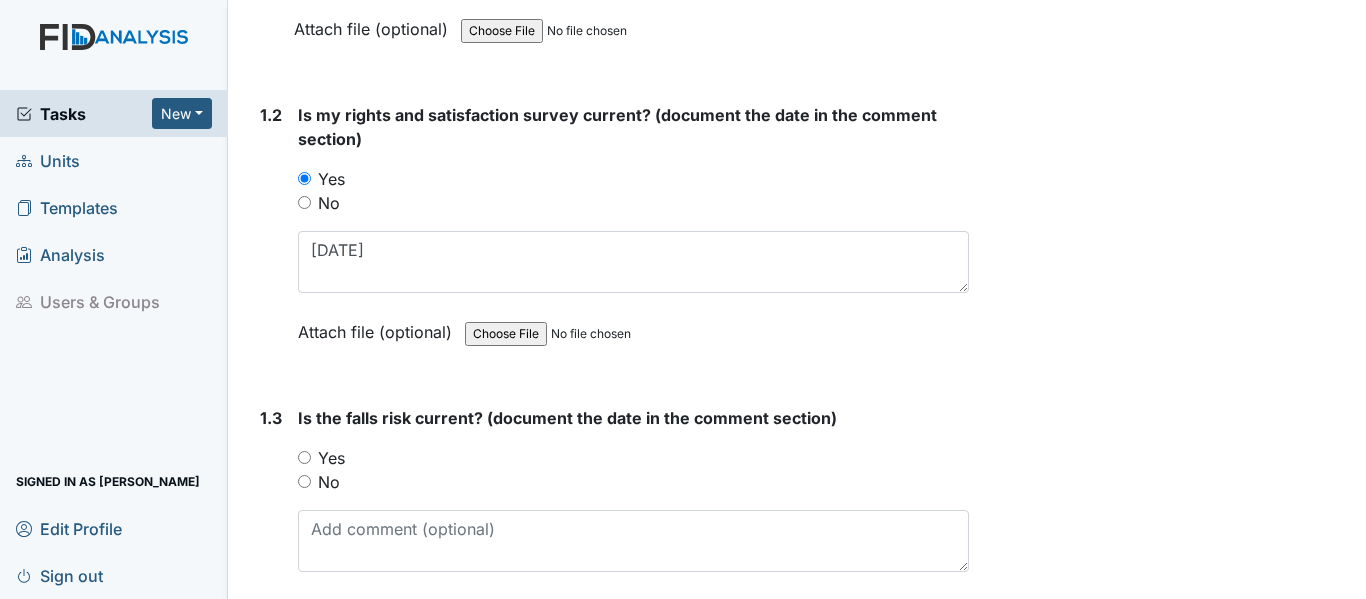 click on "Yes" at bounding box center [304, 457] 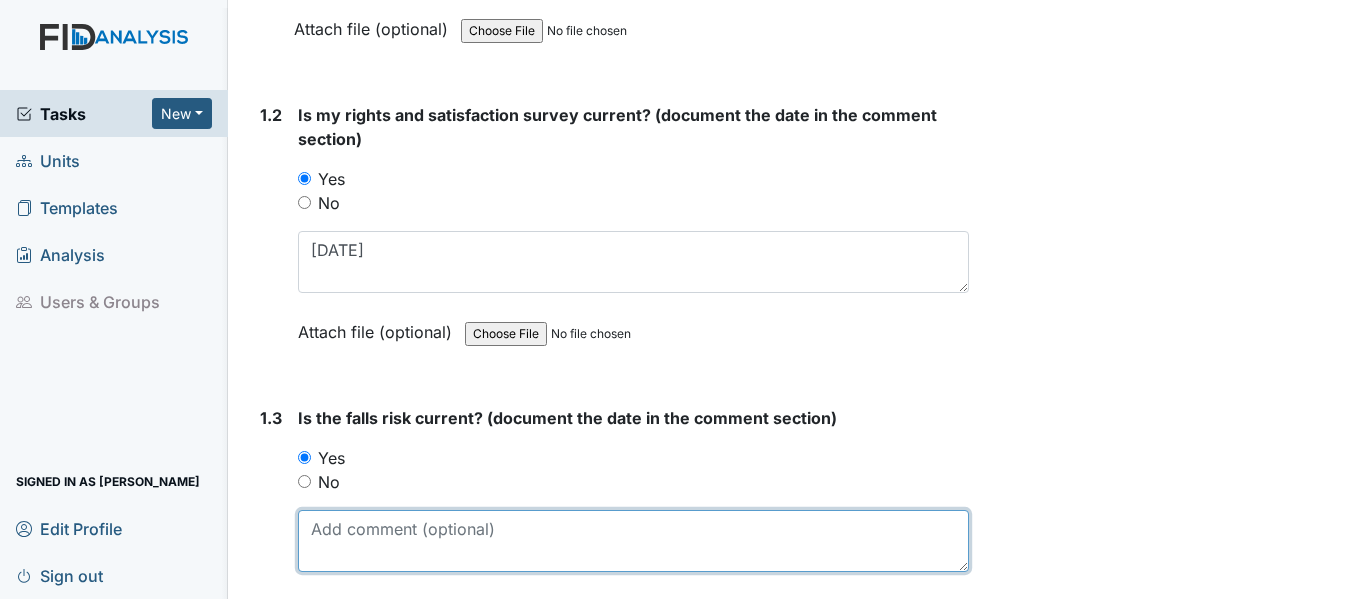 click at bounding box center (633, 541) 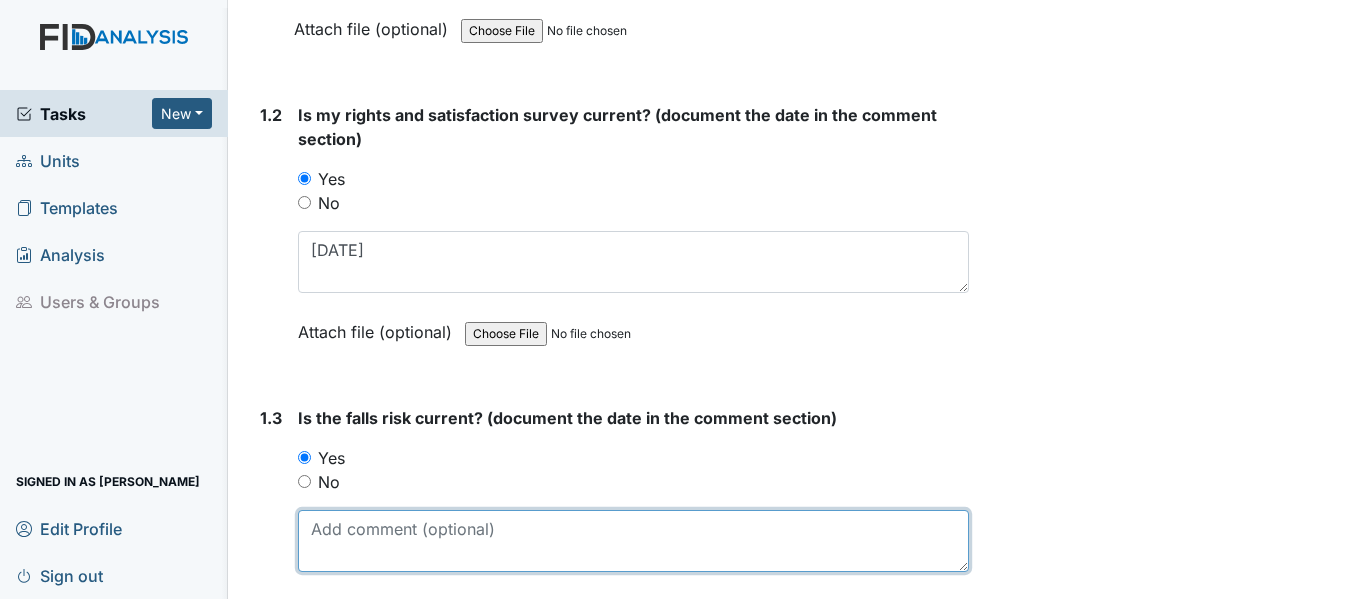 paste on "10/17/24" 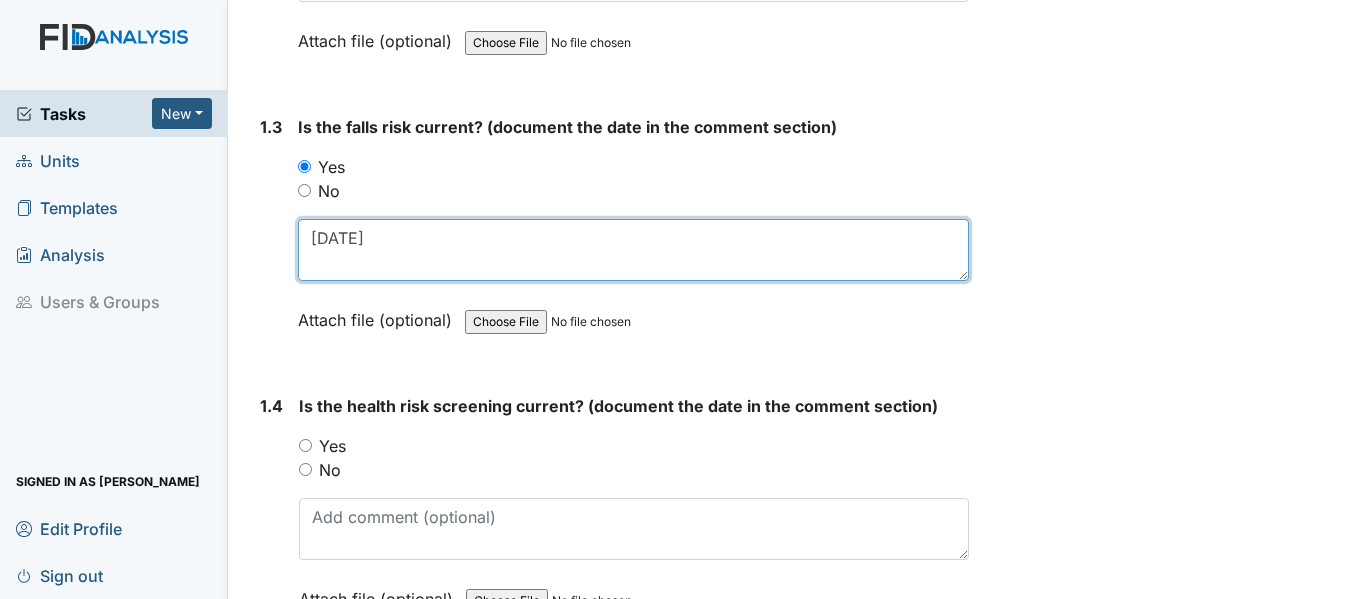 scroll, scrollTop: 900, scrollLeft: 0, axis: vertical 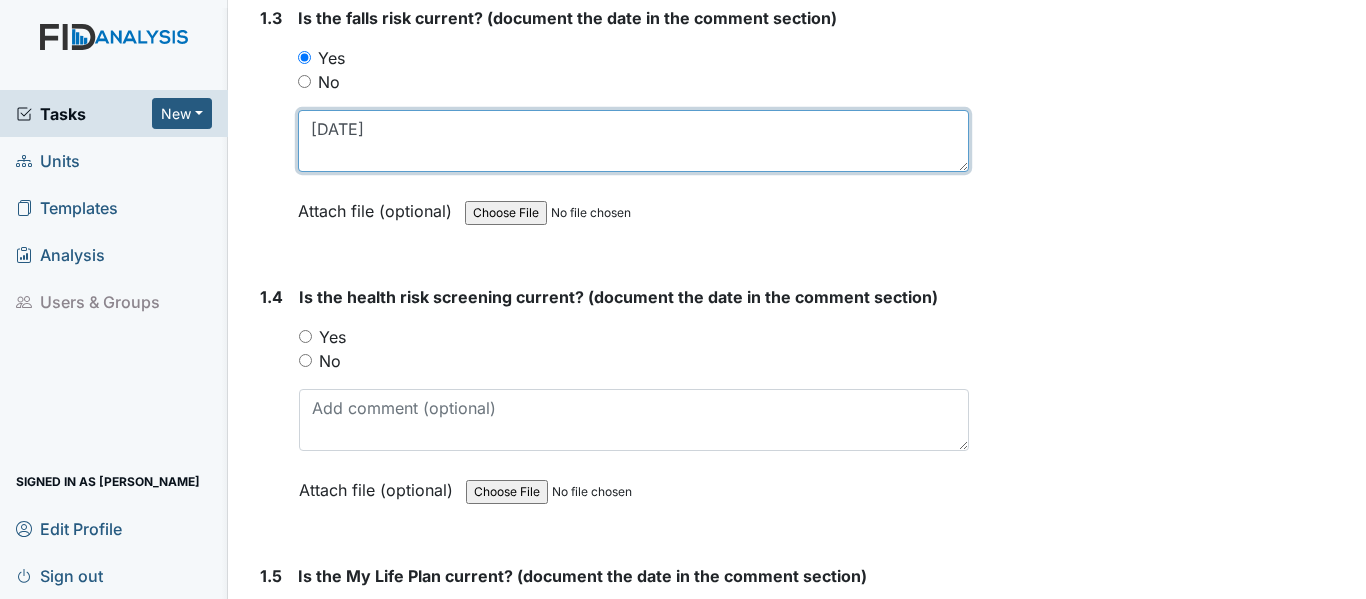 type on "10/17/24" 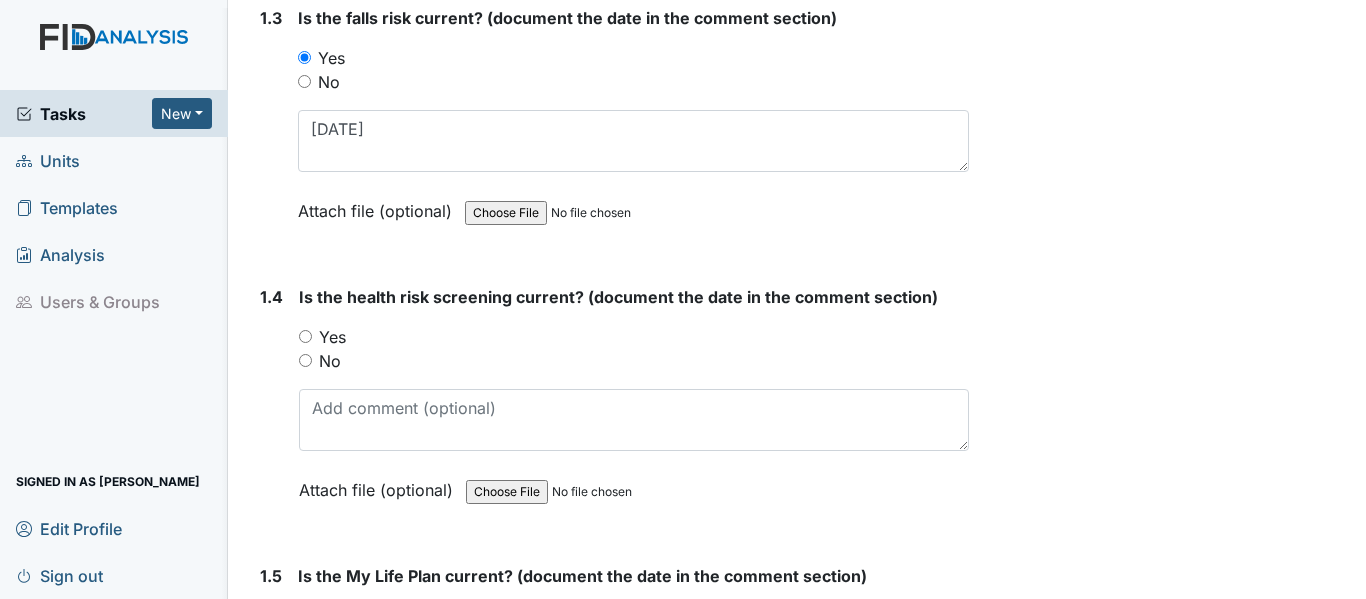 click on "Yes" at bounding box center (305, 336) 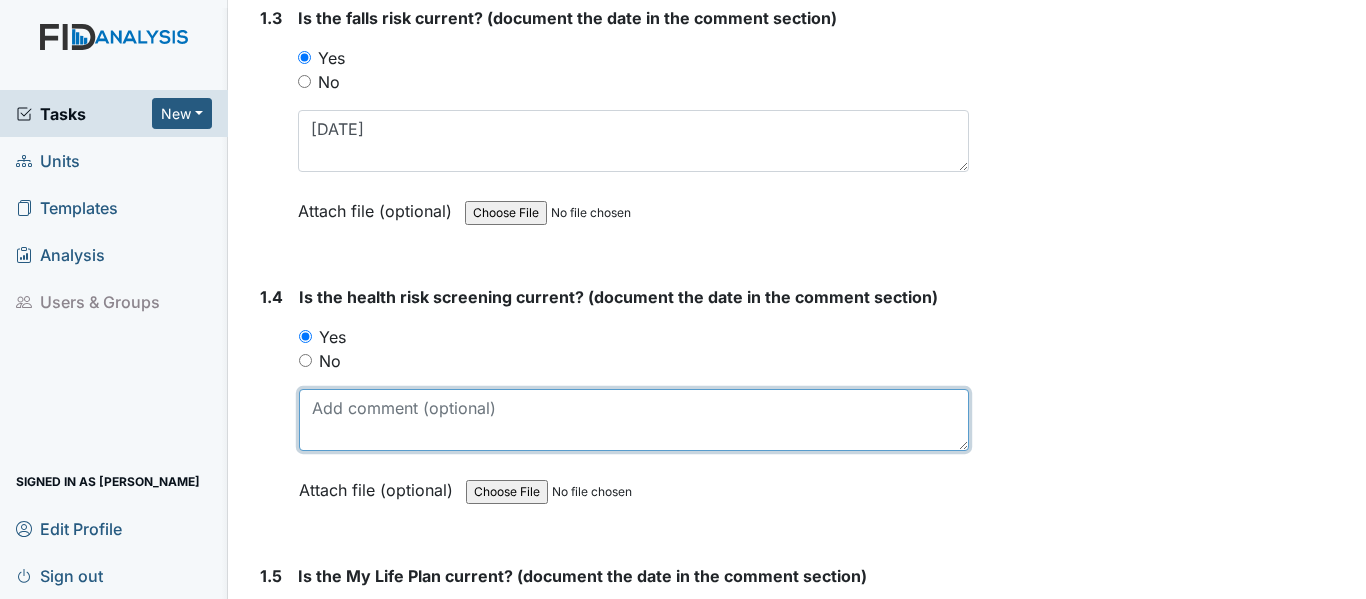 click at bounding box center [634, 420] 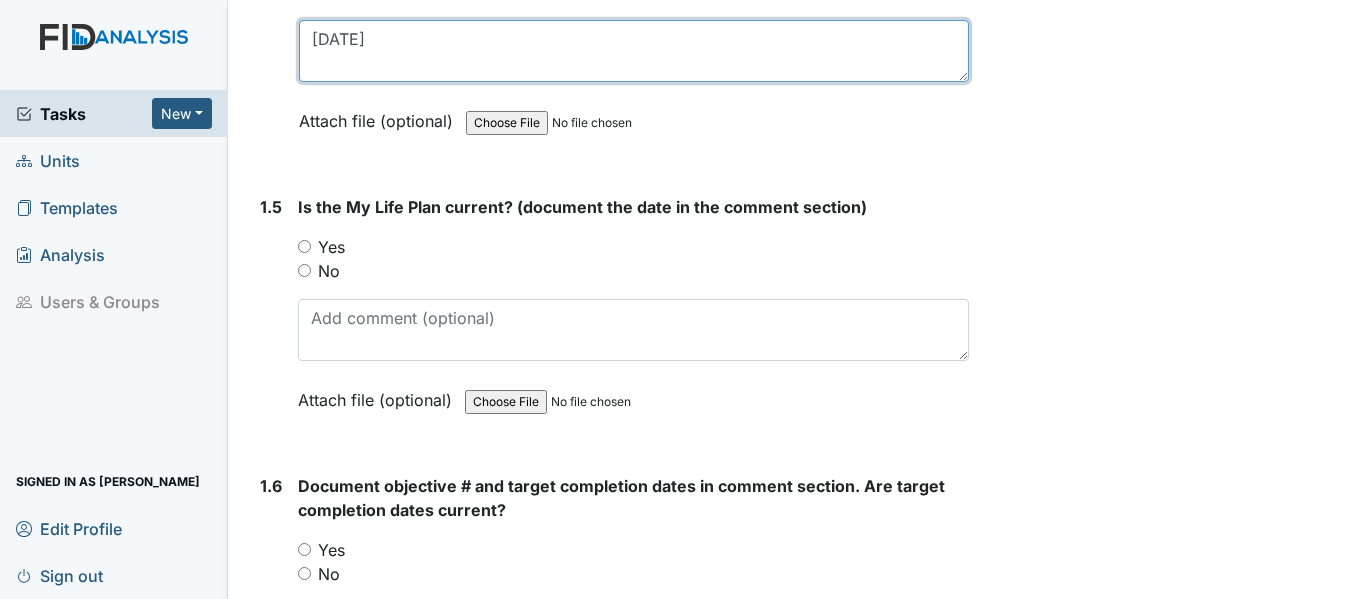 scroll, scrollTop: 1300, scrollLeft: 0, axis: vertical 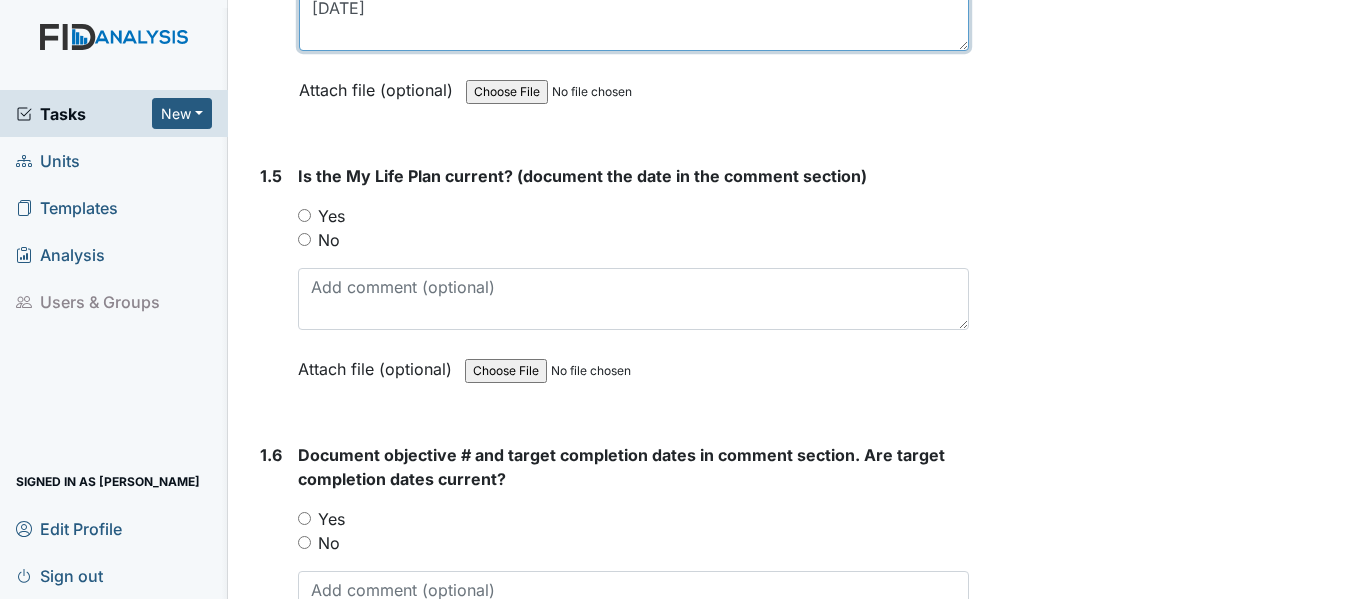 type on "10/17/24" 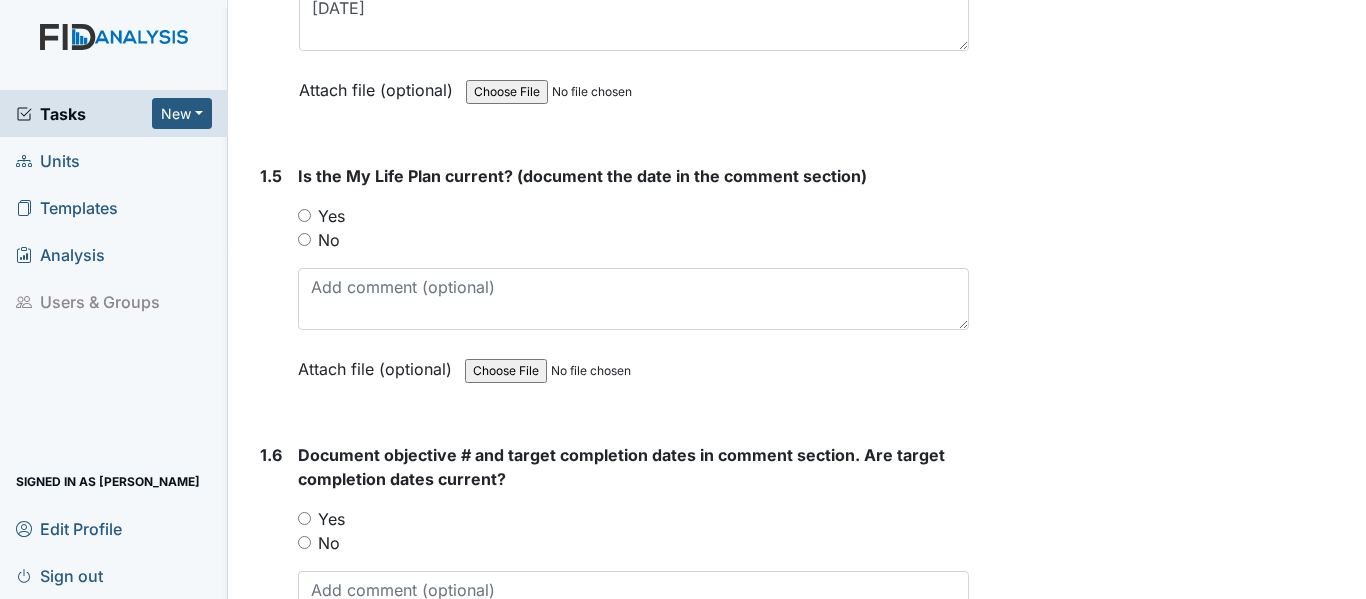 click on "Yes" at bounding box center (304, 215) 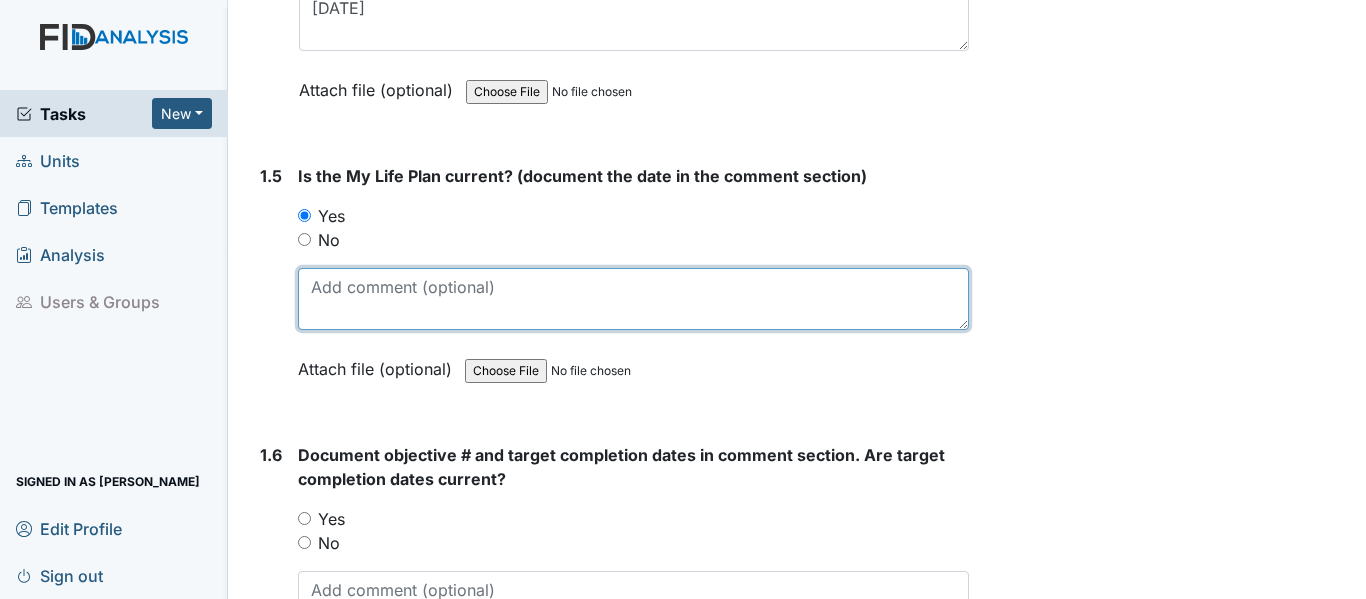 click at bounding box center (633, 299) 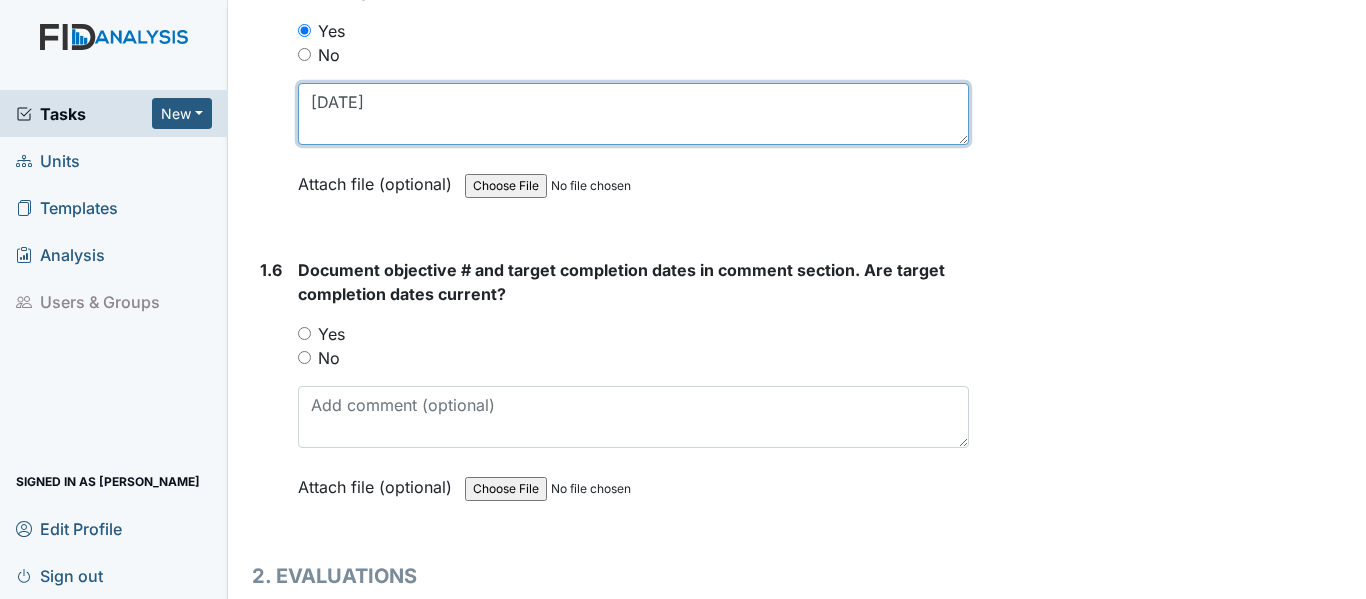 scroll, scrollTop: 1500, scrollLeft: 0, axis: vertical 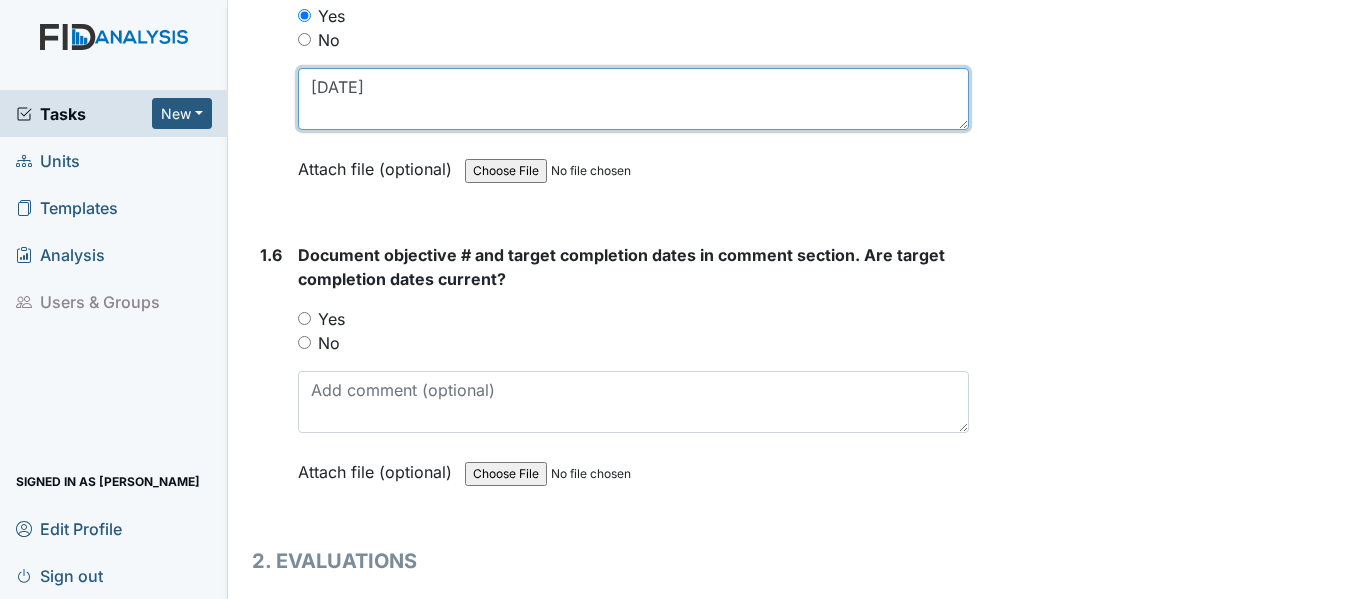 type on "10/17/24" 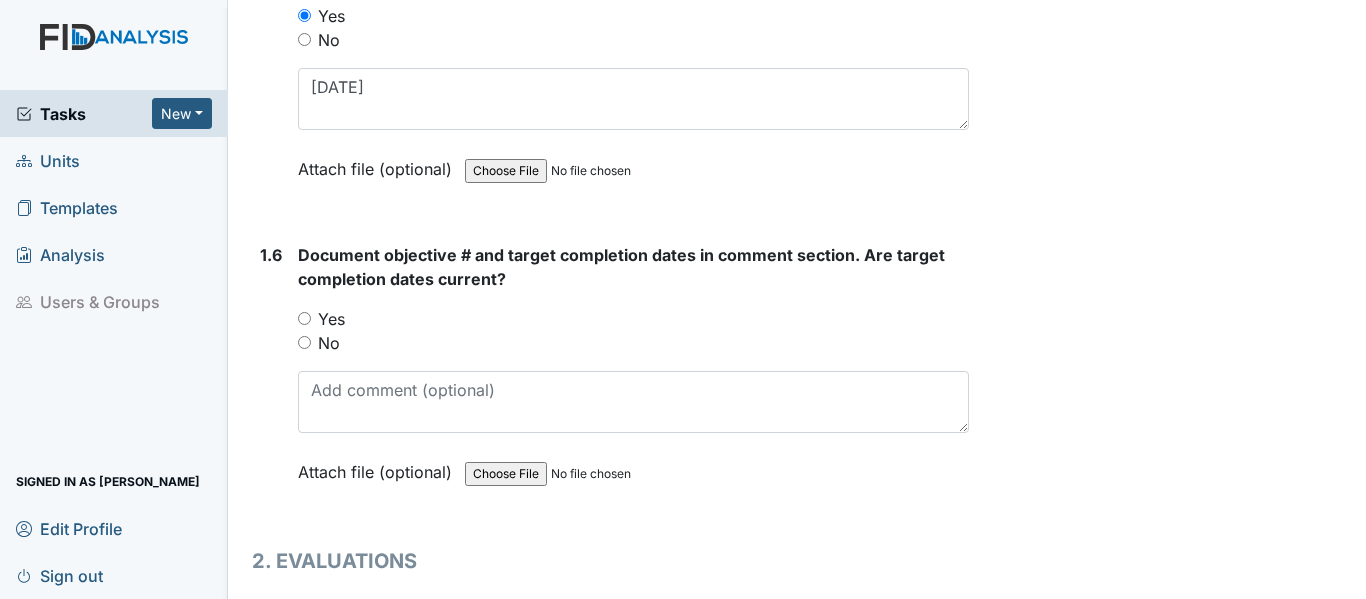 click on "Yes" at bounding box center [304, 318] 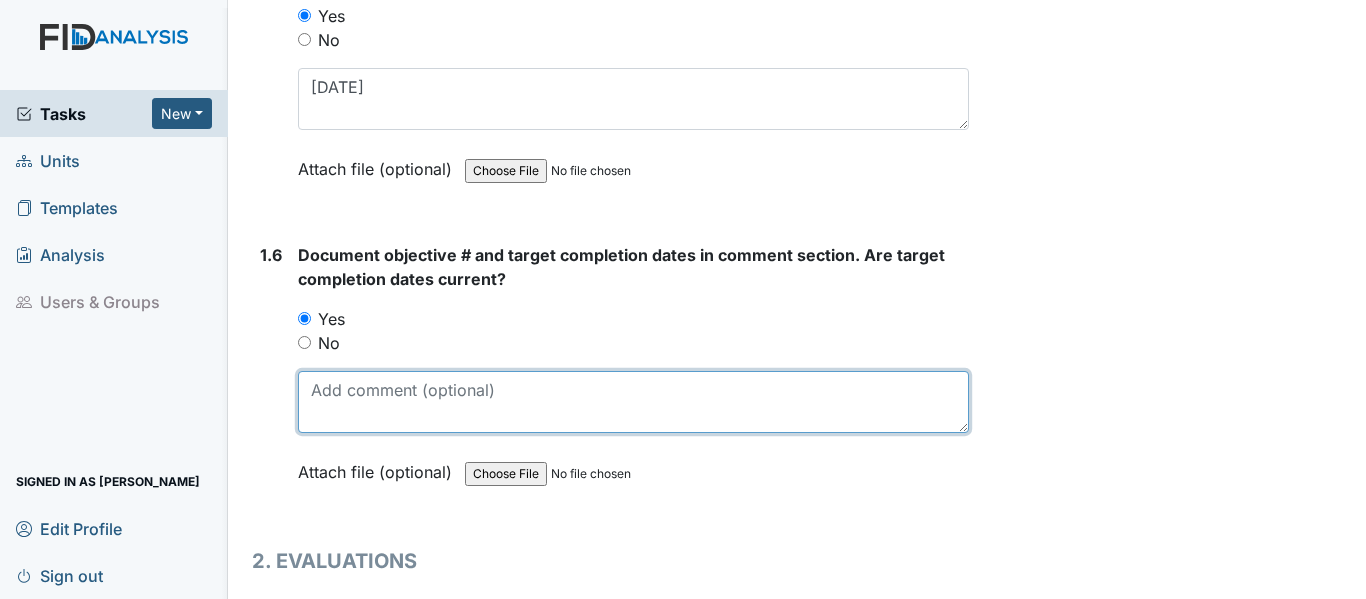 click at bounding box center (633, 402) 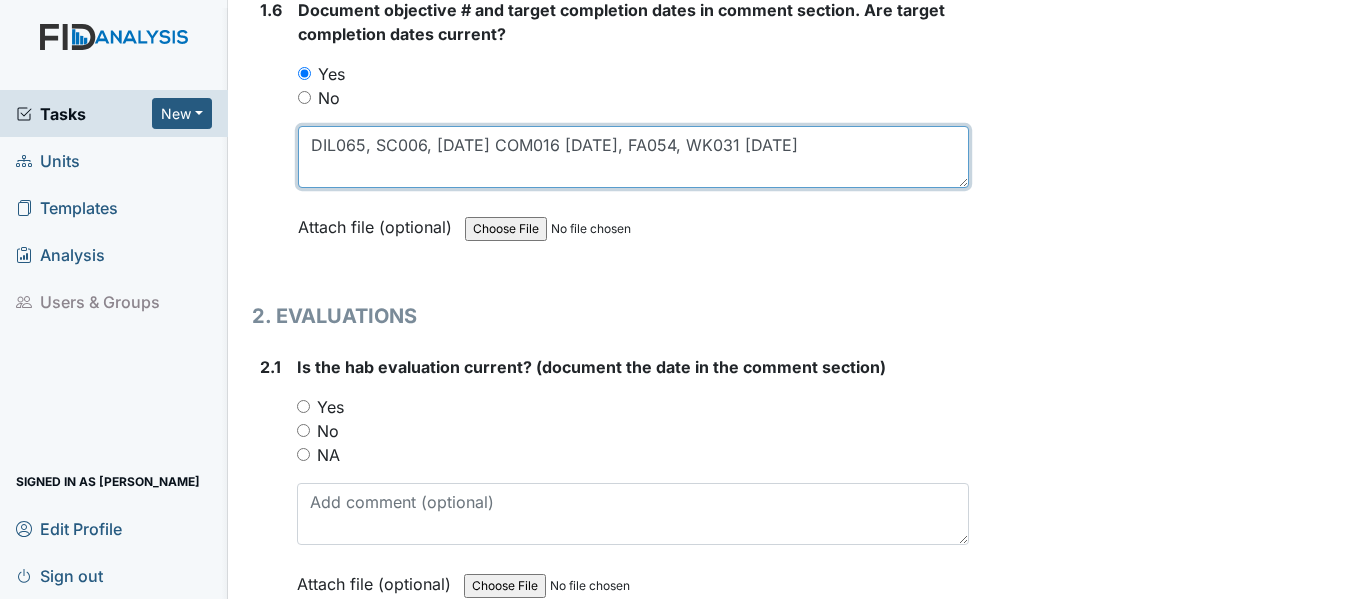 scroll, scrollTop: 1800, scrollLeft: 0, axis: vertical 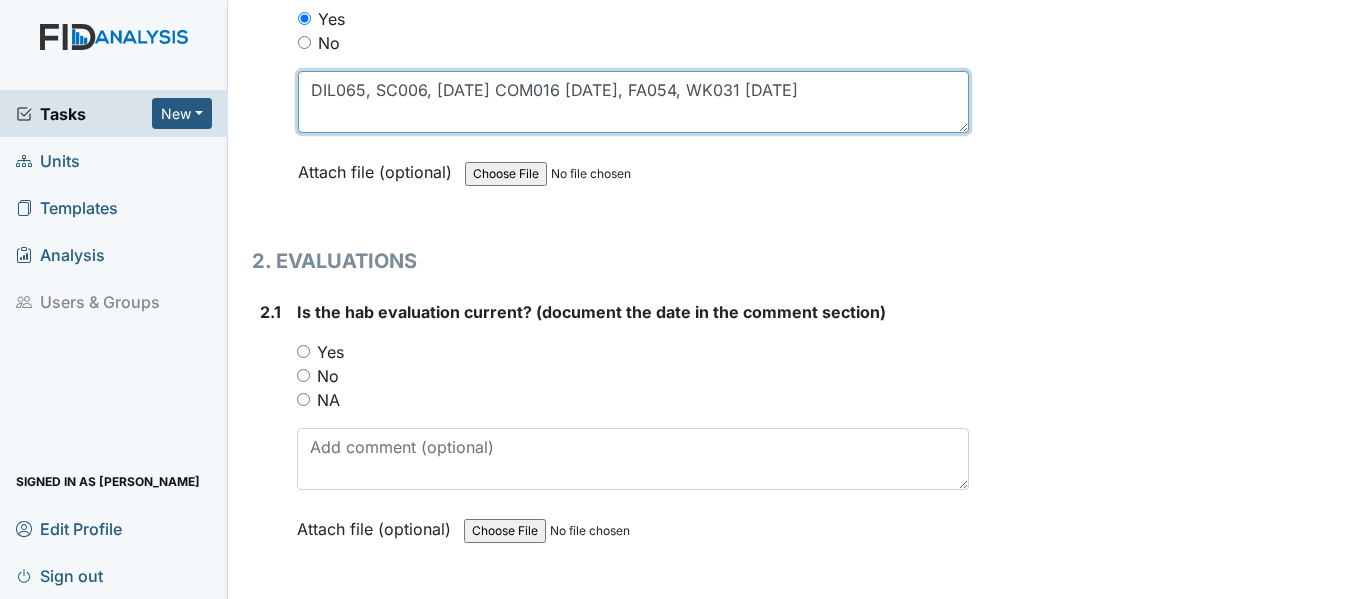 type on "DIL065, SC006, 2/28/26 COM016 3/31/26, FA054, WK031 4/30/26" 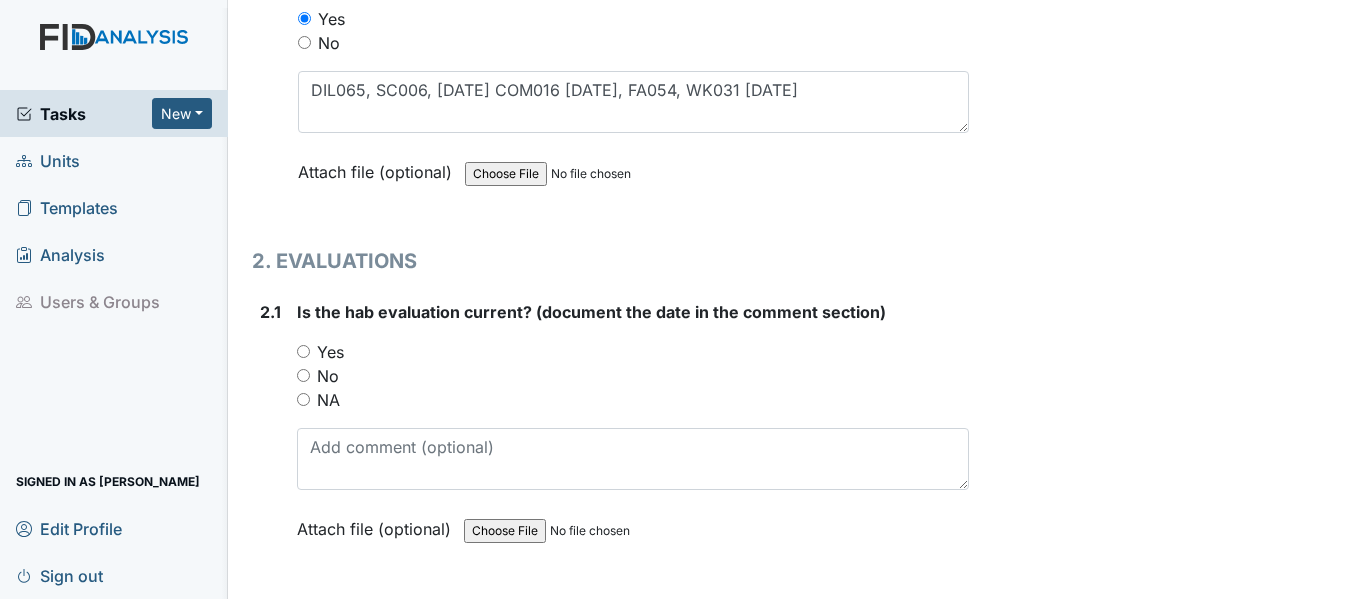 click on "Yes" at bounding box center [303, 351] 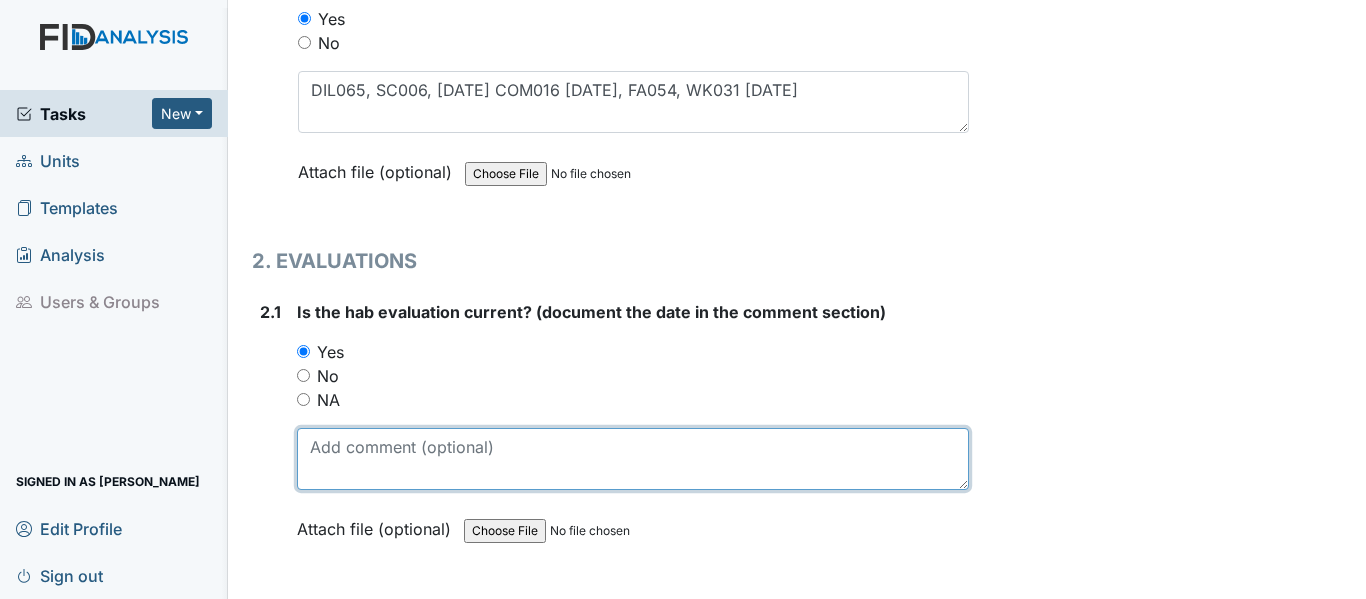 click at bounding box center [633, 459] 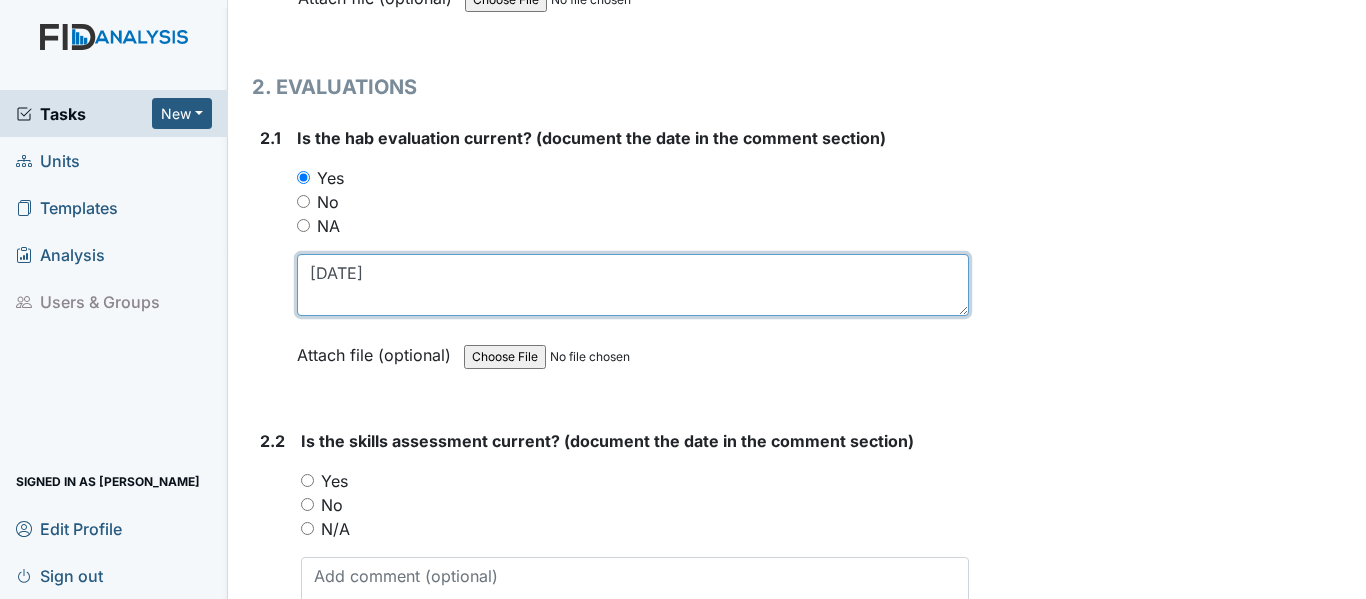 scroll, scrollTop: 2000, scrollLeft: 0, axis: vertical 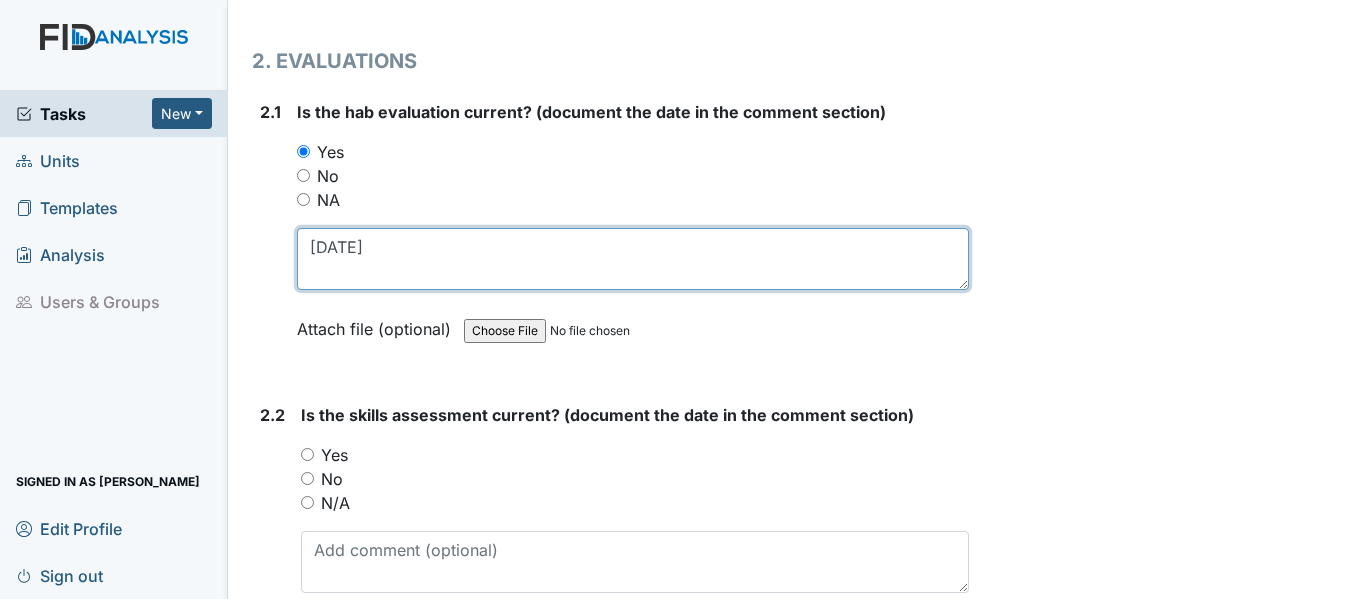 type on "10/17/24" 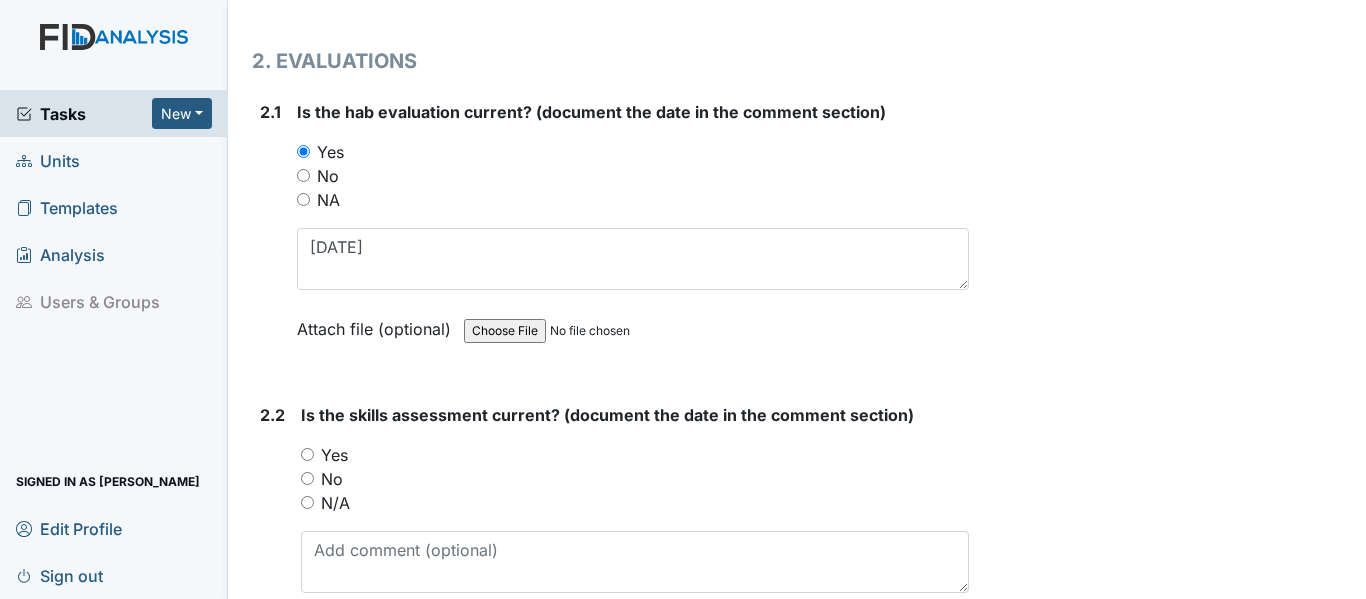 click on "Yes" at bounding box center [307, 454] 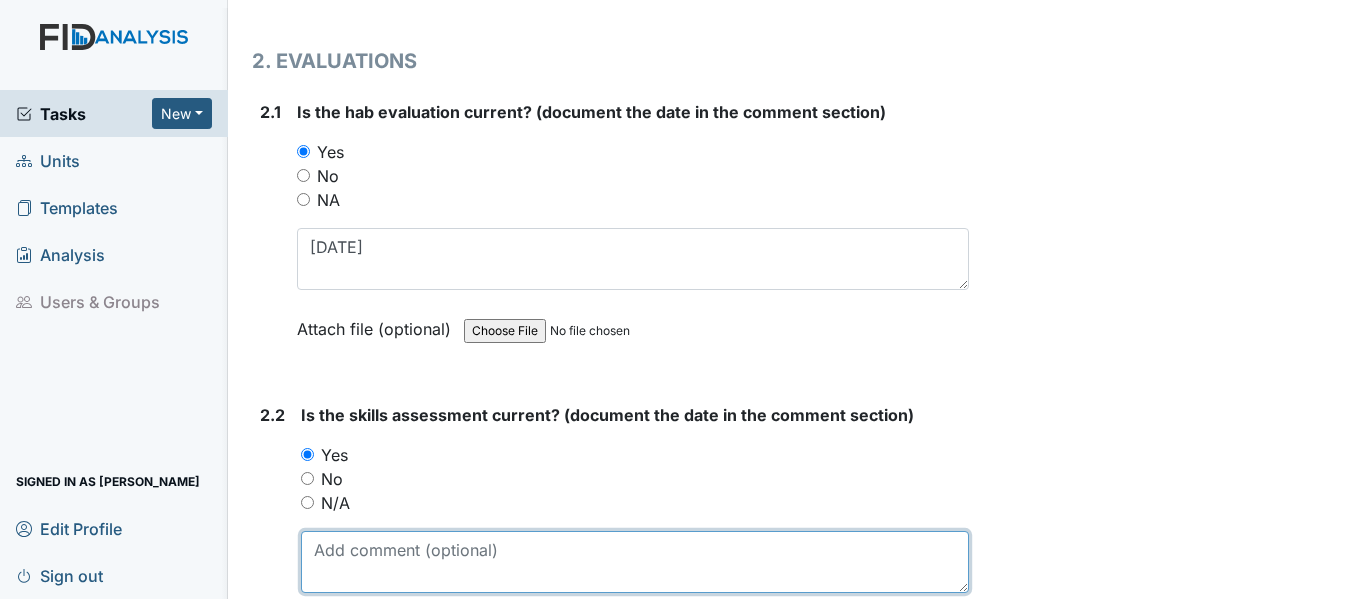 click at bounding box center (635, 562) 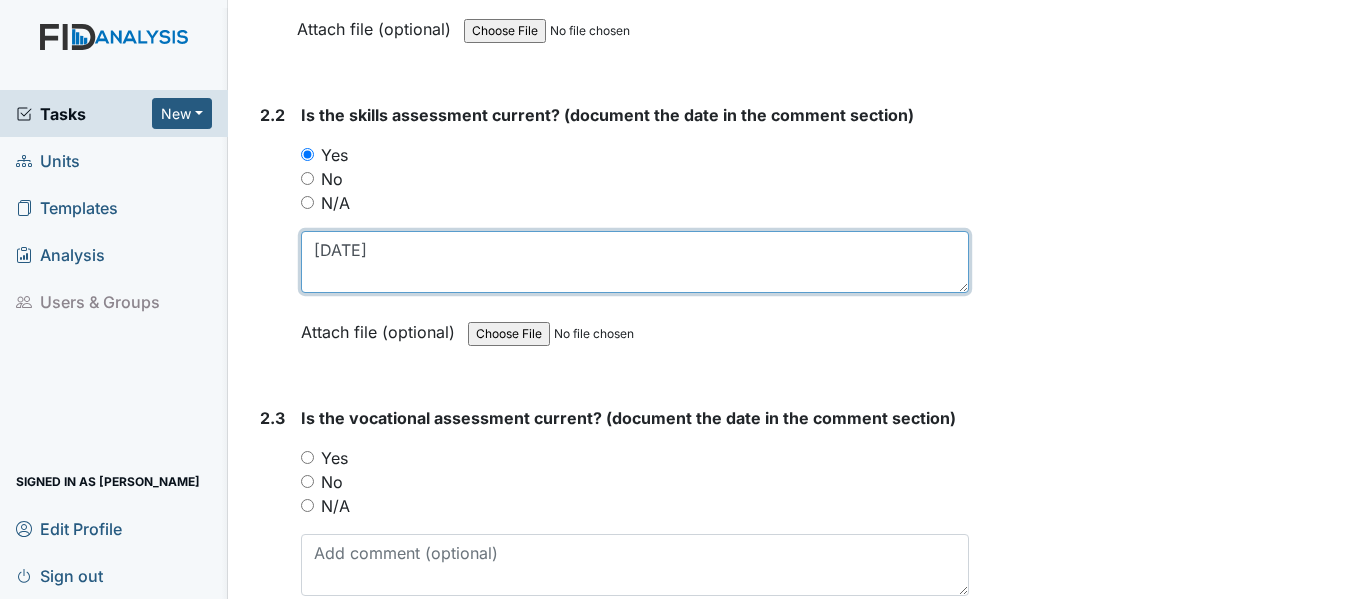 scroll, scrollTop: 2400, scrollLeft: 0, axis: vertical 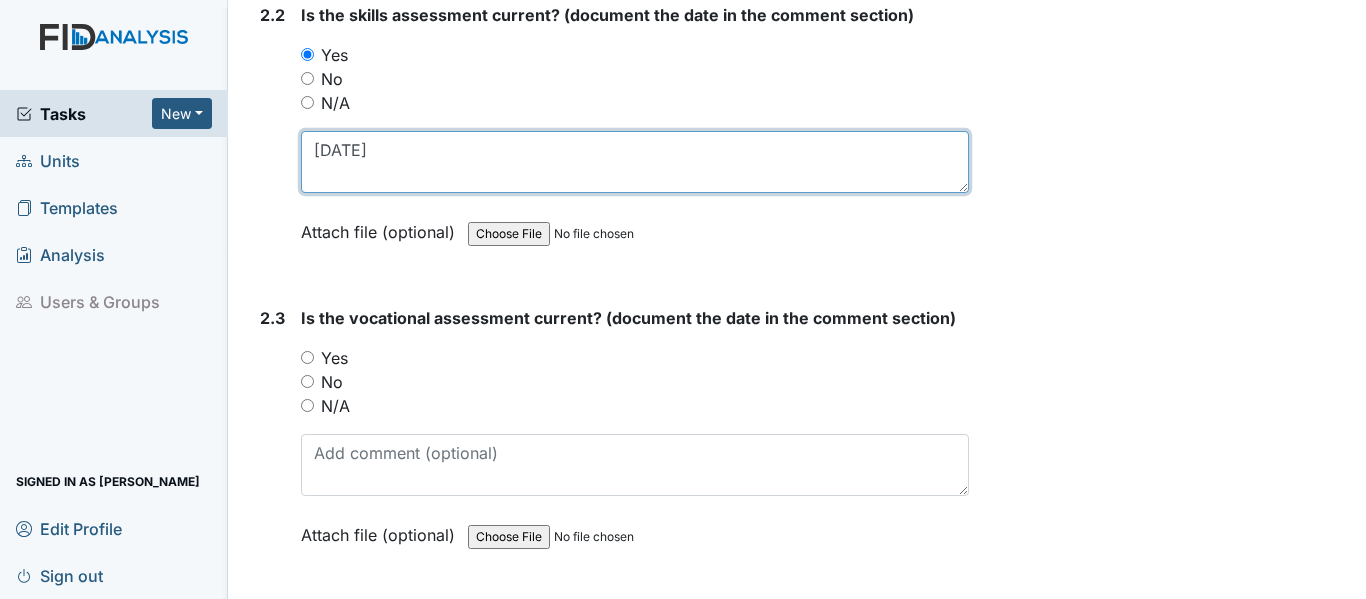 type on "[DATE]" 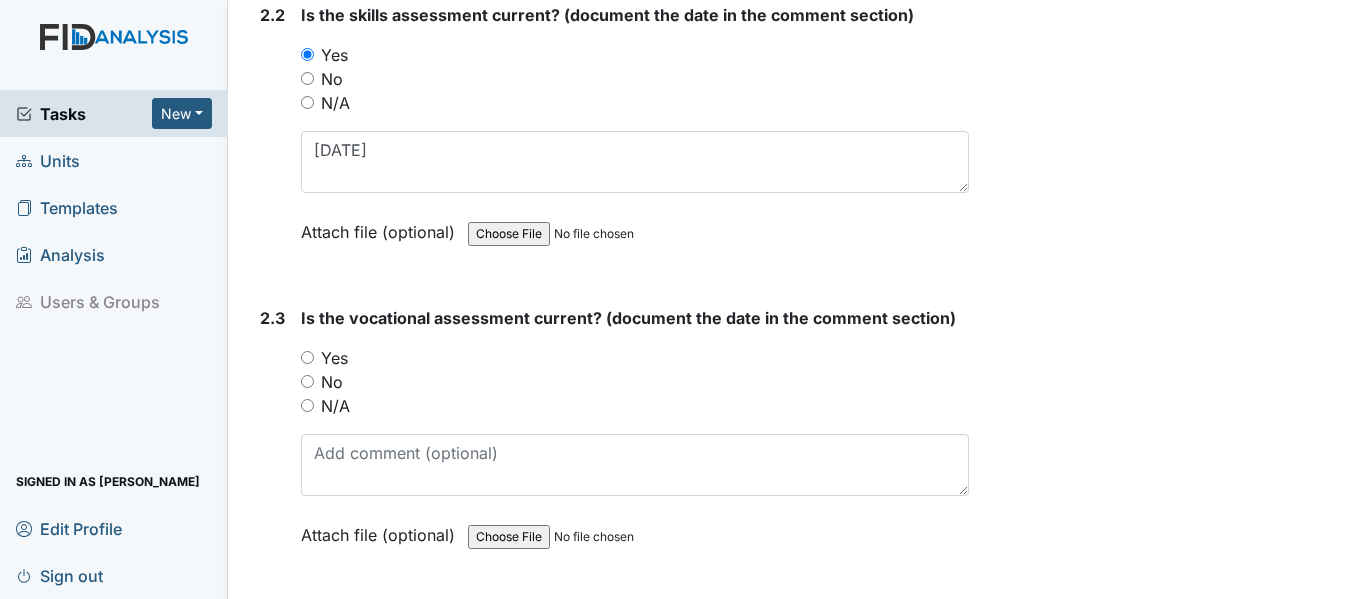 click on "Yes" at bounding box center [307, 357] 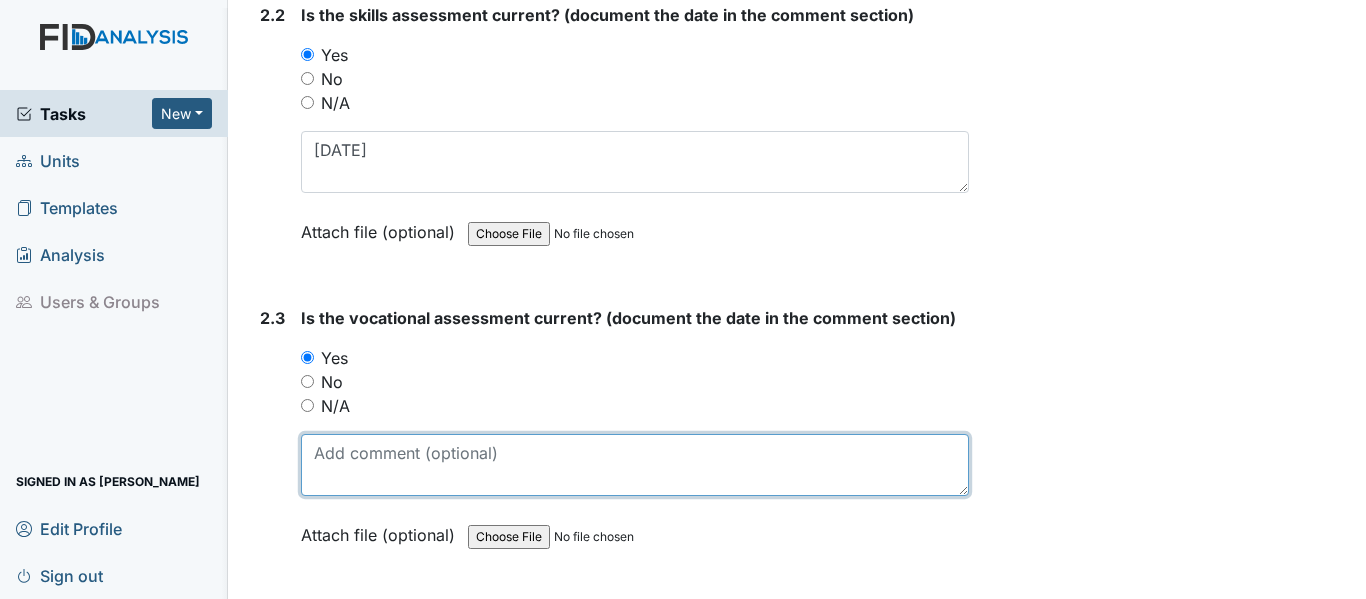 click at bounding box center (635, 465) 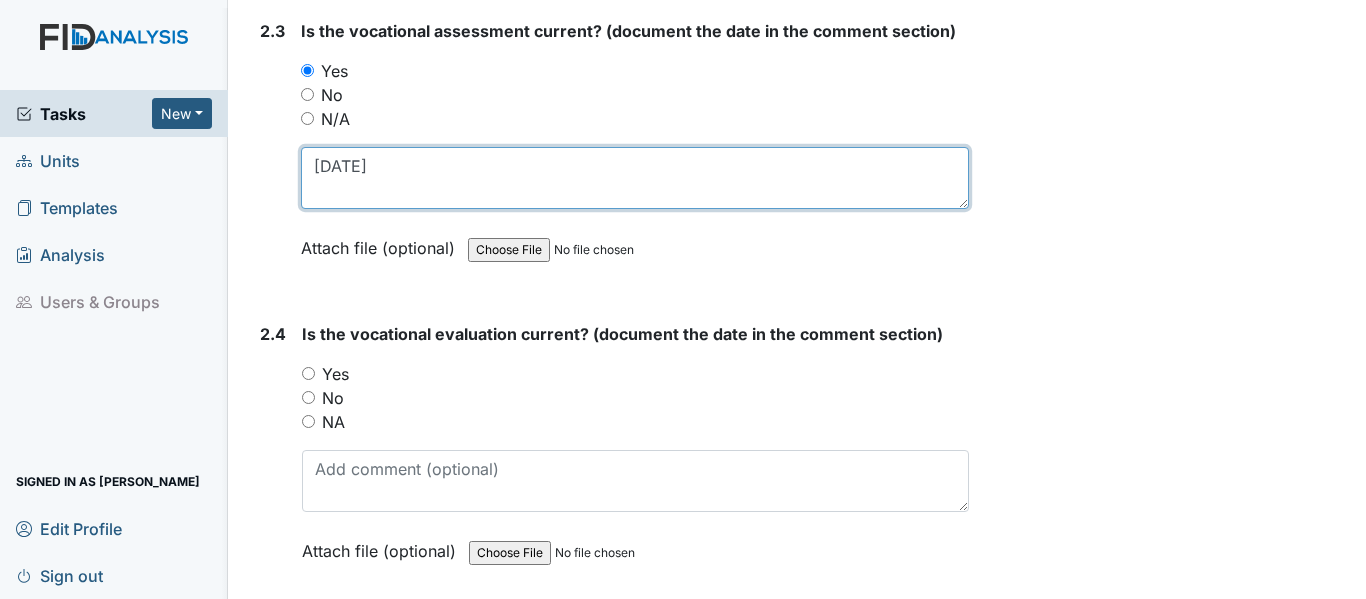 scroll, scrollTop: 2700, scrollLeft: 0, axis: vertical 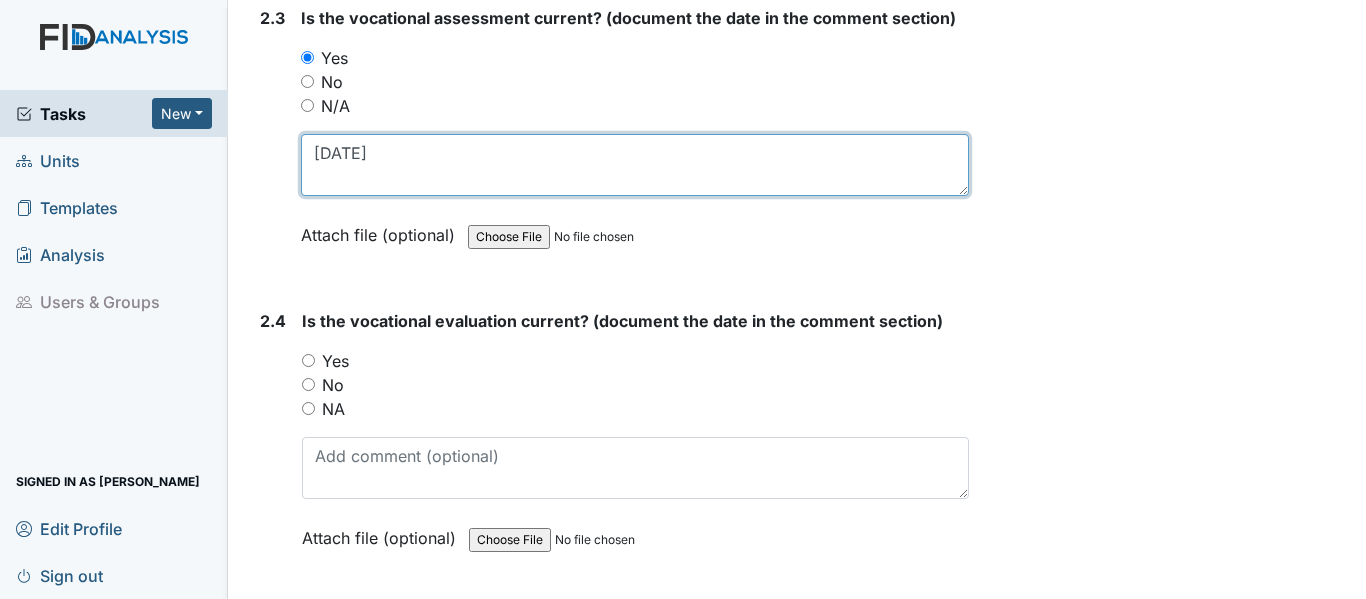 type on "[DATE]" 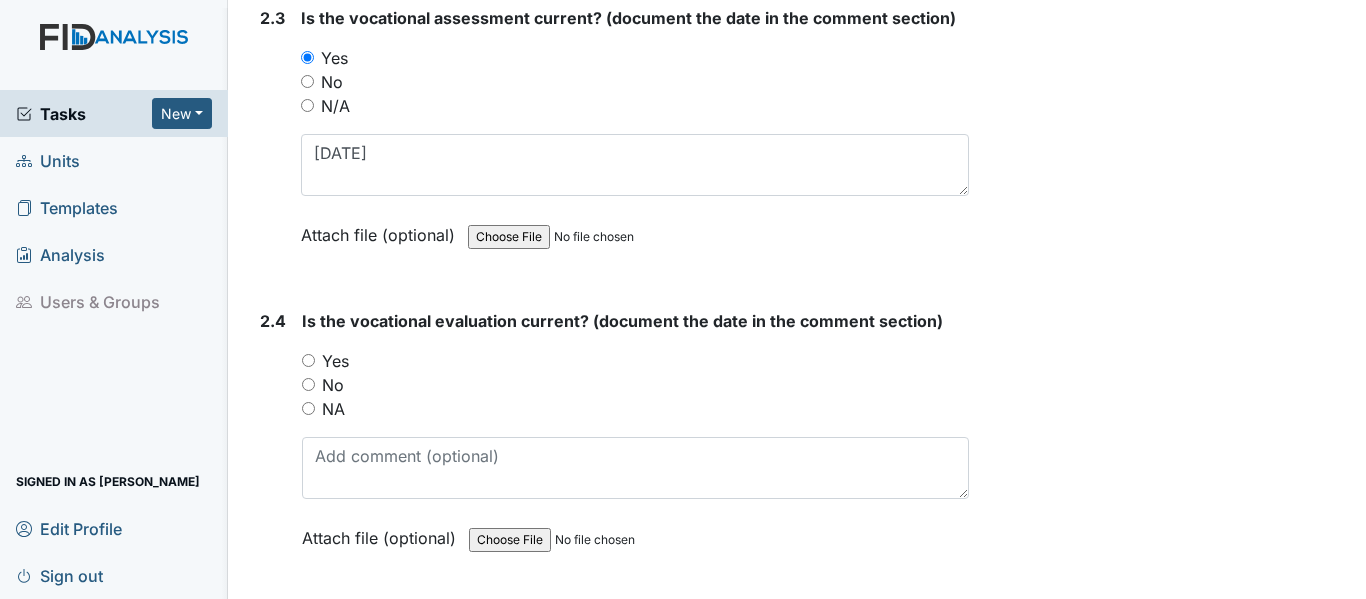 click on "Yes" at bounding box center (308, 360) 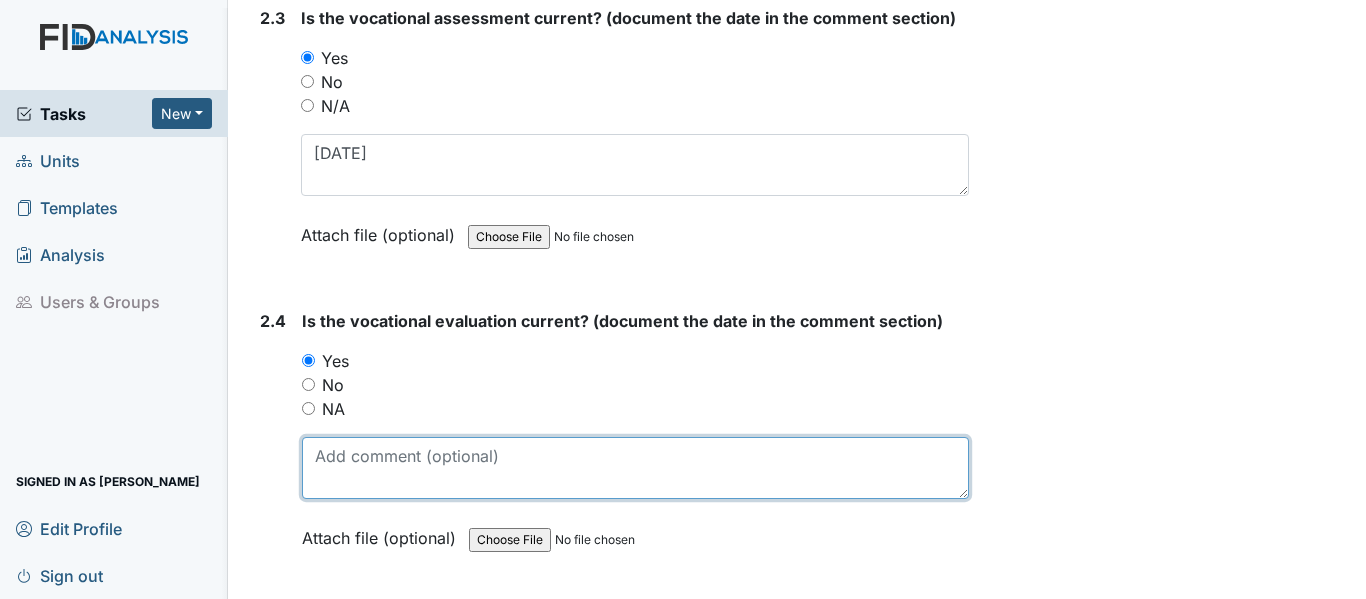 click at bounding box center (635, 468) 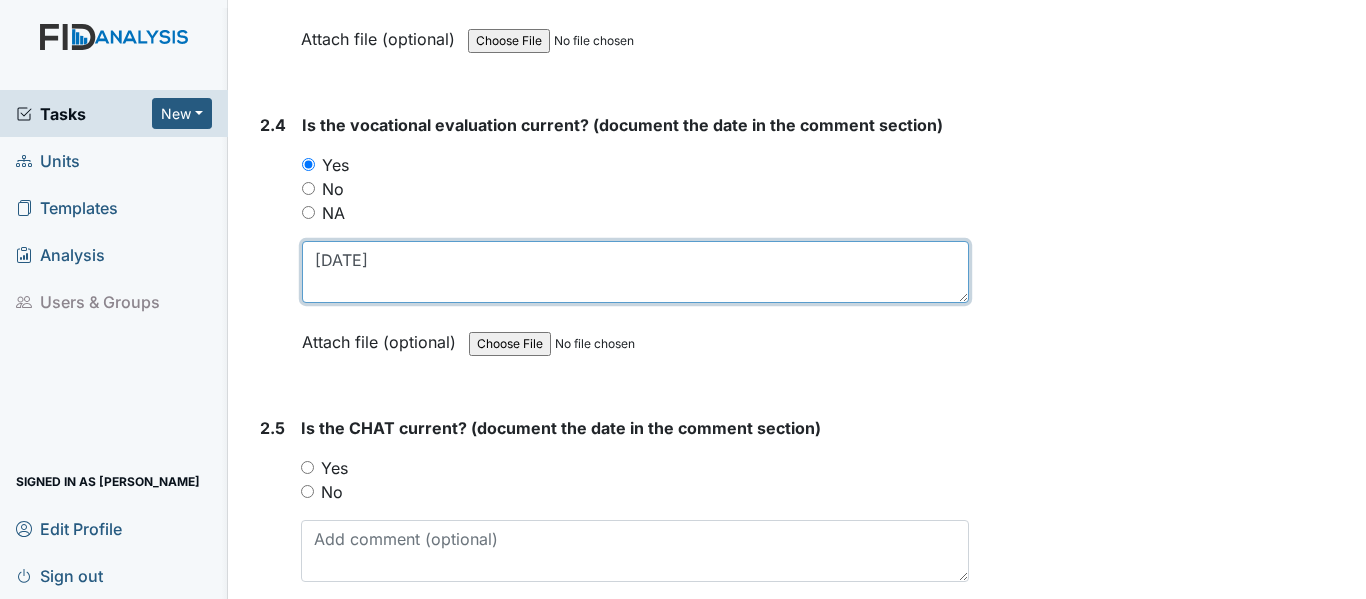 scroll, scrollTop: 2900, scrollLeft: 0, axis: vertical 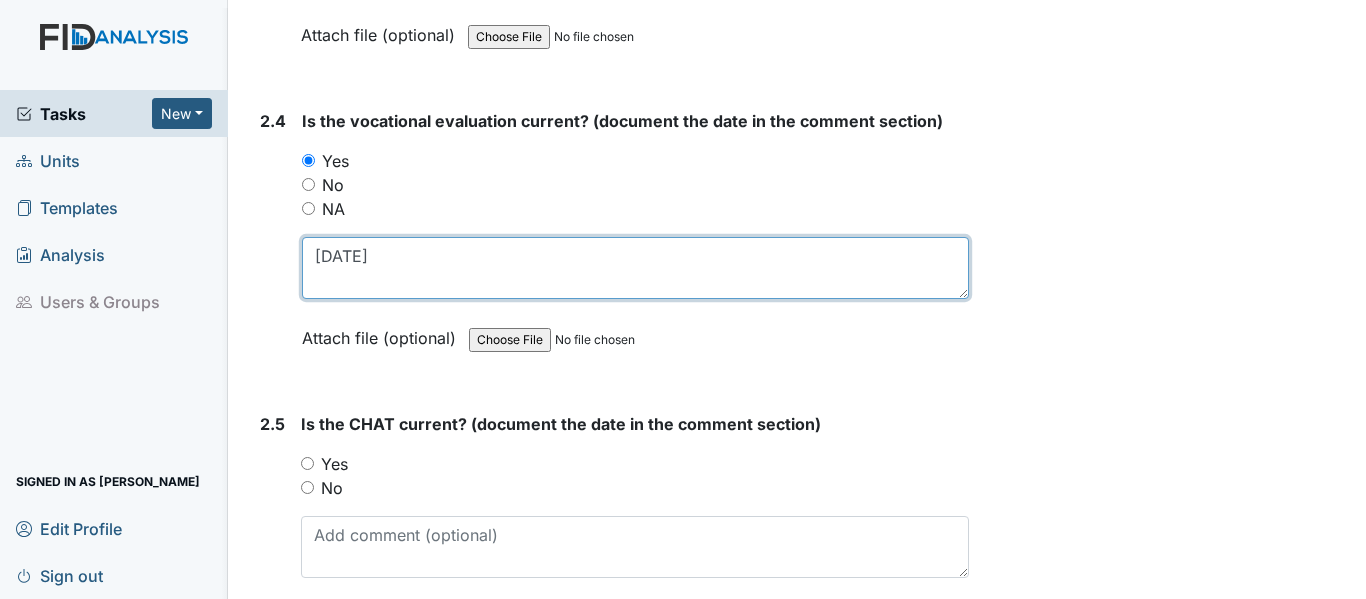 type on "[DATE]" 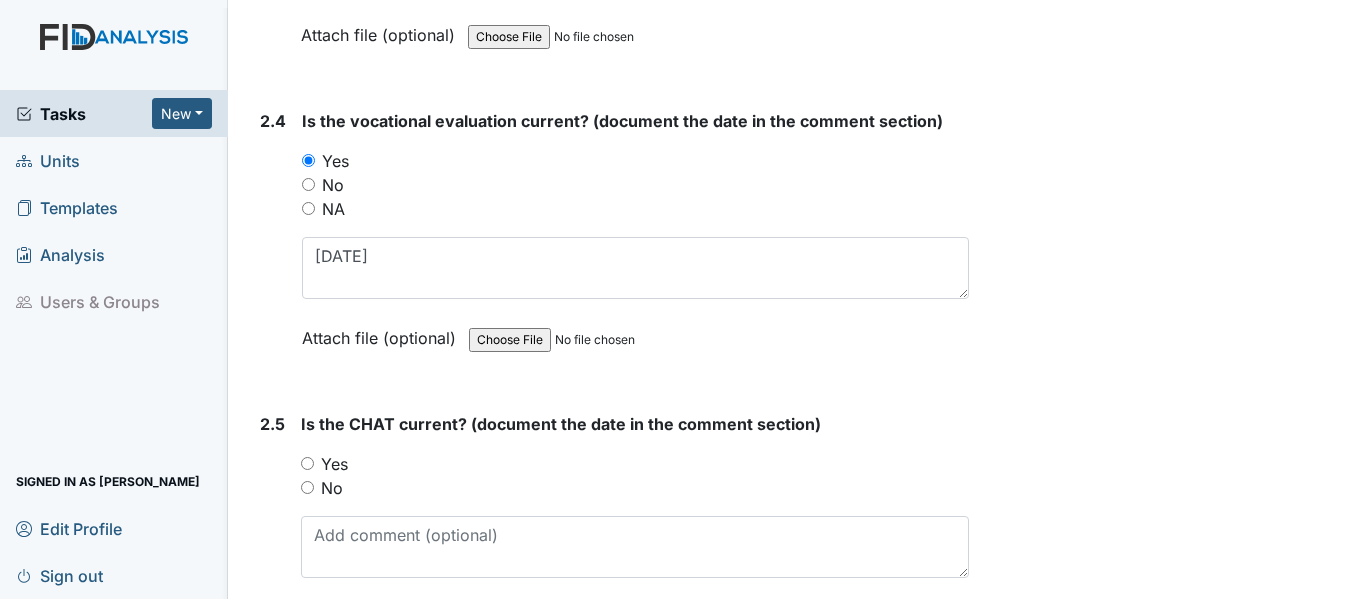 click on "Yes" at bounding box center (307, 463) 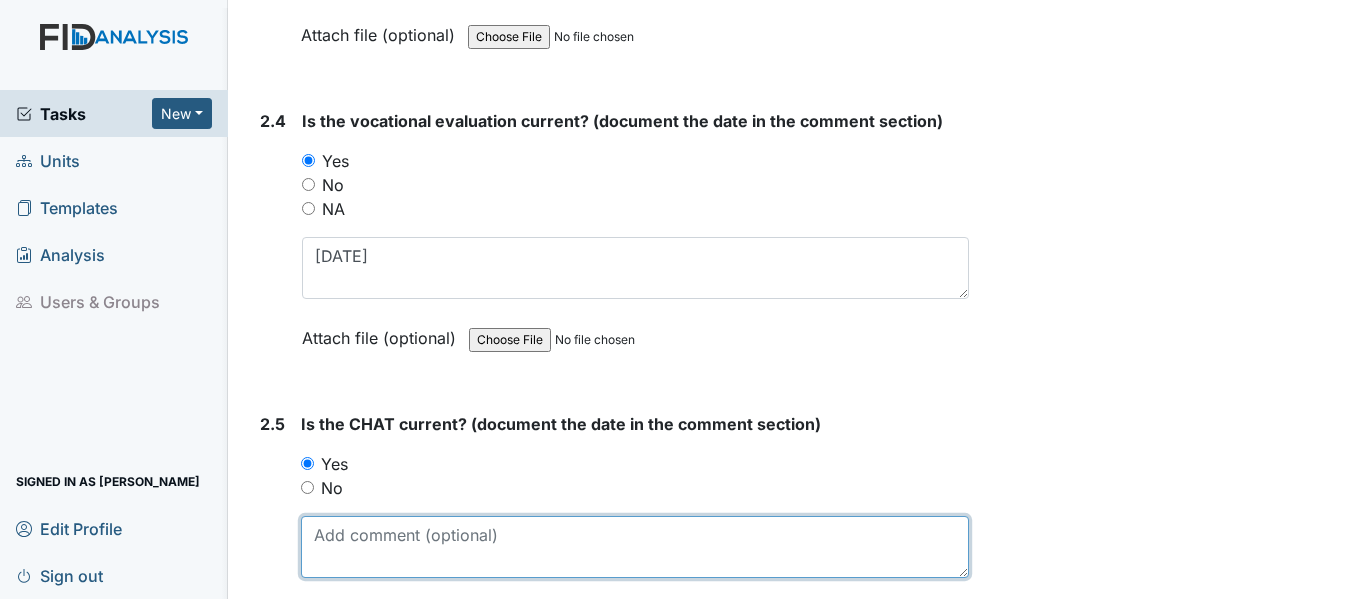 click at bounding box center [635, 547] 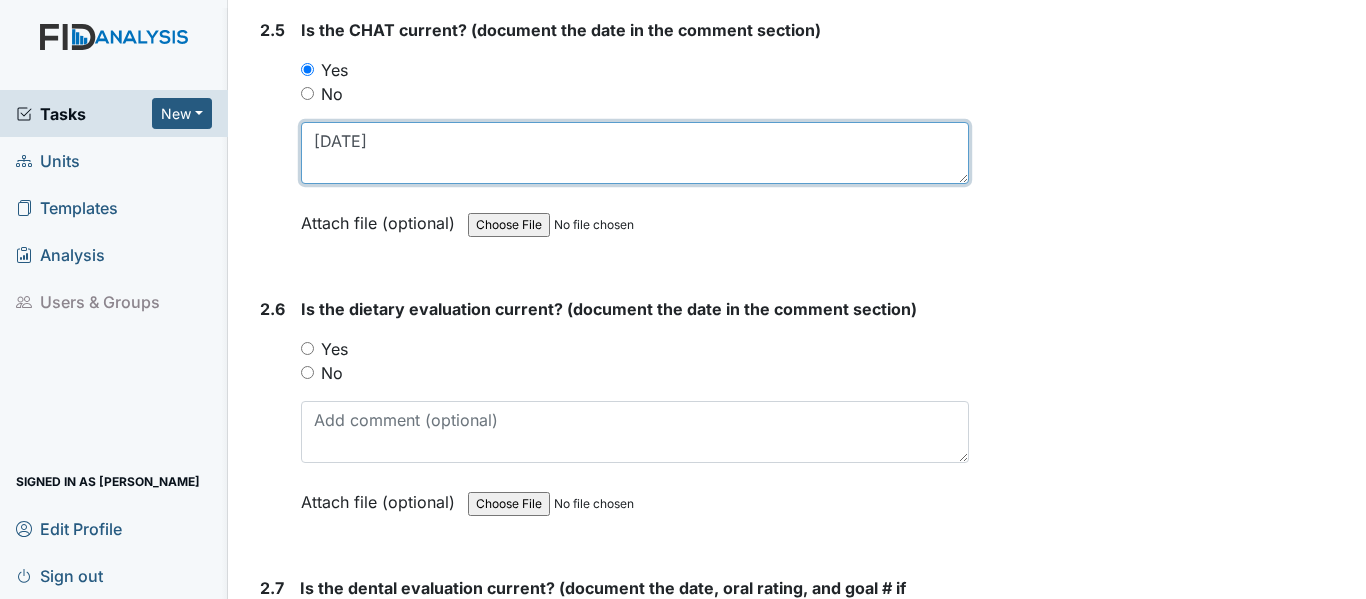 scroll, scrollTop: 3300, scrollLeft: 0, axis: vertical 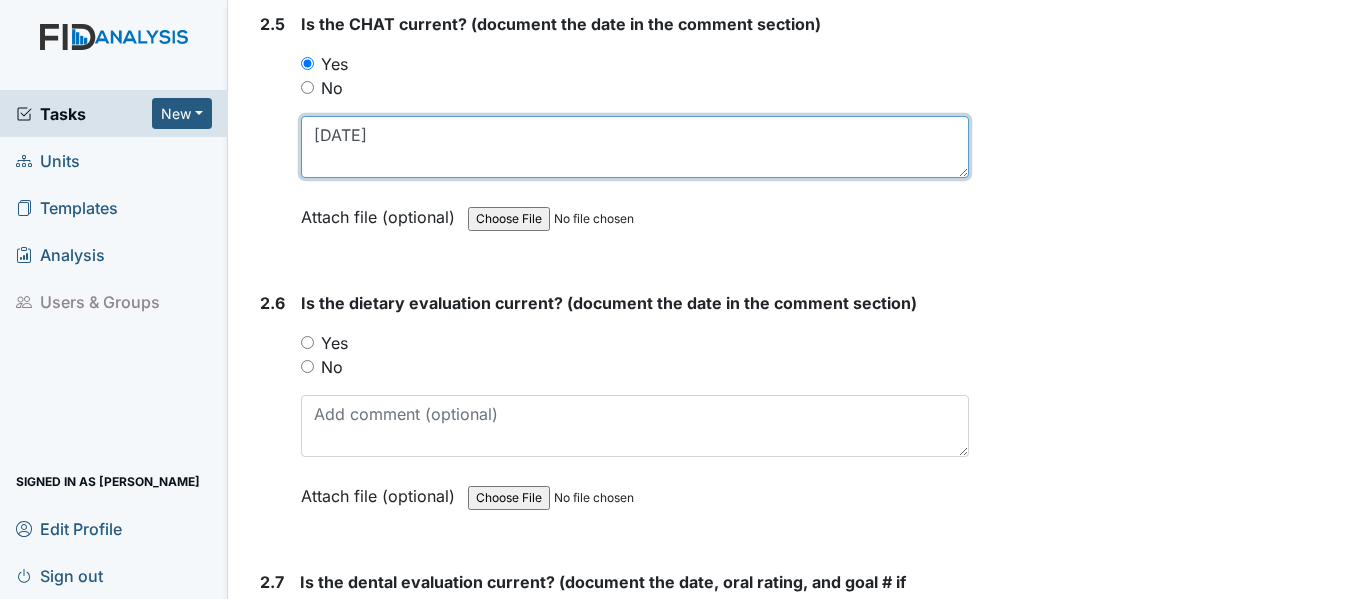 type on "[DATE]" 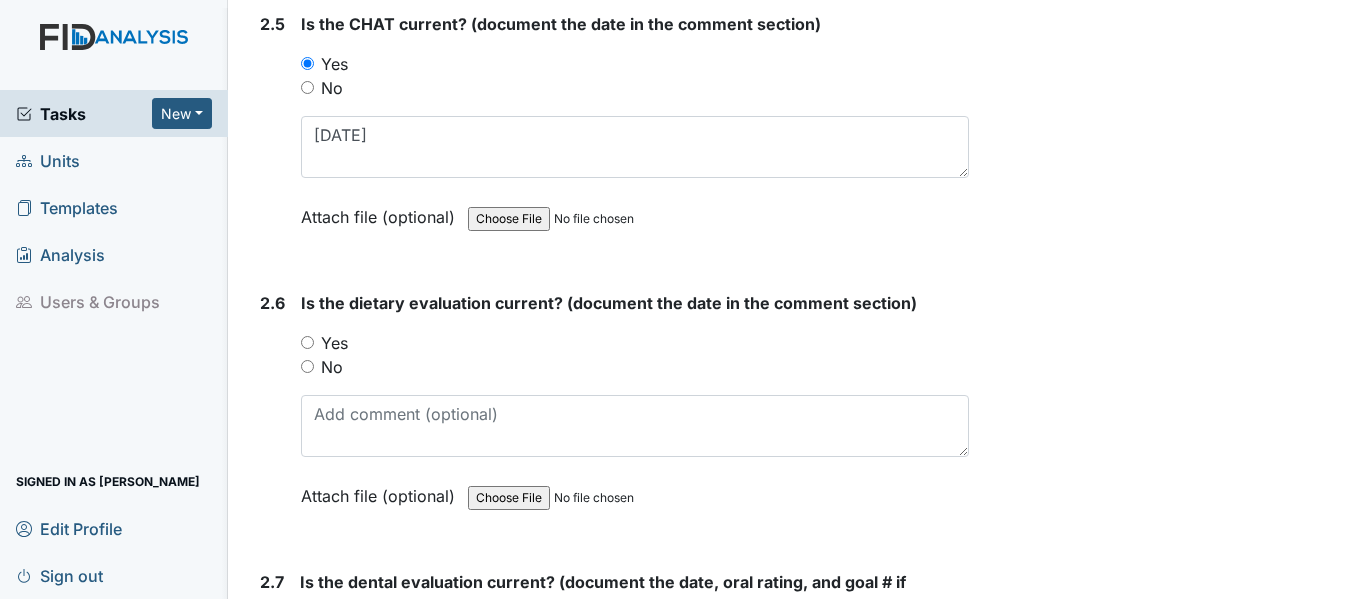 click on "Yes" at bounding box center [307, 342] 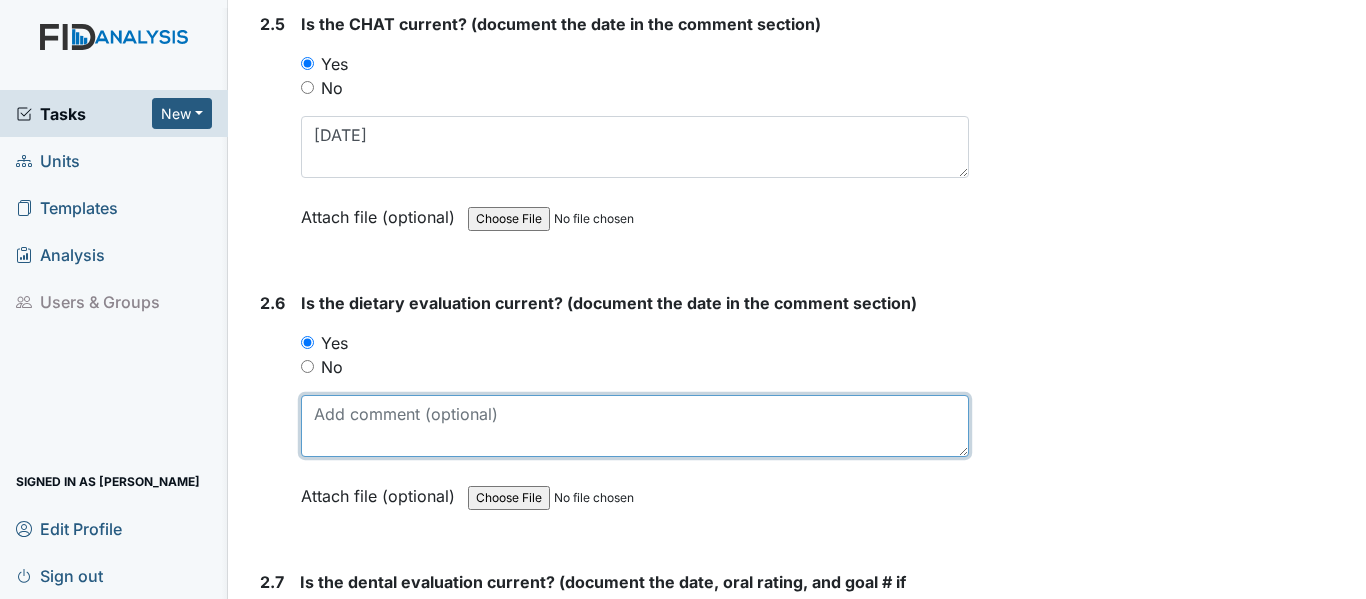 click at bounding box center (635, 426) 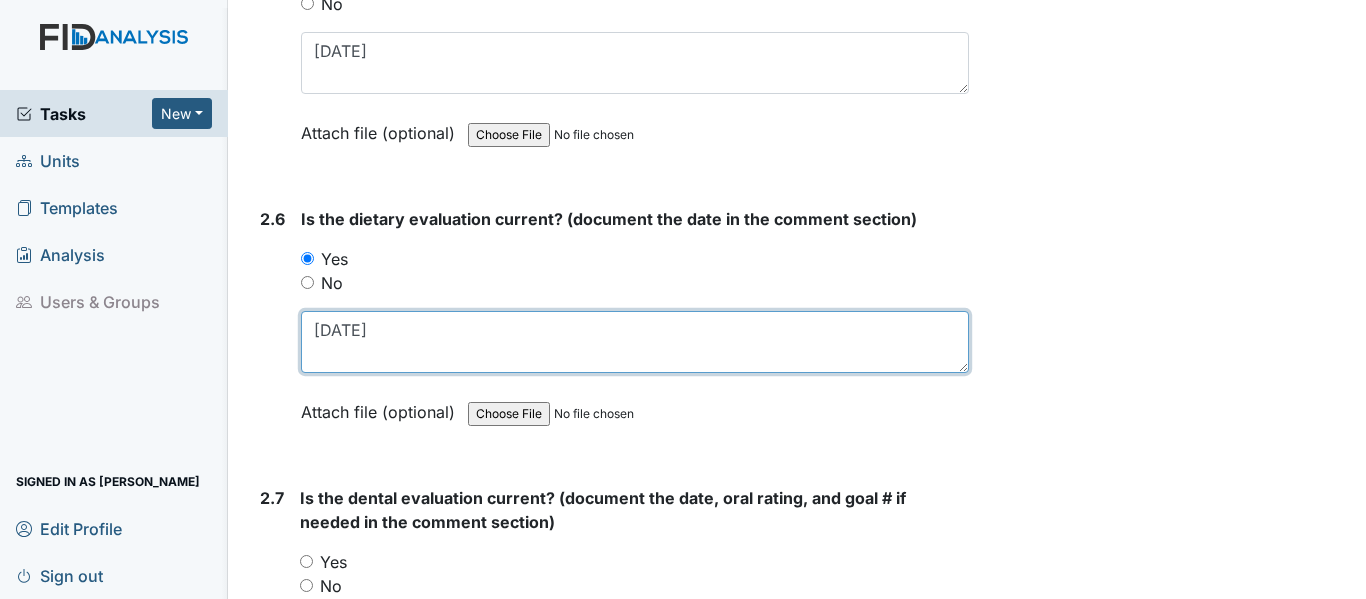 scroll, scrollTop: 3500, scrollLeft: 0, axis: vertical 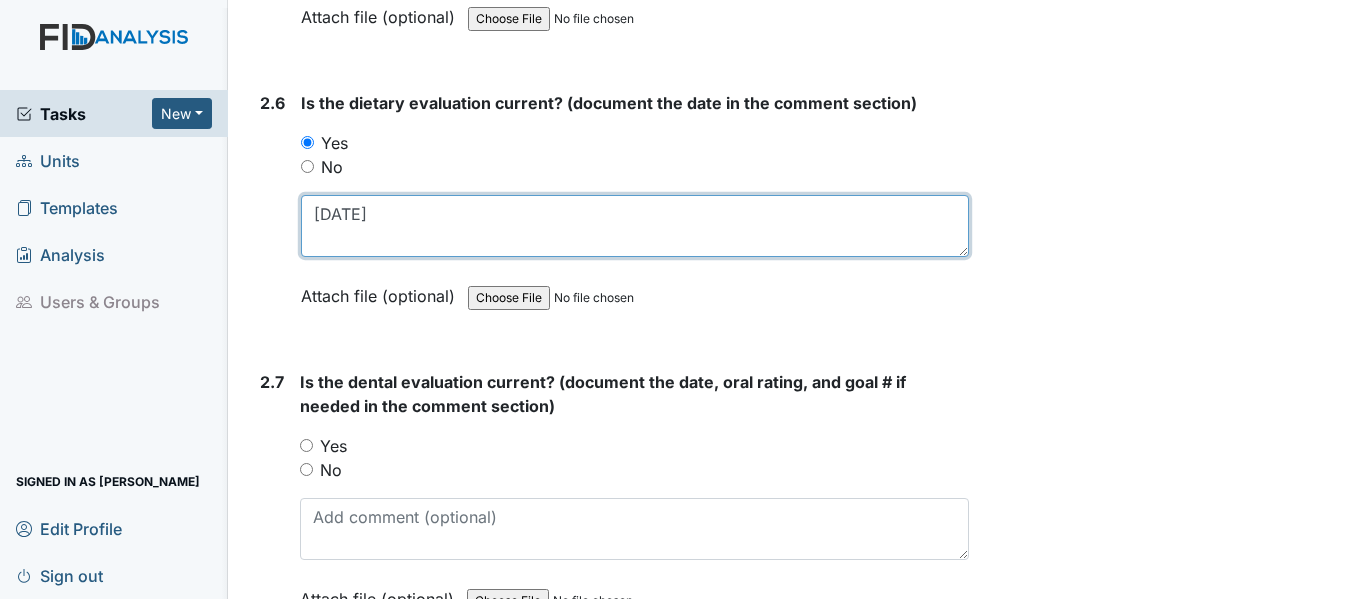 type on "[DATE]" 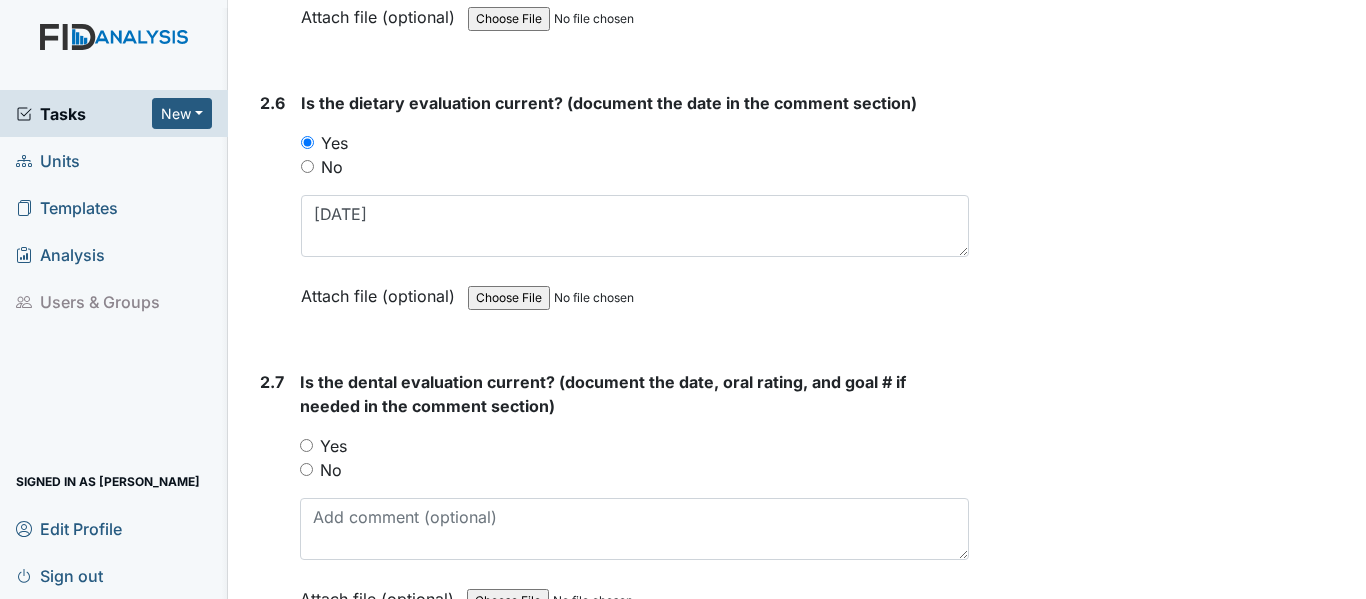 click on "Yes" at bounding box center [306, 445] 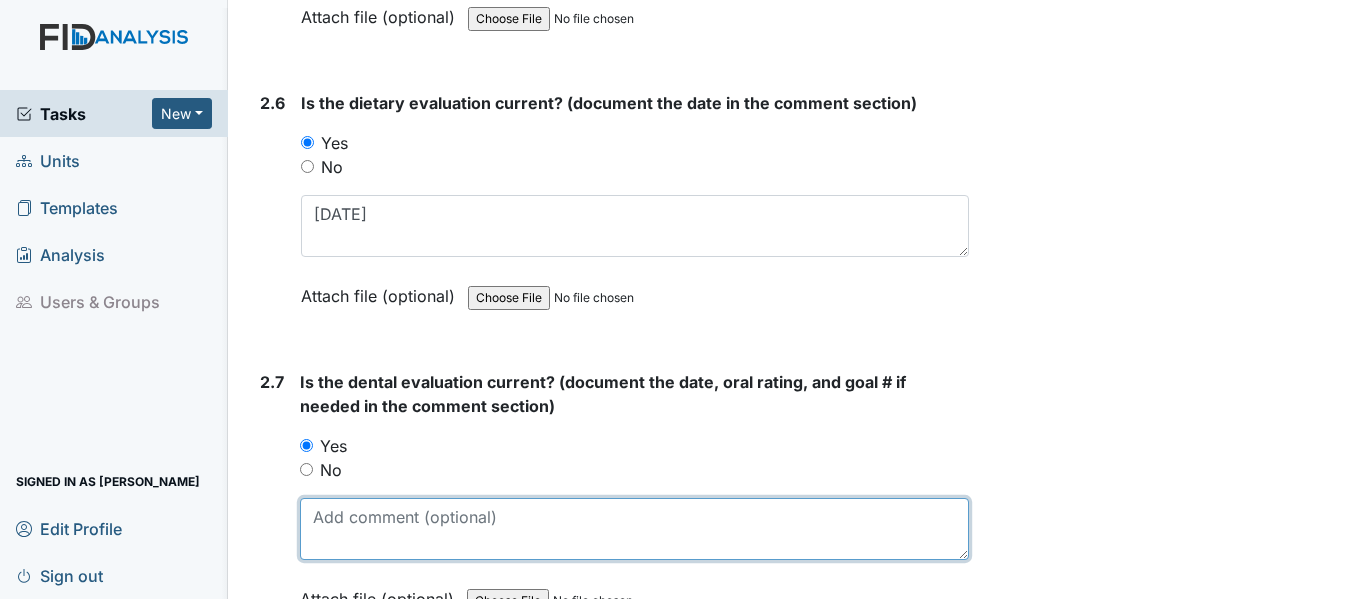 click at bounding box center (634, 529) 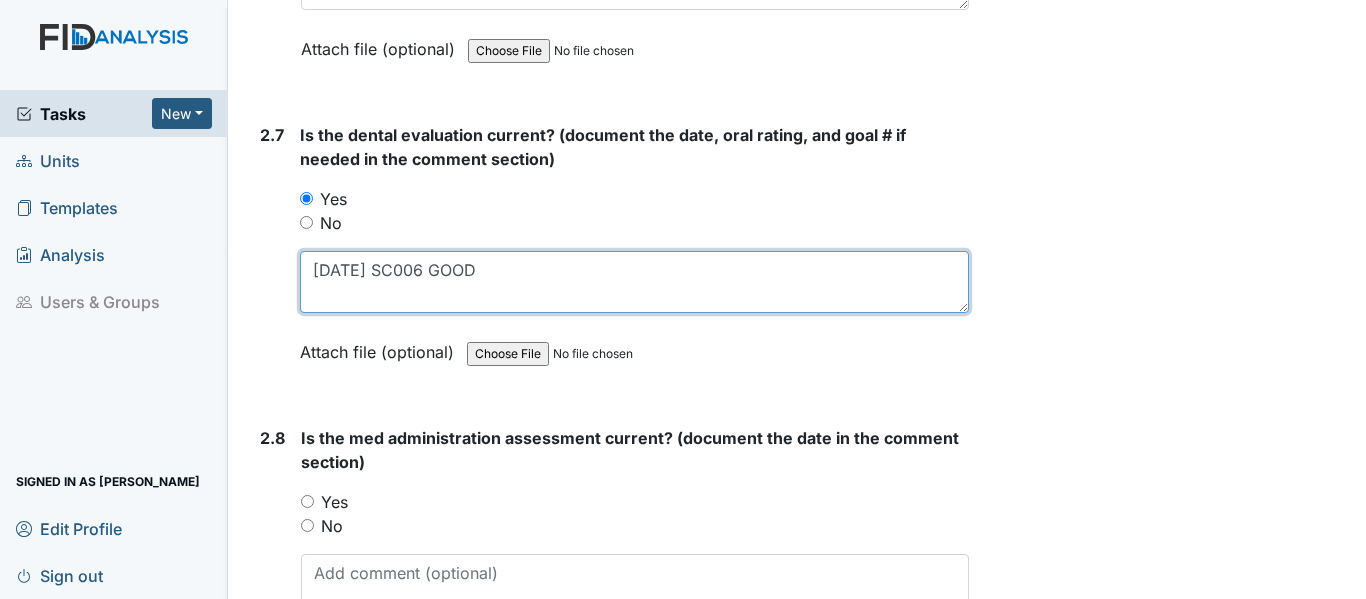 scroll, scrollTop: 3800, scrollLeft: 0, axis: vertical 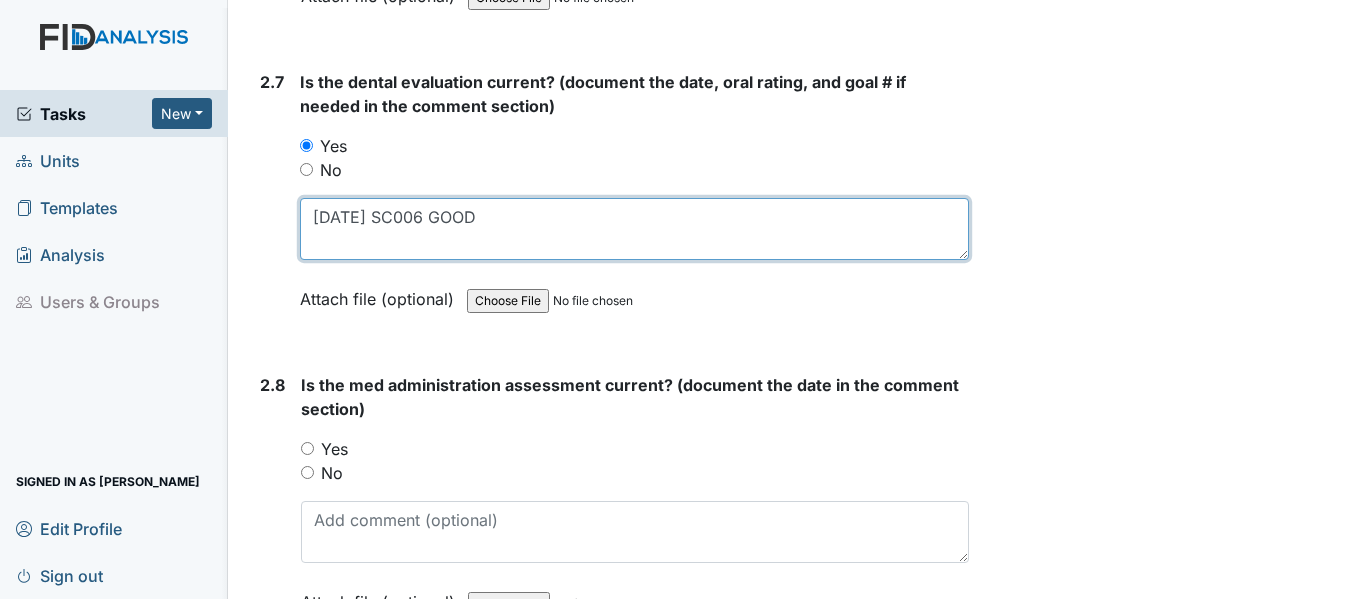 type on "[DATE] SC006 GOOD" 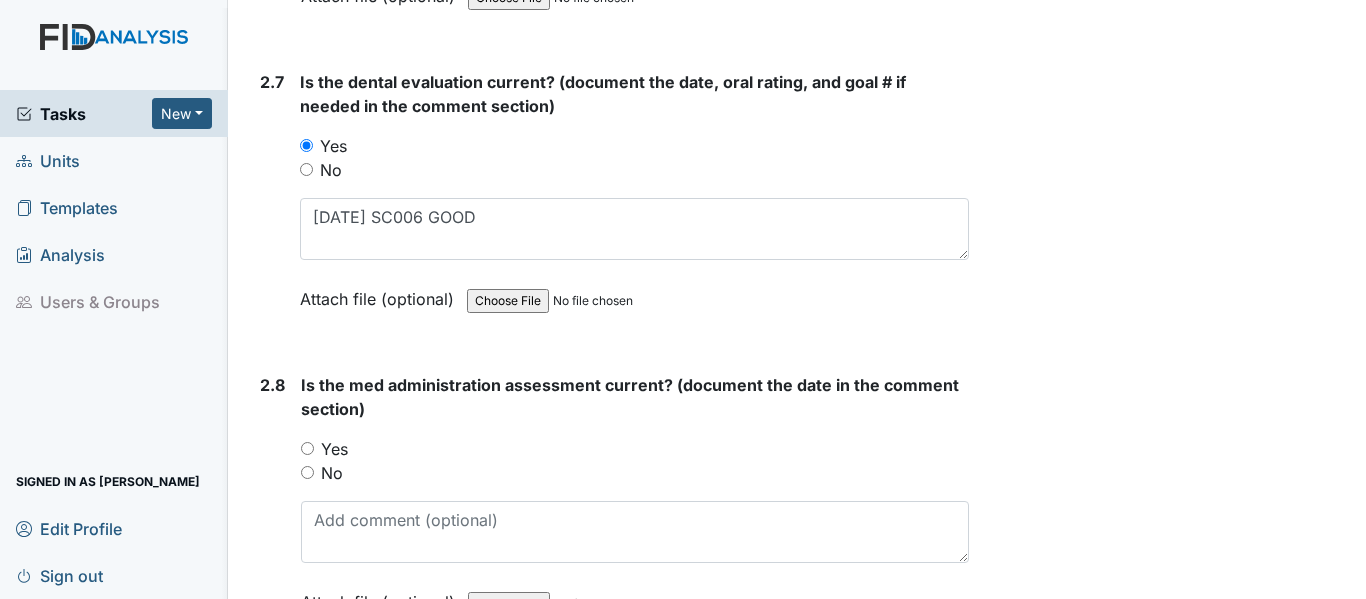 click on "Yes" at bounding box center (307, 448) 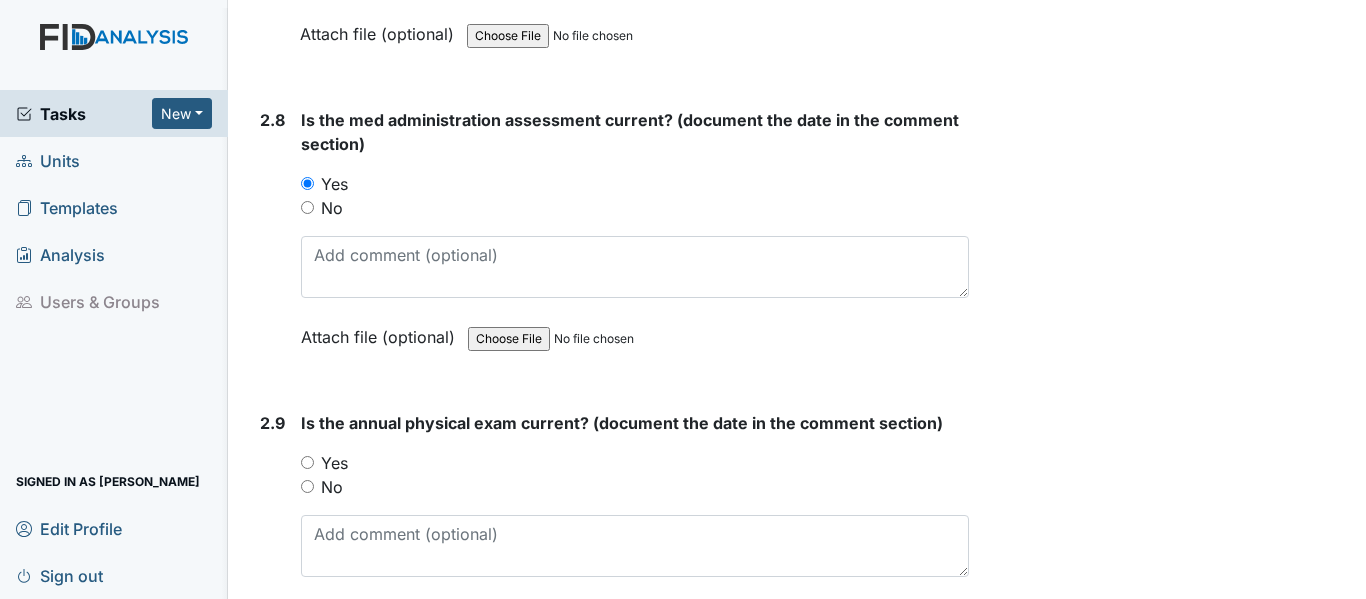 scroll, scrollTop: 4100, scrollLeft: 0, axis: vertical 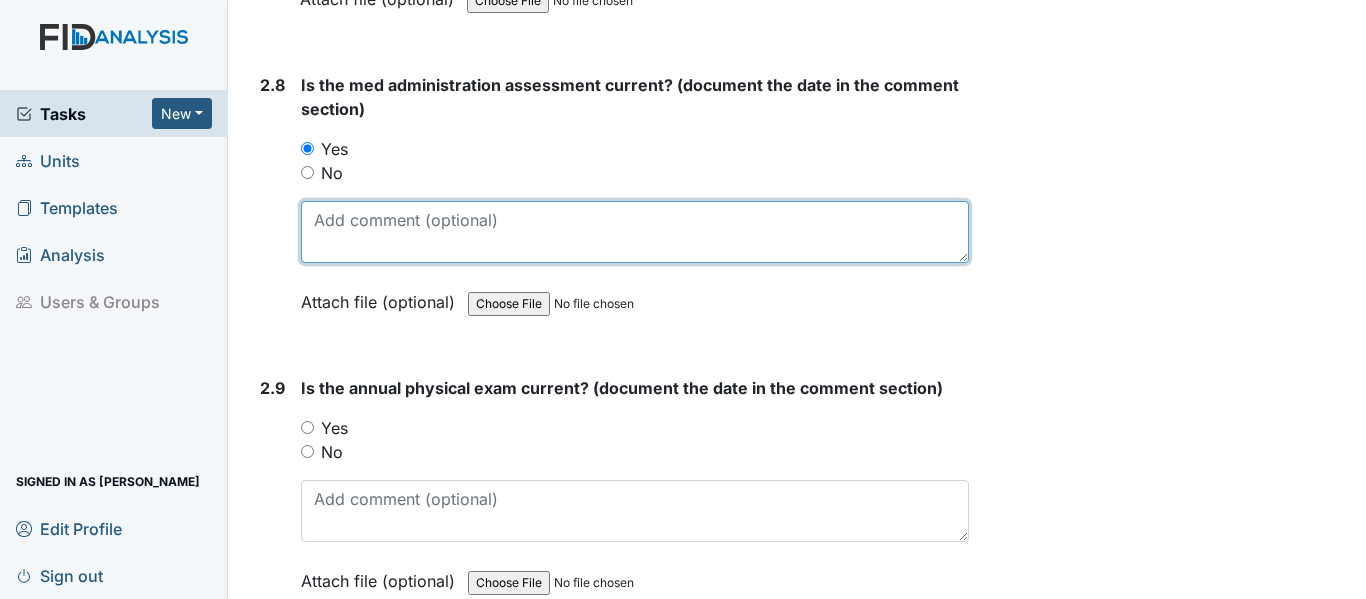 click at bounding box center (635, 232) 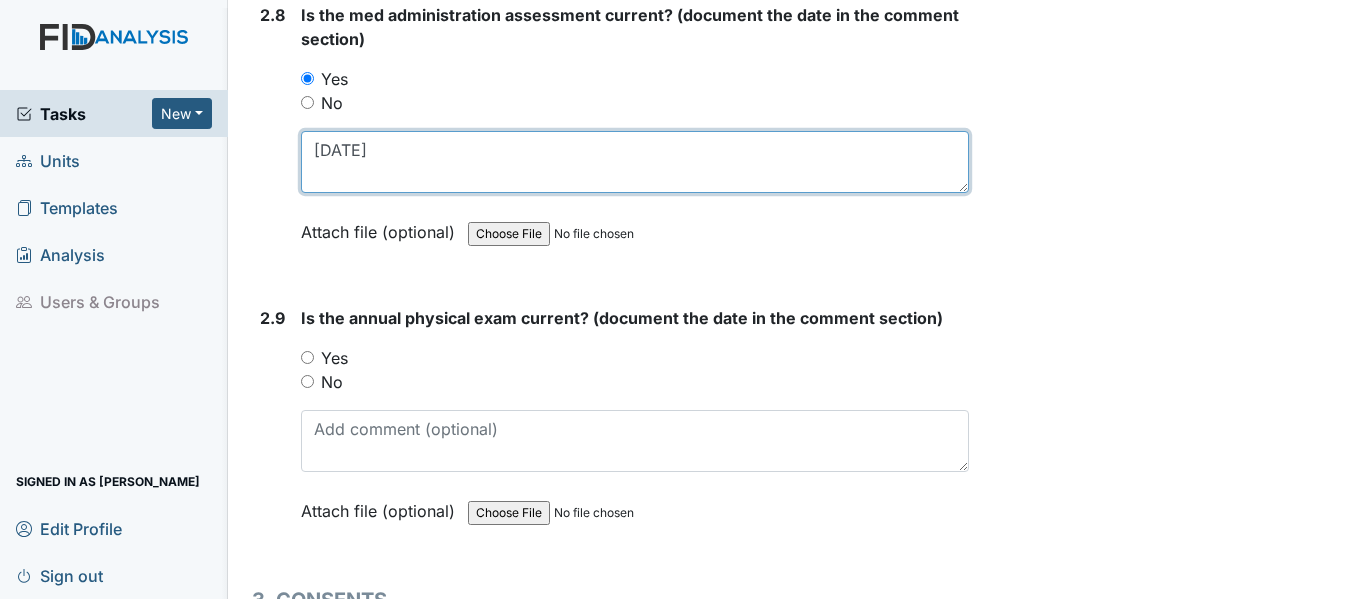 scroll, scrollTop: 4200, scrollLeft: 0, axis: vertical 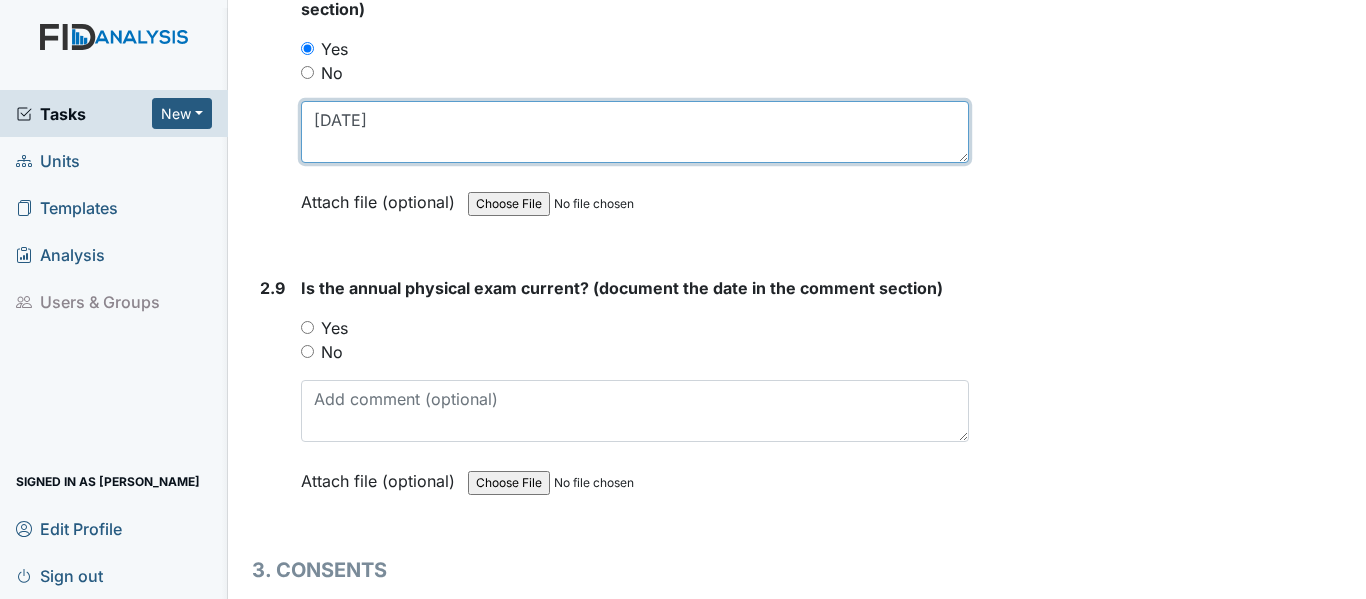 type on "[DATE]" 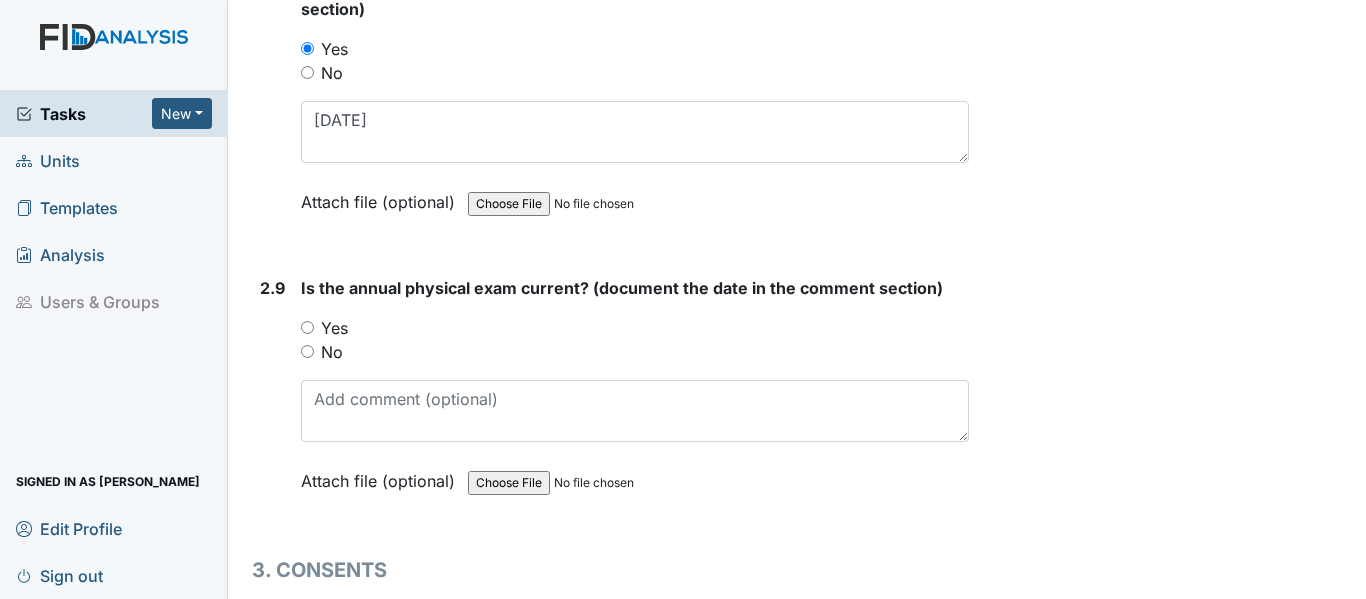 click on "Yes" at bounding box center (307, 327) 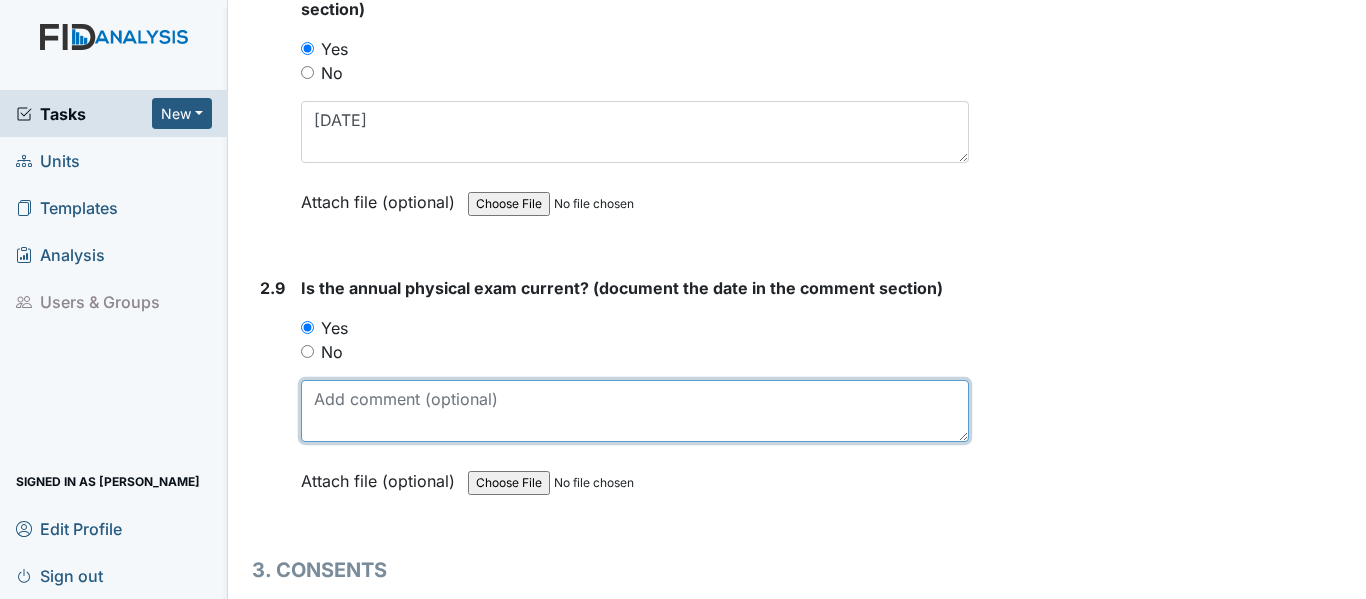 click at bounding box center (635, 411) 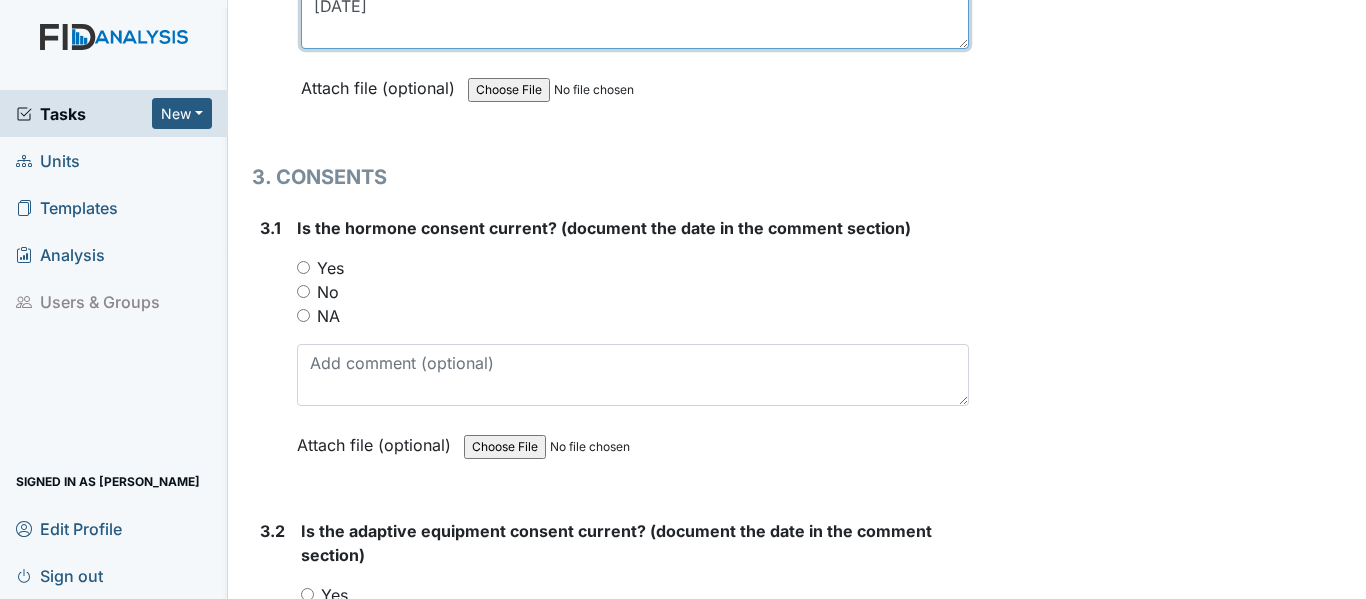 scroll, scrollTop: 4600, scrollLeft: 0, axis: vertical 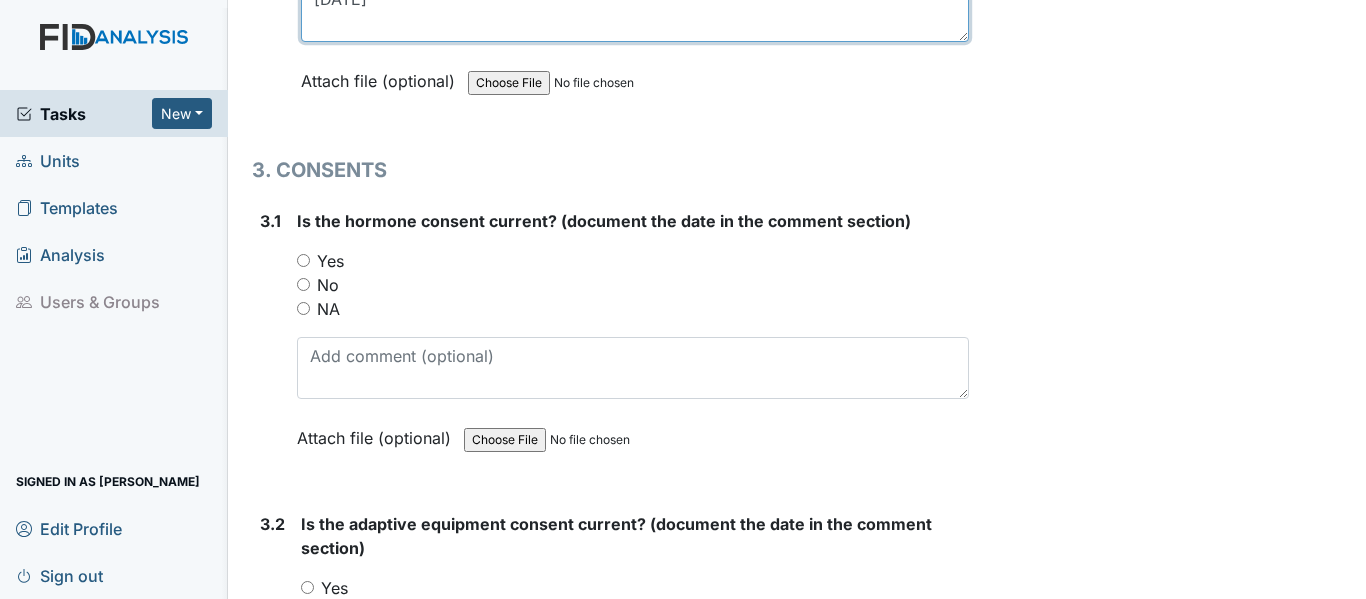 type on "[DATE]" 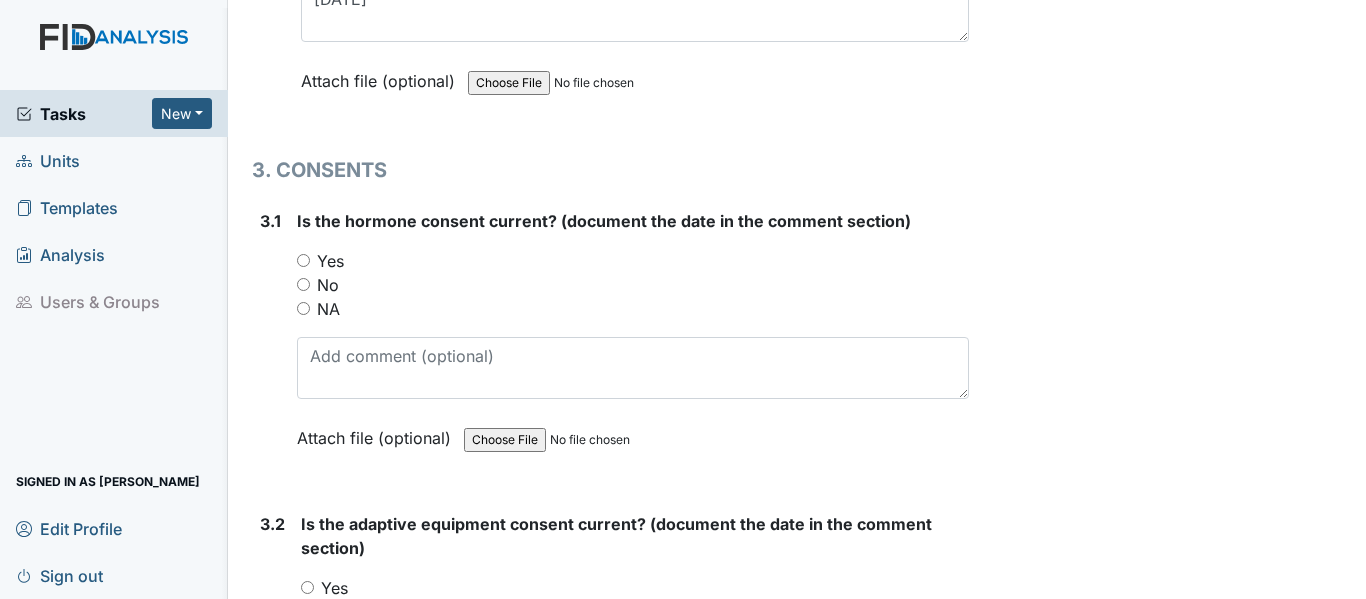 click on "NA" at bounding box center [303, 308] 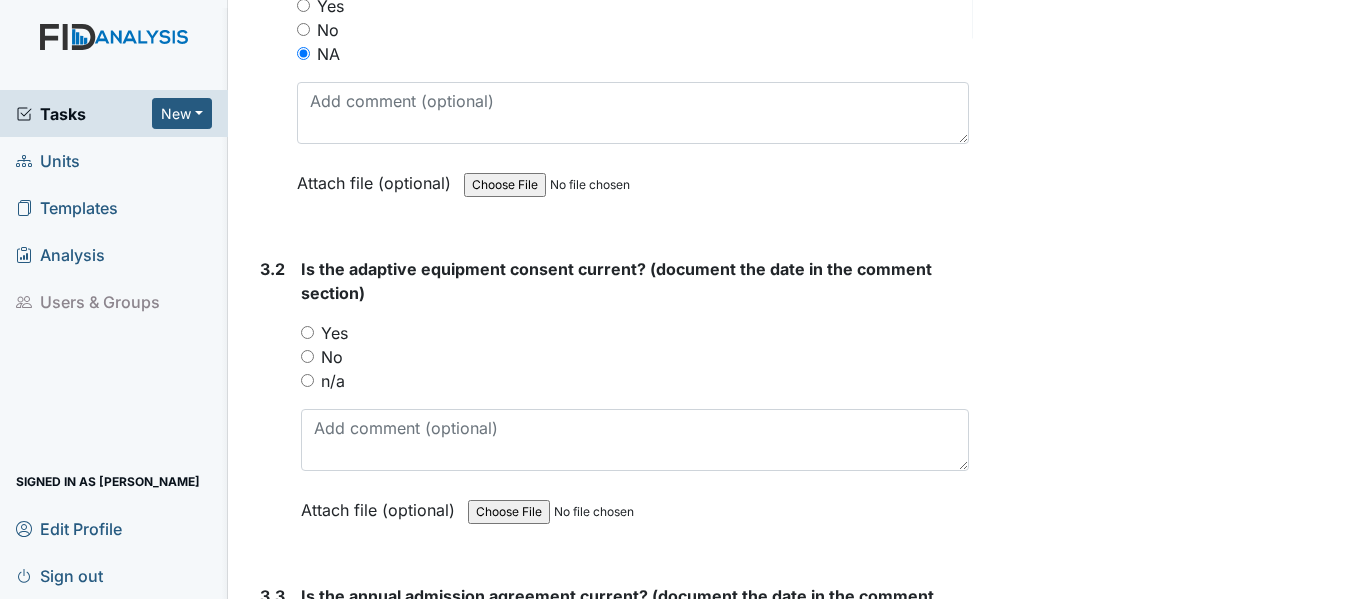 scroll, scrollTop: 4900, scrollLeft: 0, axis: vertical 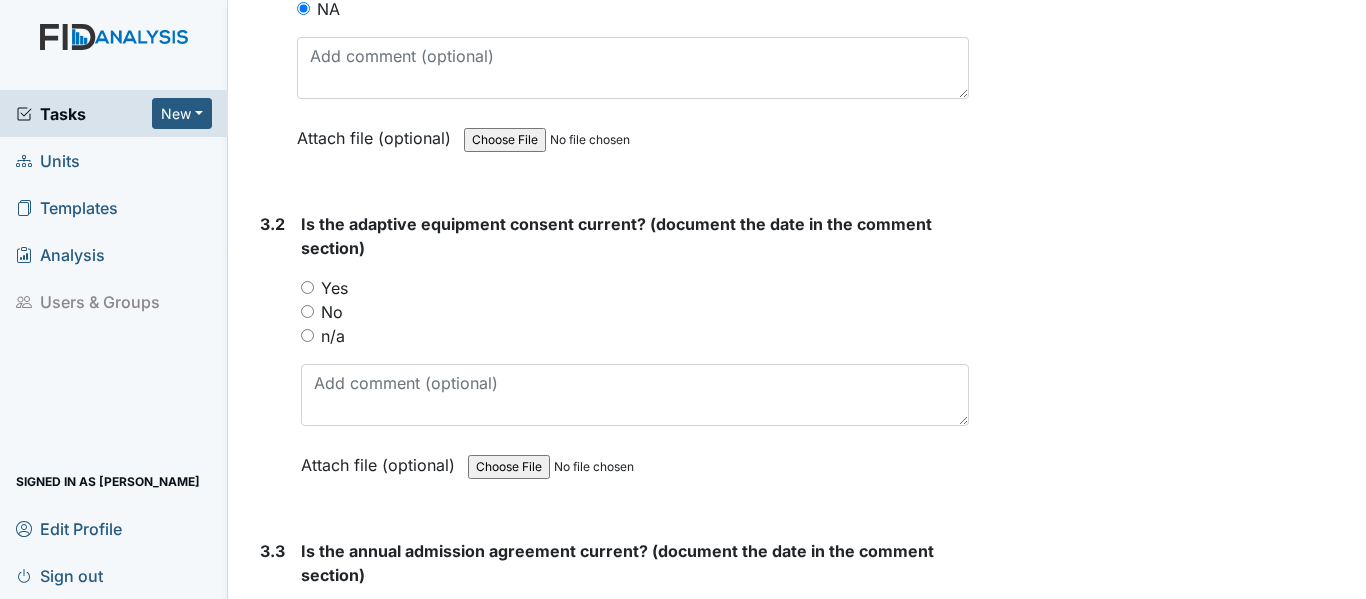 click on "Yes" at bounding box center [307, 287] 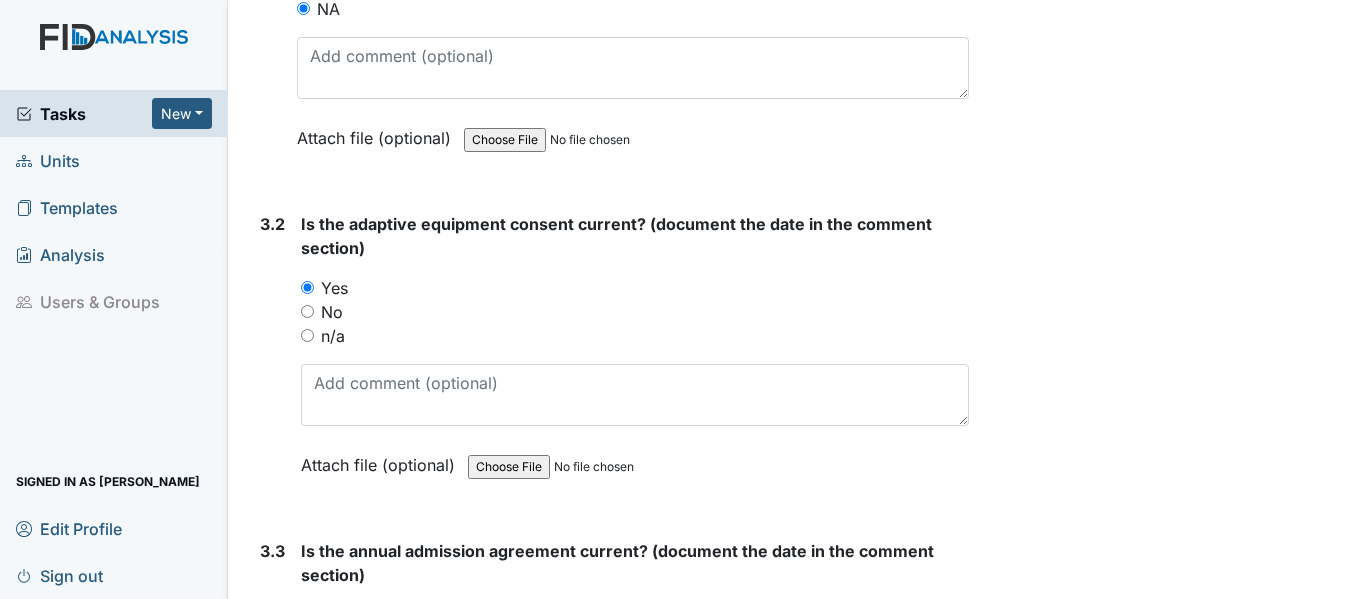 click on "n/a" at bounding box center (307, 335) 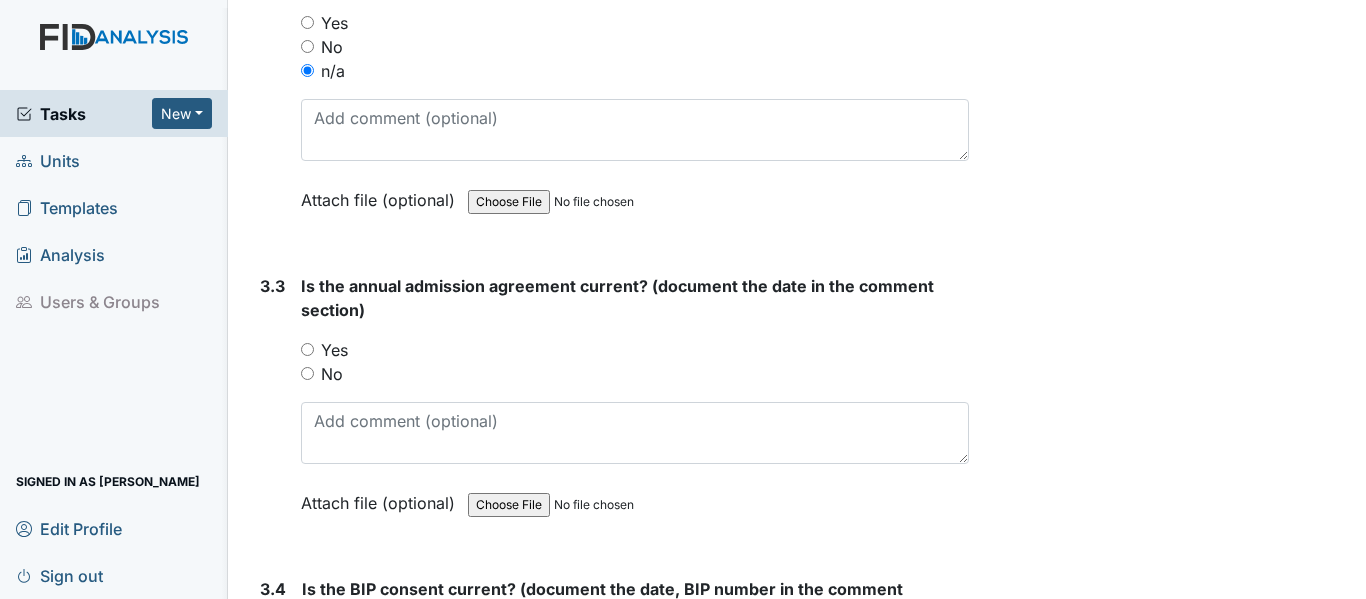 scroll, scrollTop: 5200, scrollLeft: 0, axis: vertical 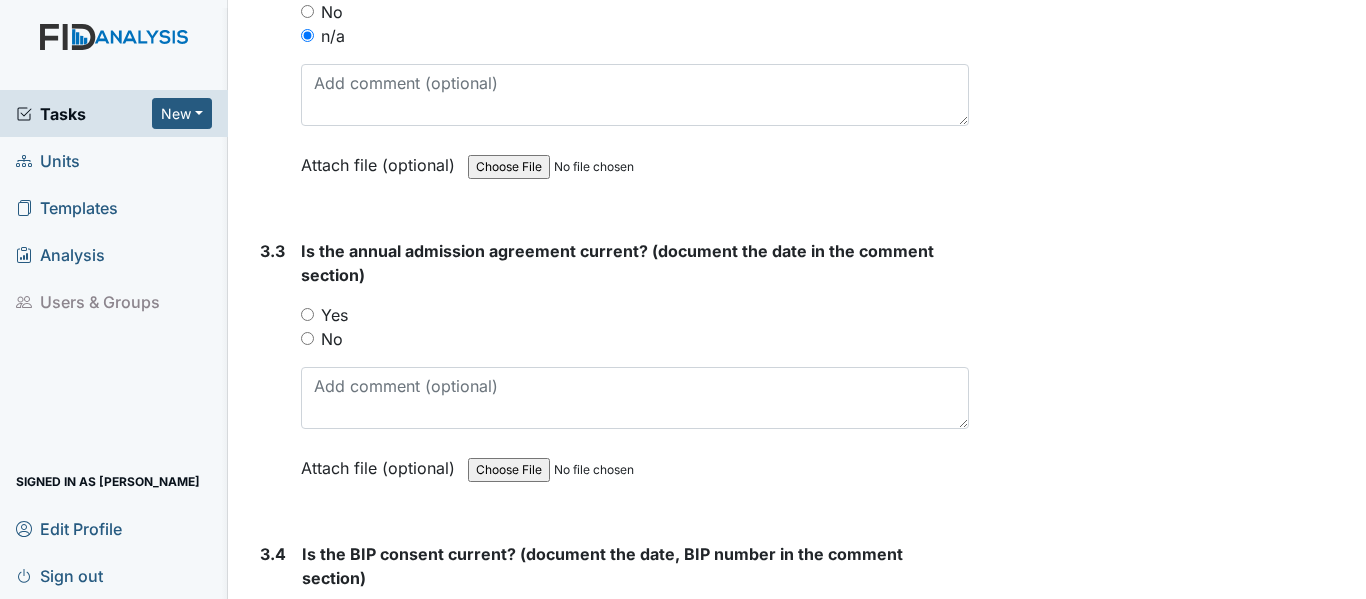 click on "Yes" at bounding box center (307, 314) 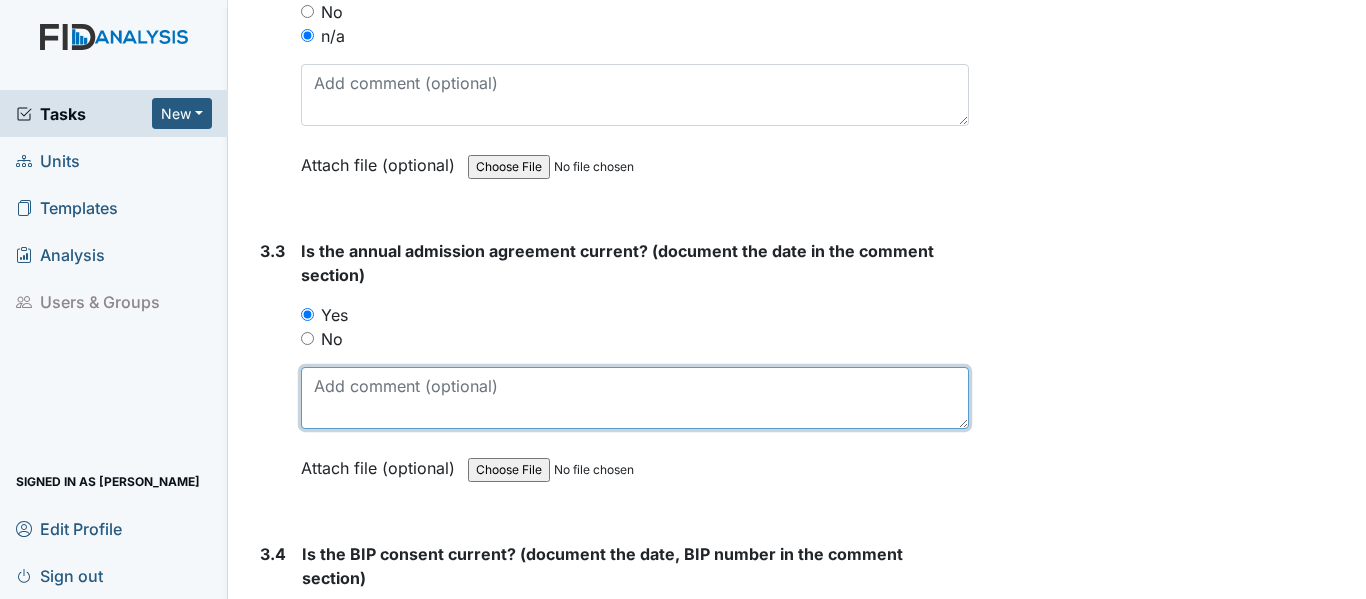 click at bounding box center (635, 398) 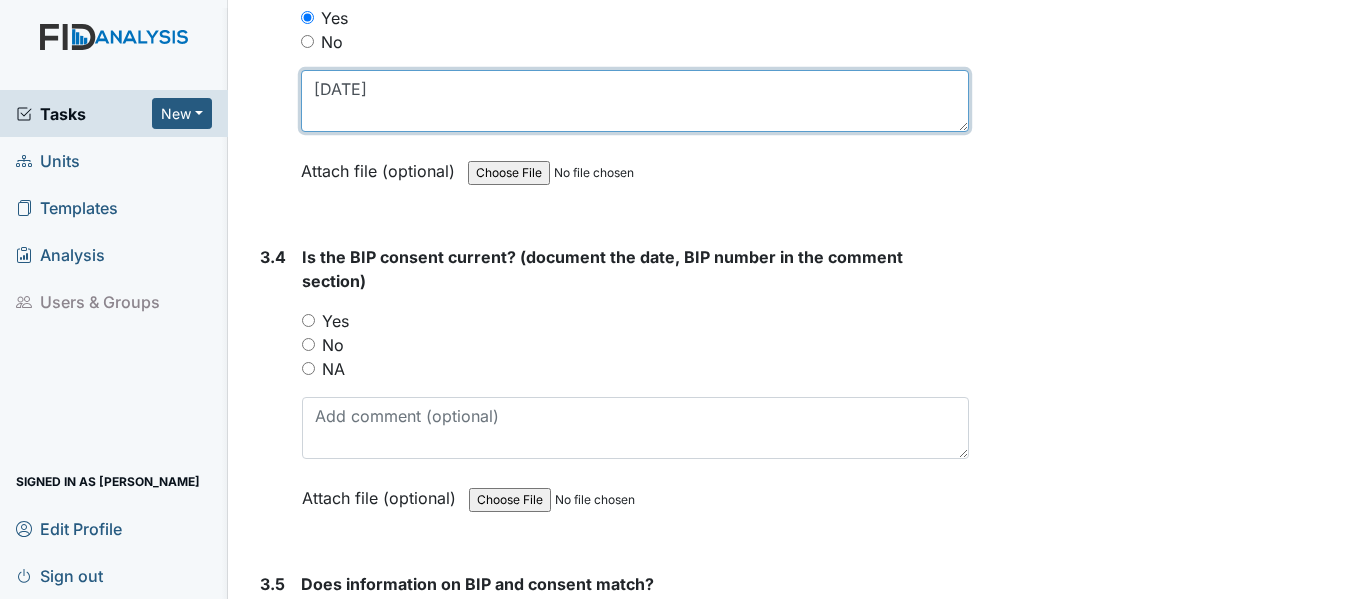 scroll, scrollTop: 5500, scrollLeft: 0, axis: vertical 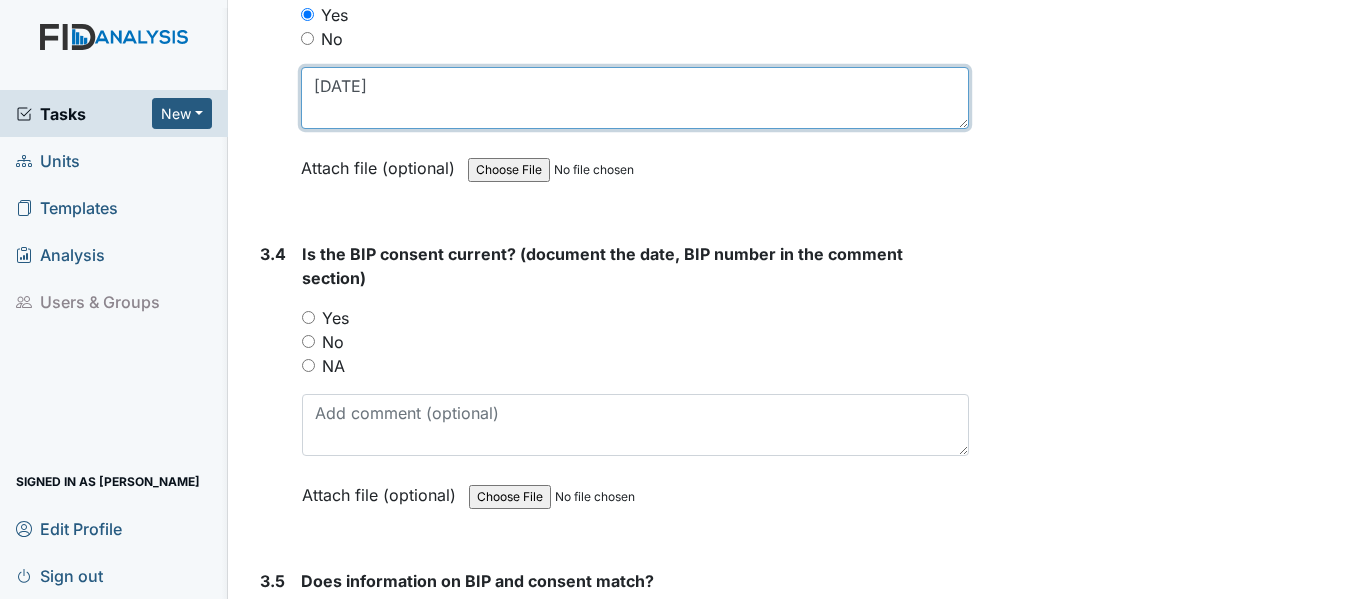 type on "[DATE]" 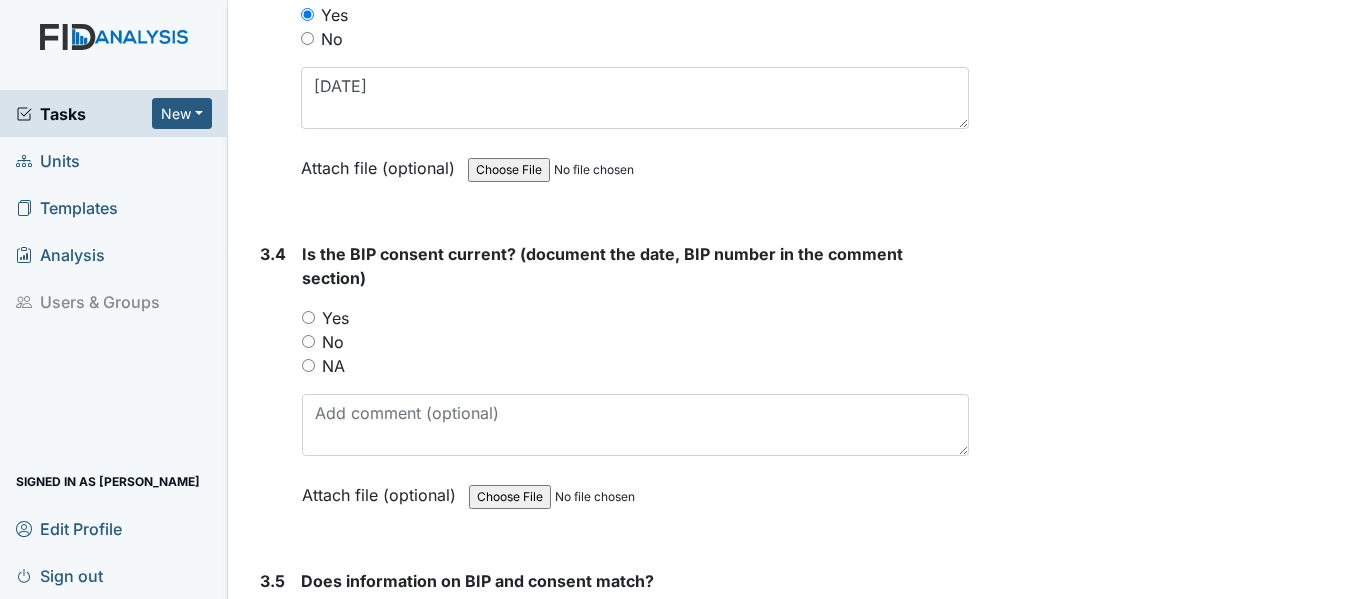 click on "Yes" at bounding box center (308, 317) 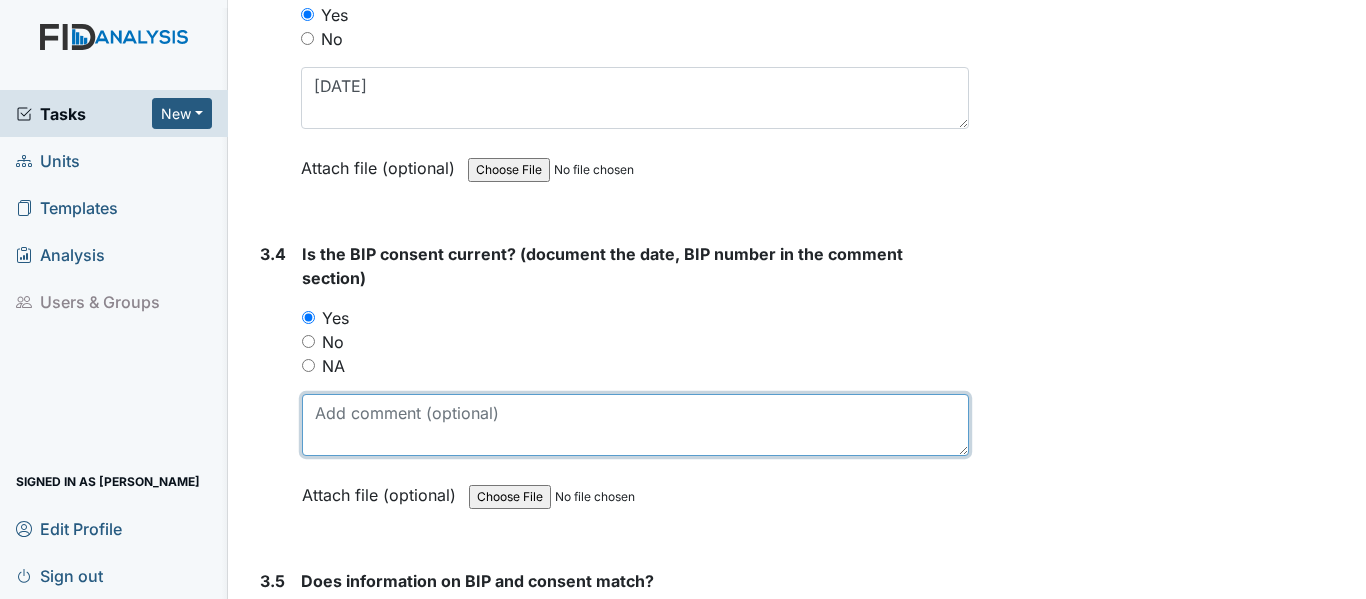 click at bounding box center [635, 425] 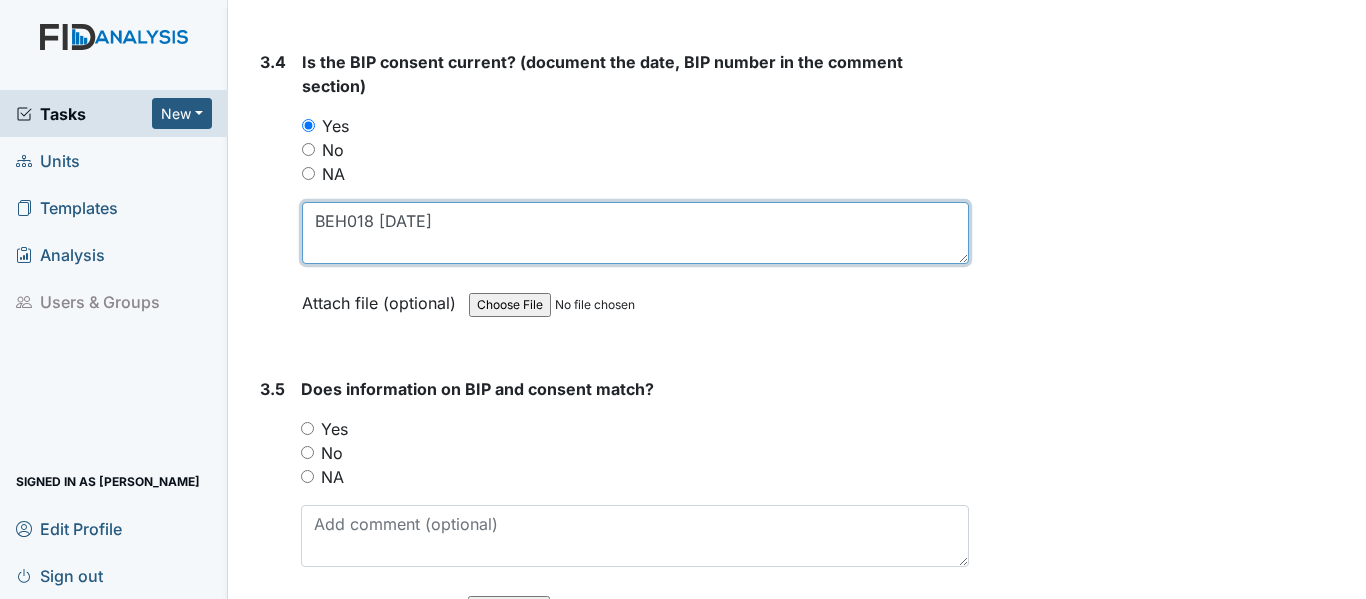 scroll, scrollTop: 5700, scrollLeft: 0, axis: vertical 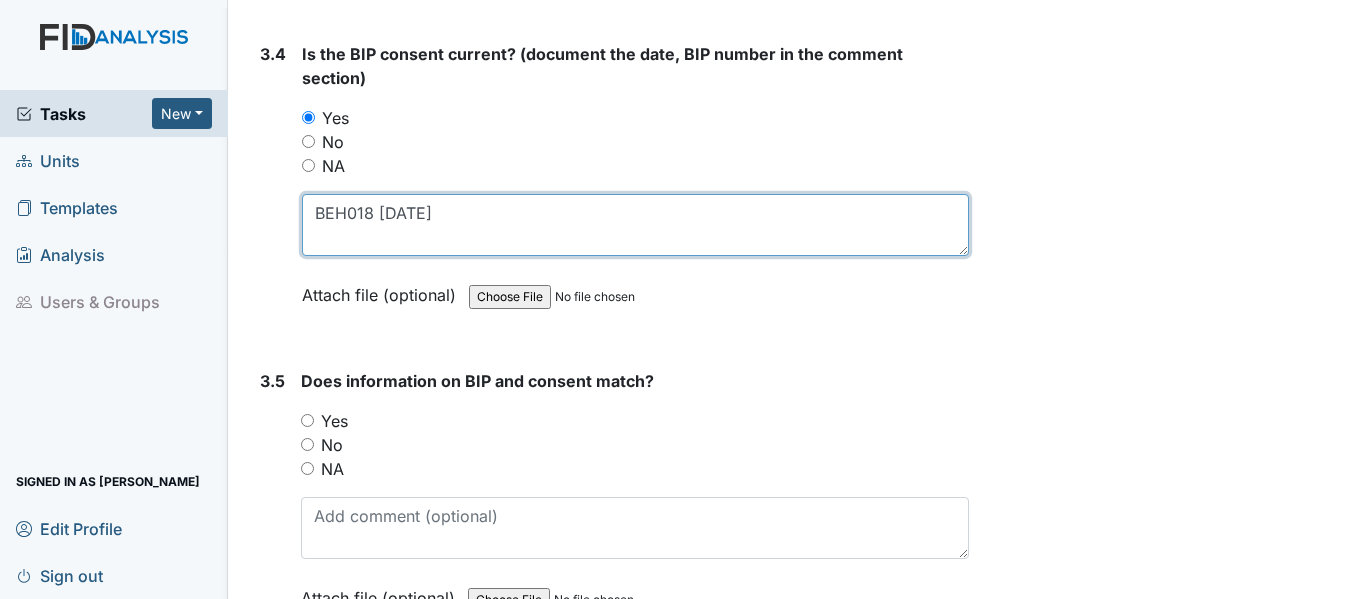 type on "BEH018 [DATE]" 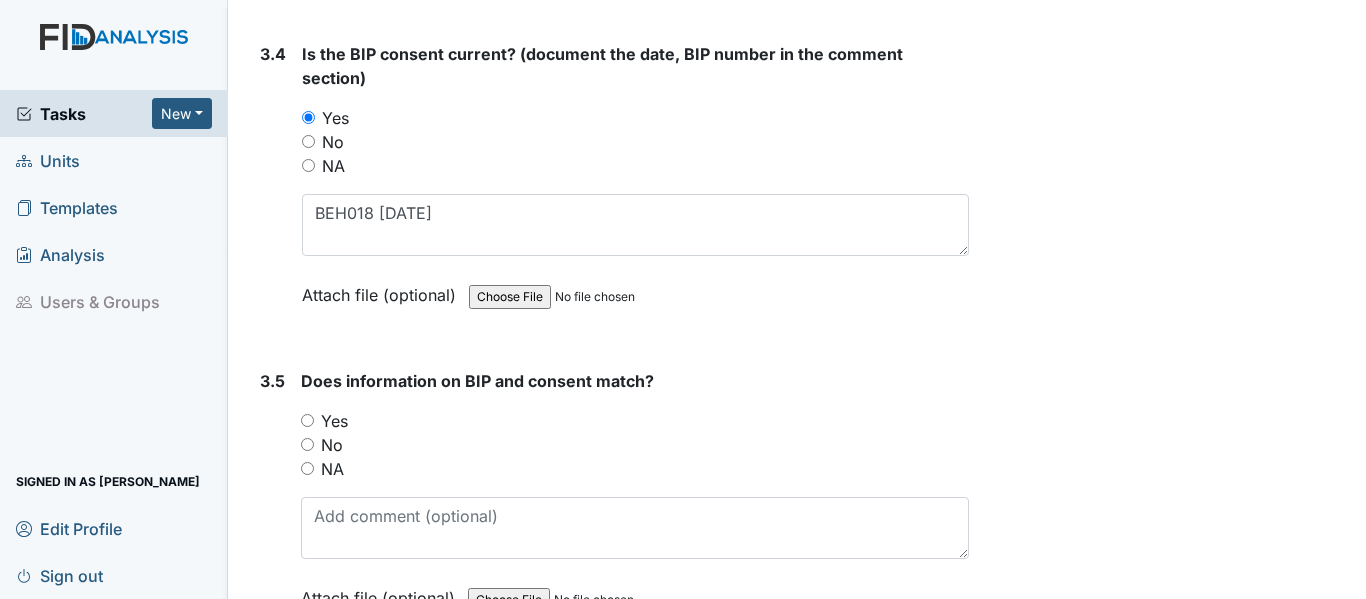 click on "Yes" at bounding box center [307, 420] 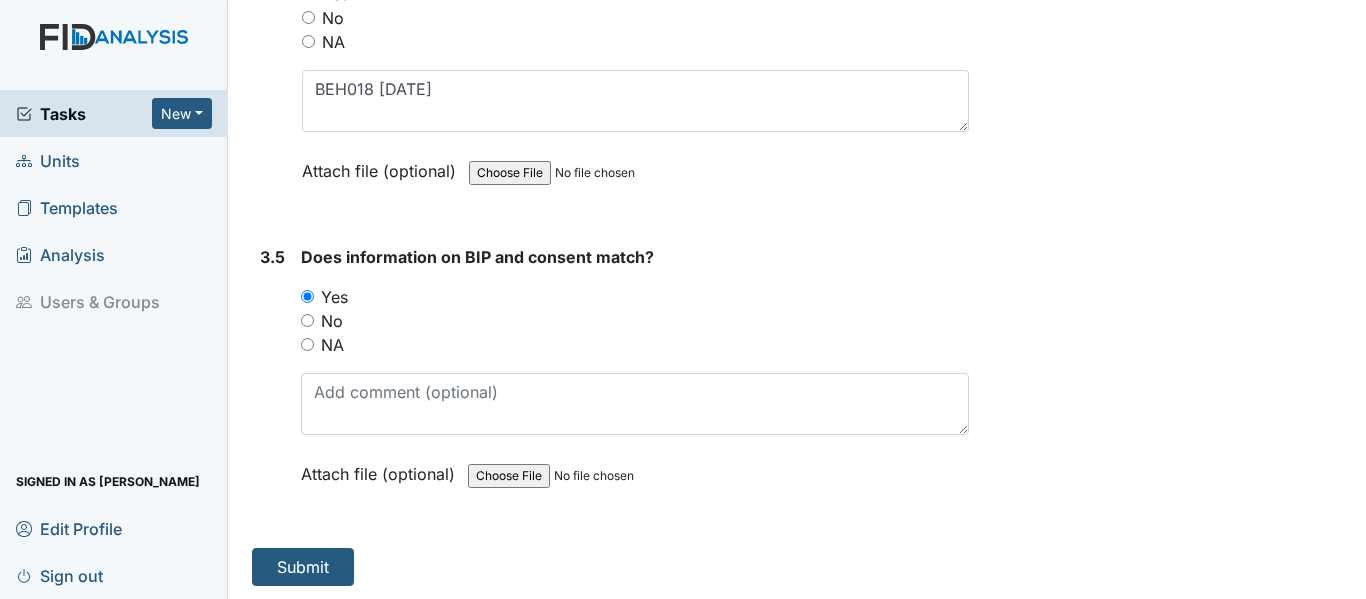 scroll, scrollTop: 5827, scrollLeft: 0, axis: vertical 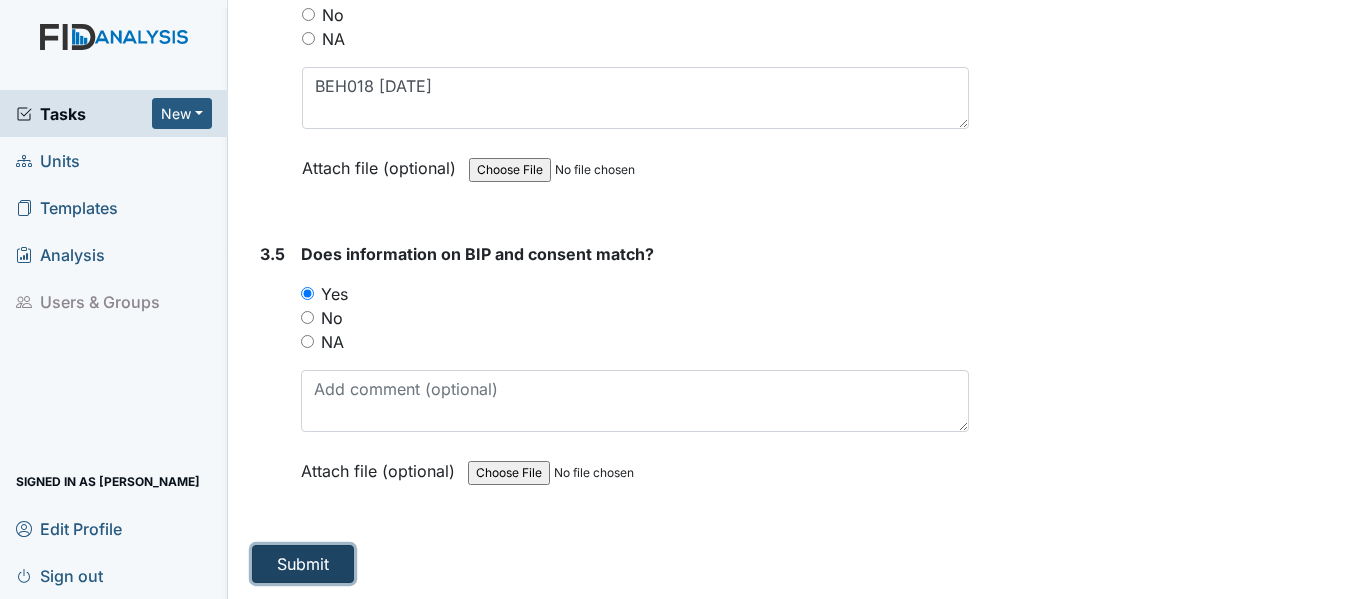 click on "Submit" at bounding box center [303, 564] 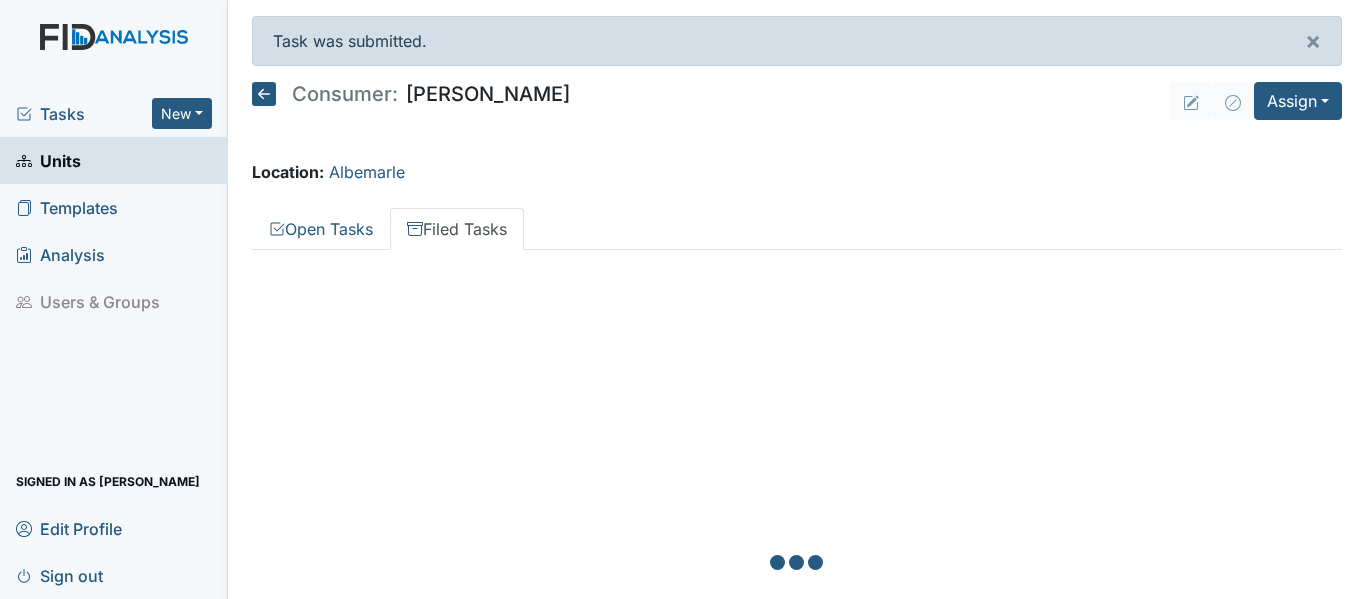 scroll, scrollTop: 0, scrollLeft: 0, axis: both 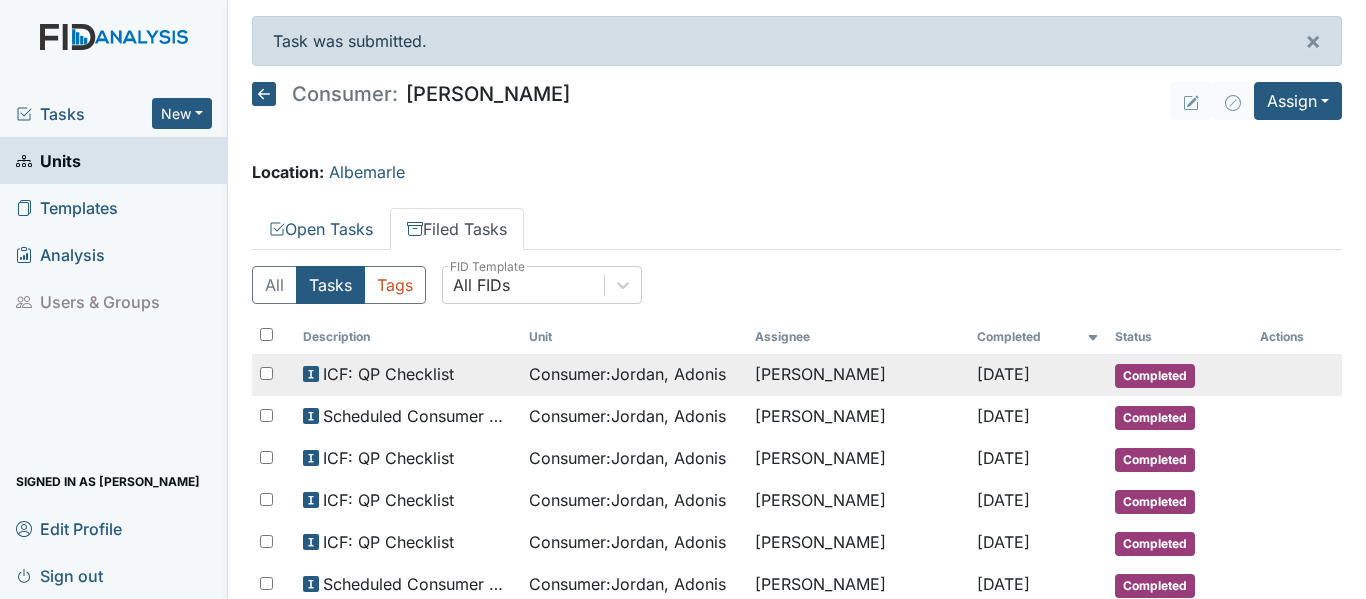 click on "Consumer :  [GEOGRAPHIC_DATA][PERSON_NAME]" at bounding box center [627, 374] 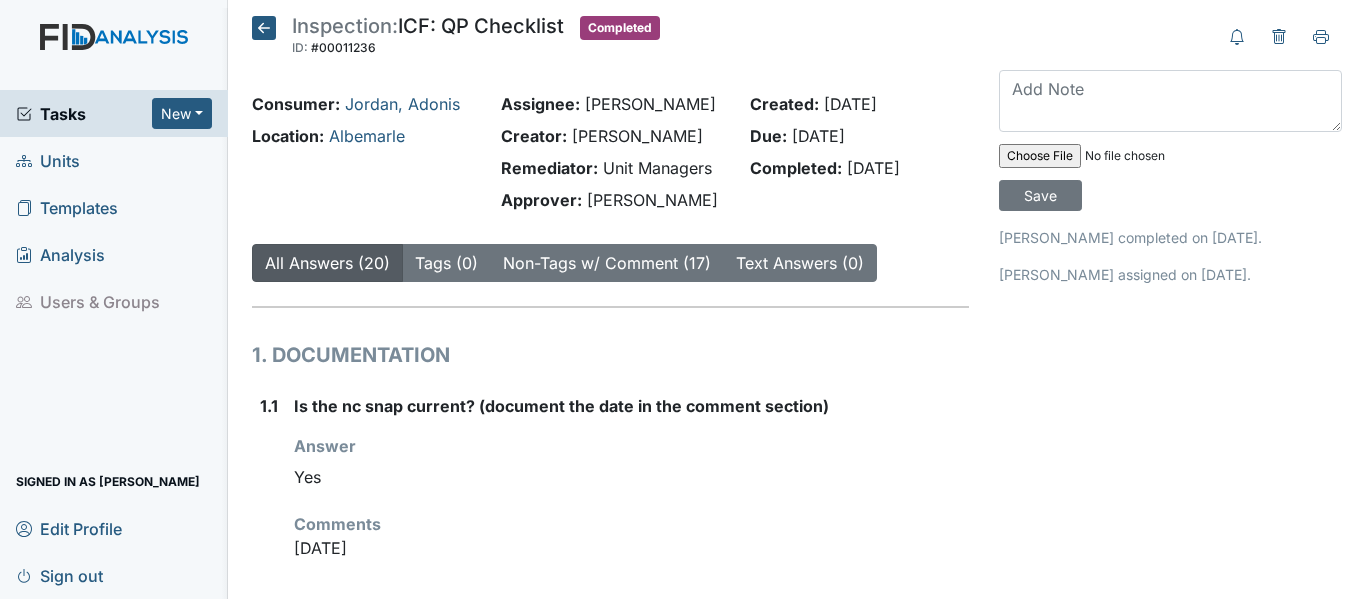 scroll, scrollTop: 0, scrollLeft: 0, axis: both 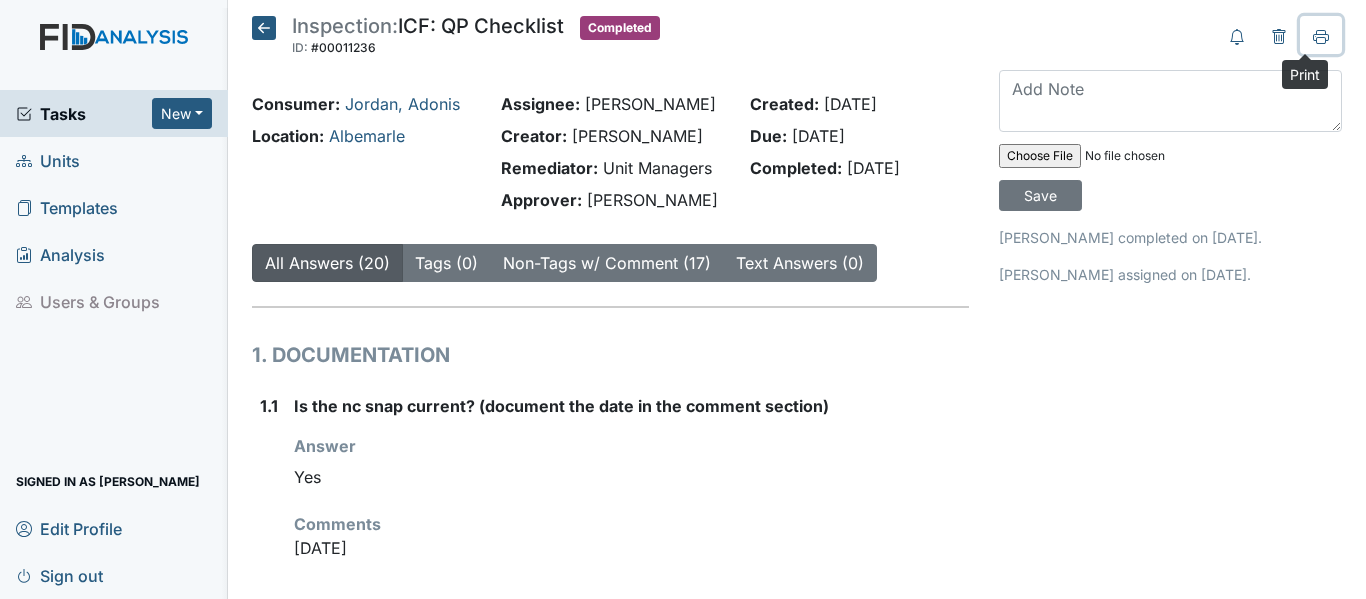 click 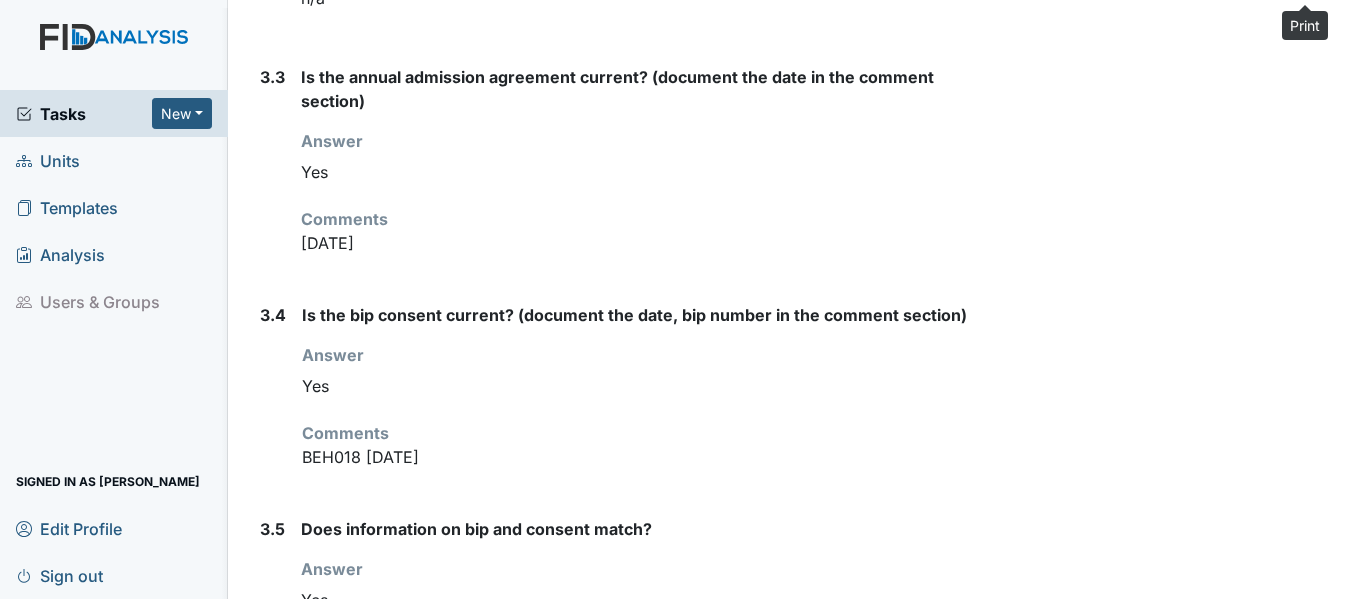 scroll, scrollTop: 4151, scrollLeft: 0, axis: vertical 